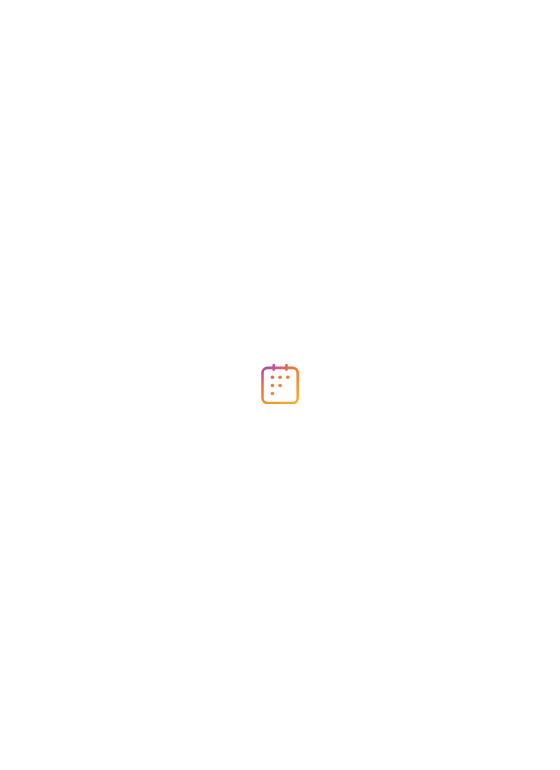 scroll, scrollTop: 0, scrollLeft: 0, axis: both 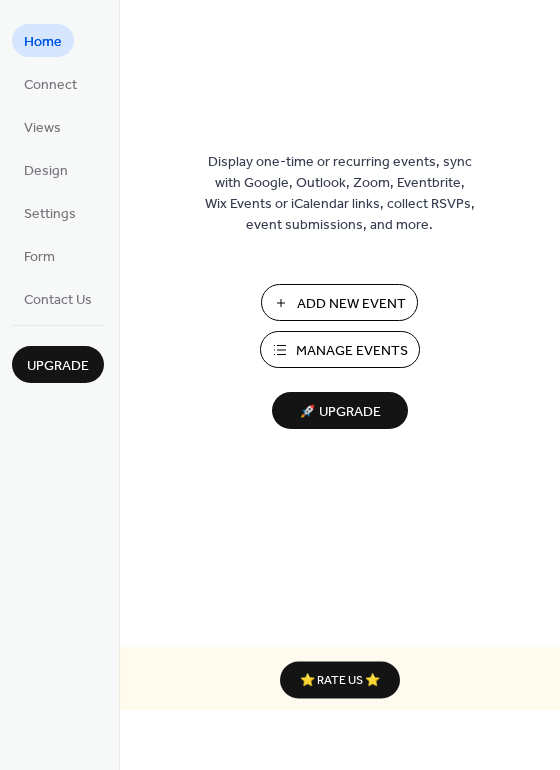 click on "Manage Events" at bounding box center [352, 351] 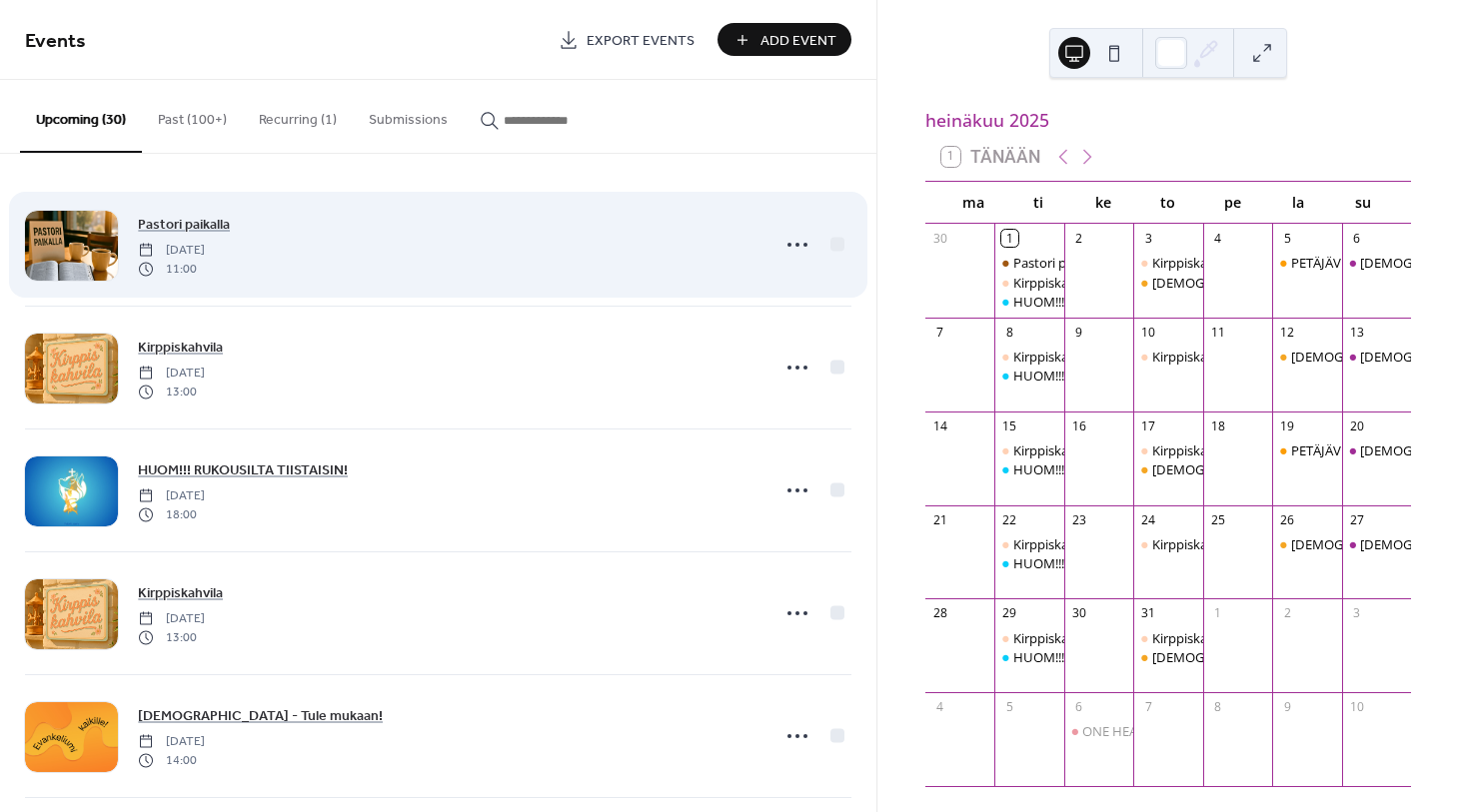 scroll, scrollTop: 0, scrollLeft: 0, axis: both 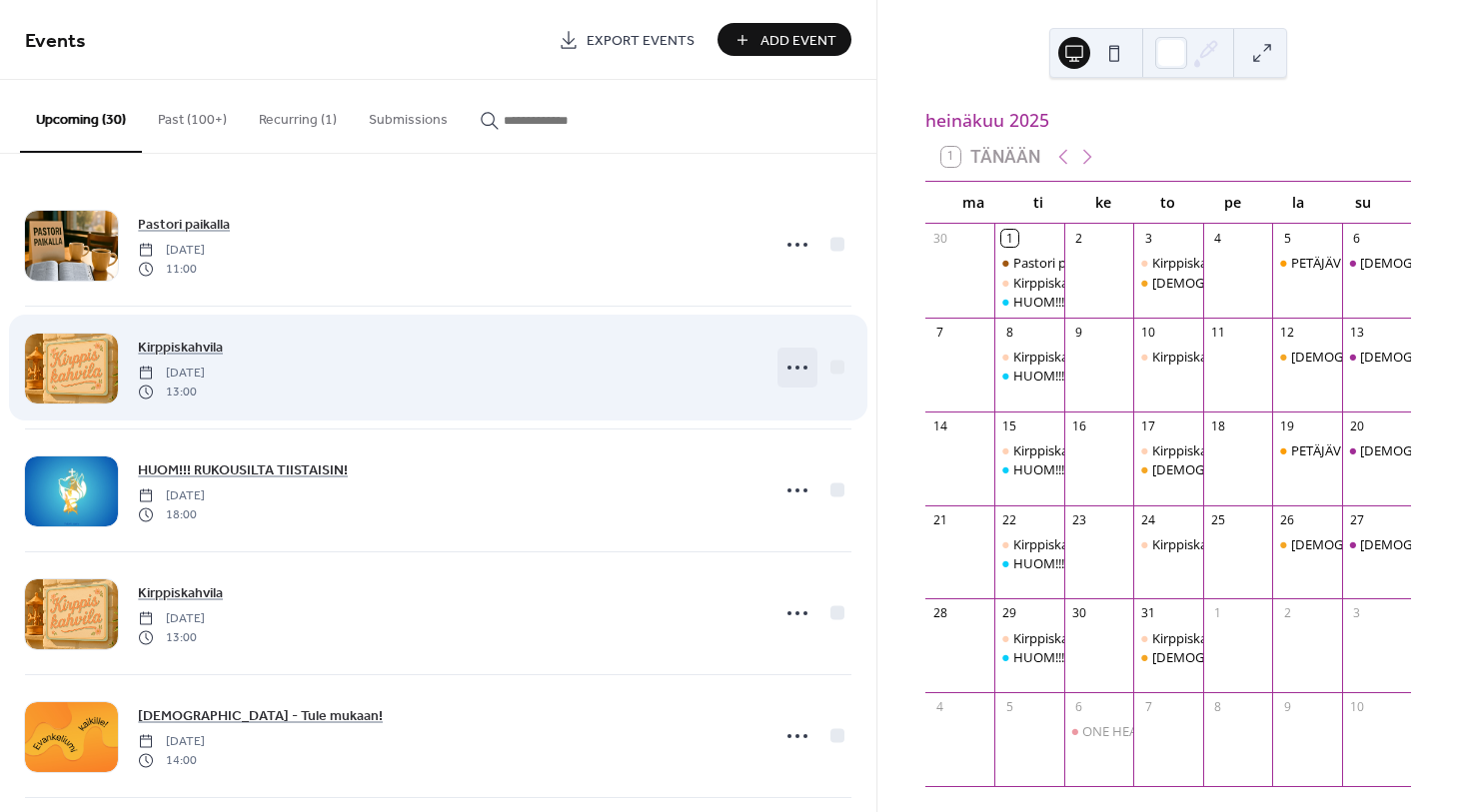 click 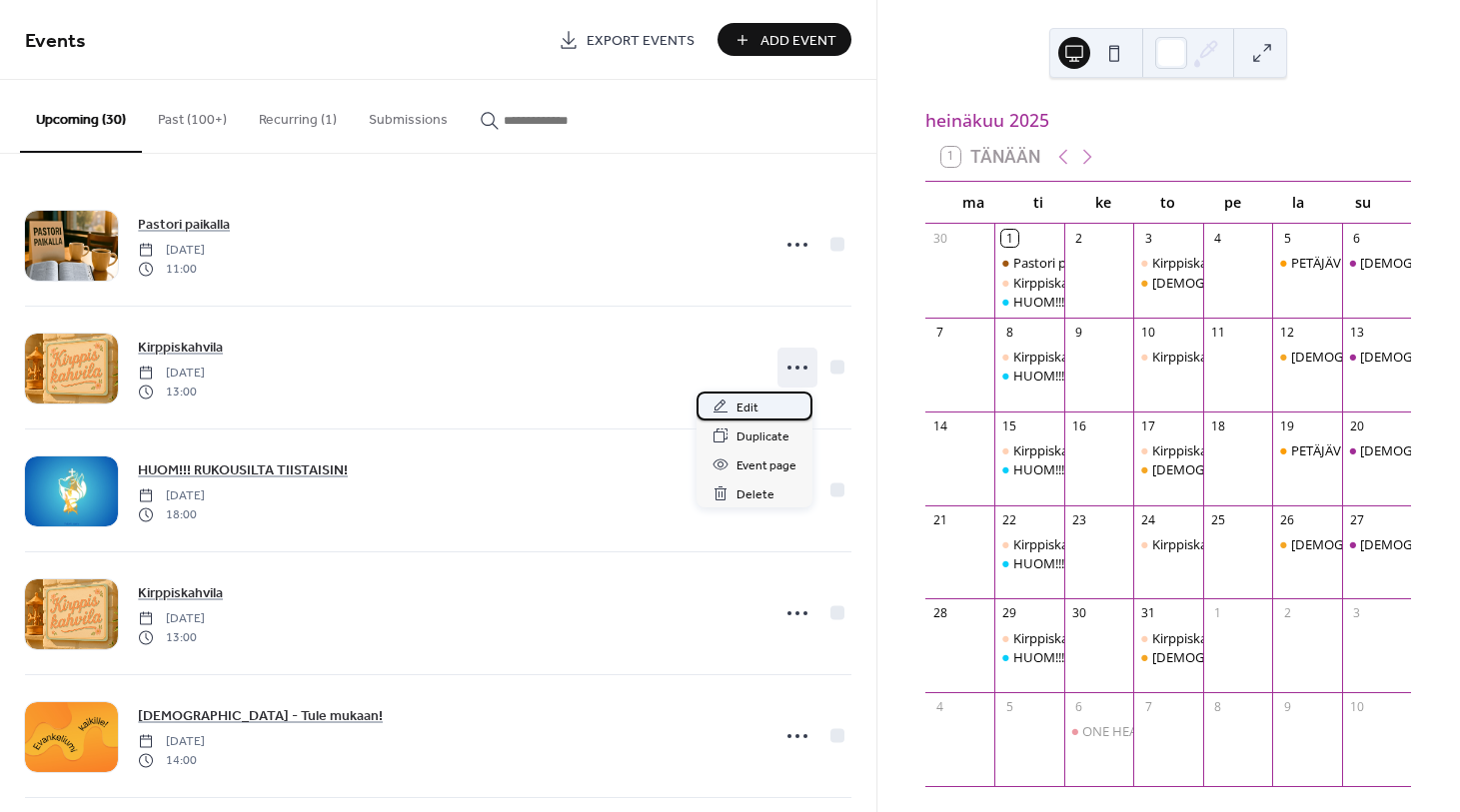 click on "Edit" at bounding box center [747, 407] 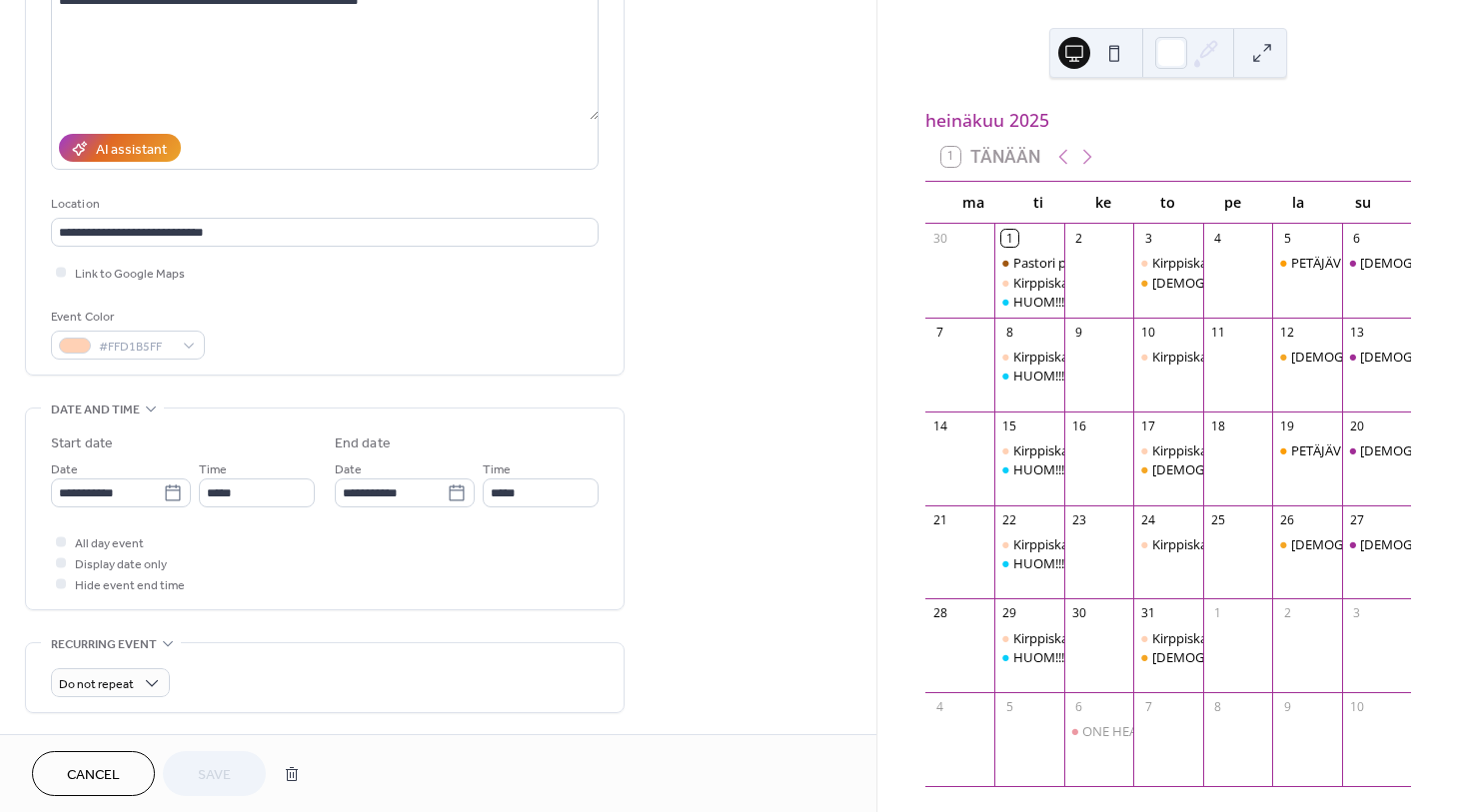 scroll, scrollTop: 248, scrollLeft: 0, axis: vertical 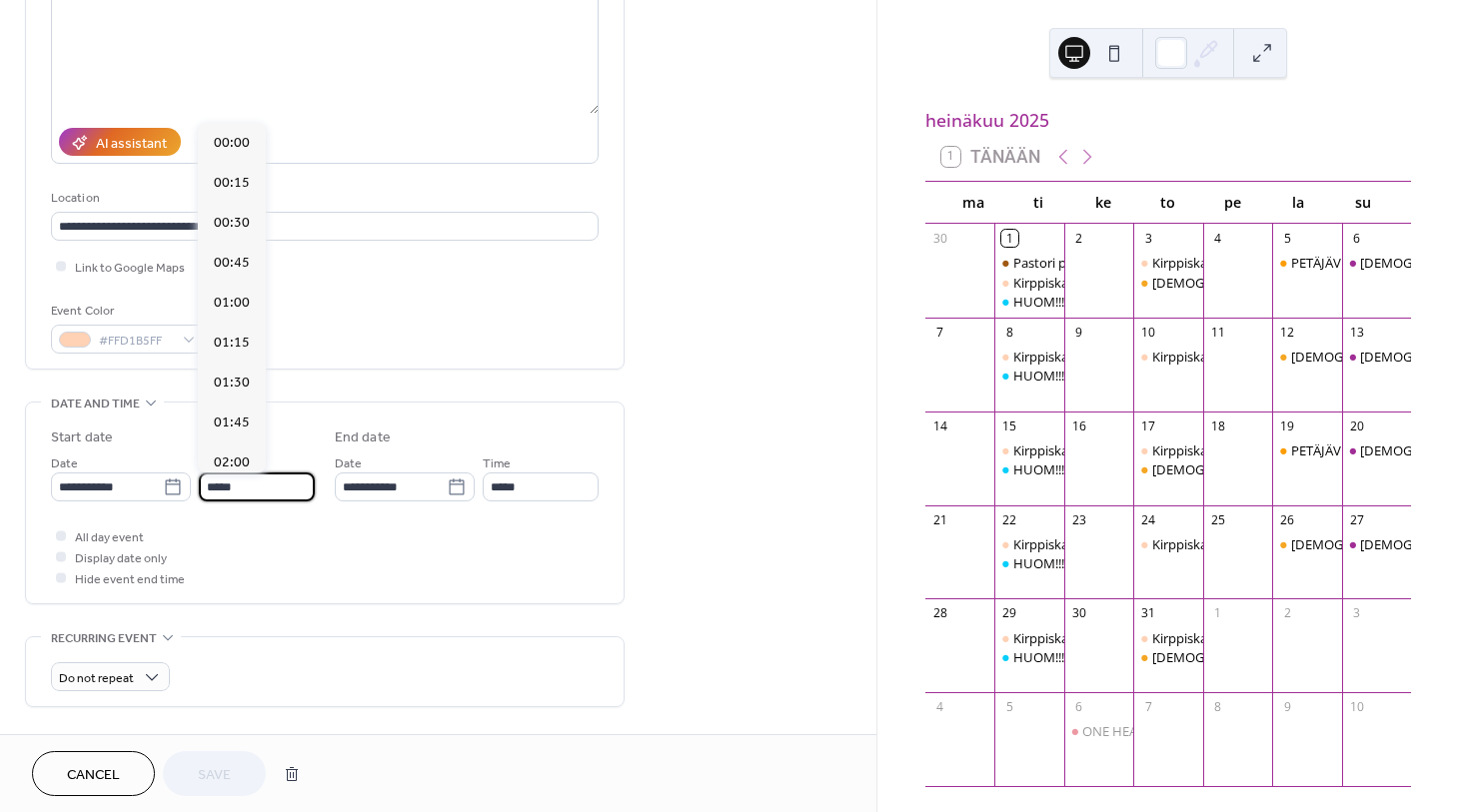 click on "*****" at bounding box center (257, 486) 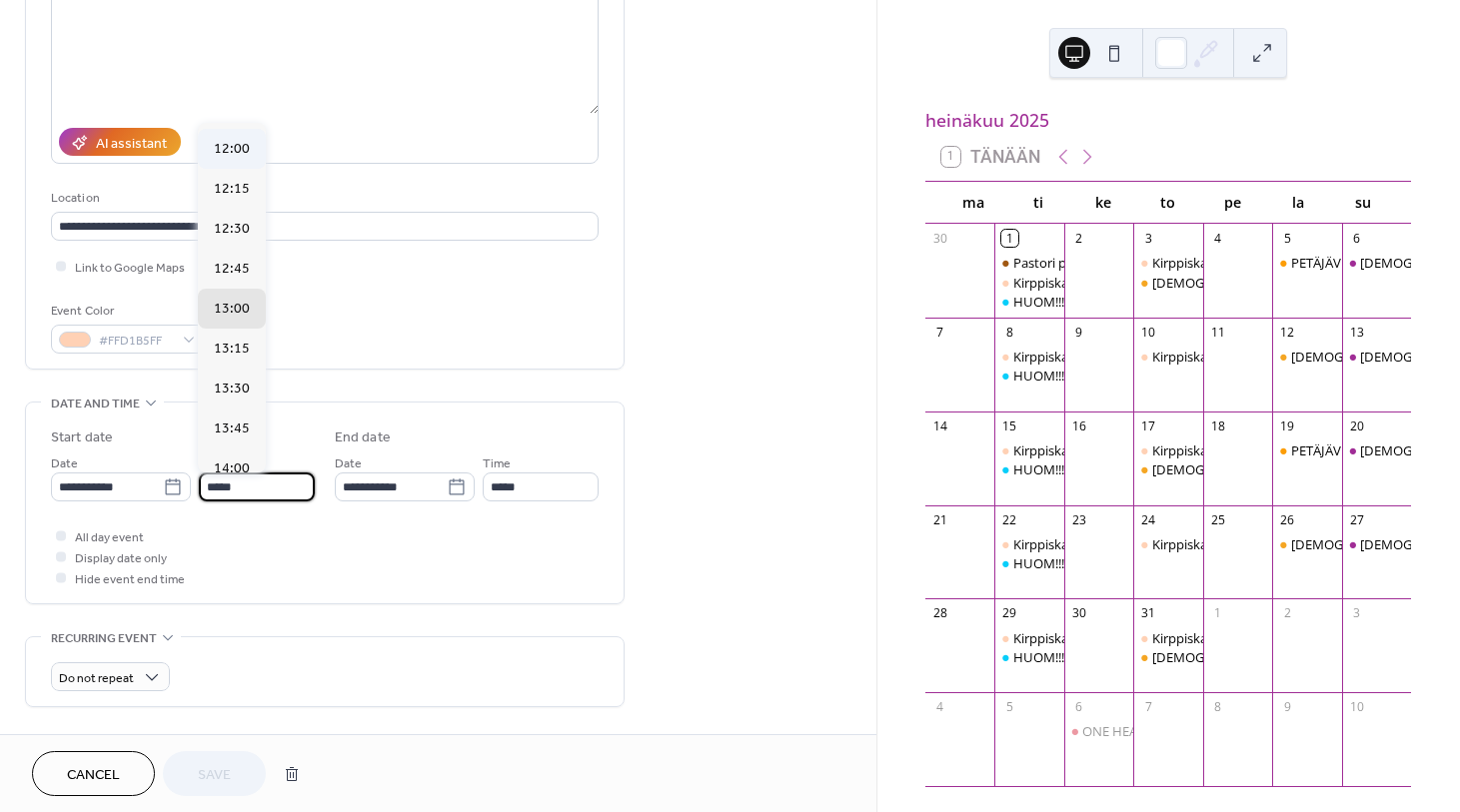 scroll, scrollTop: 1905, scrollLeft: 0, axis: vertical 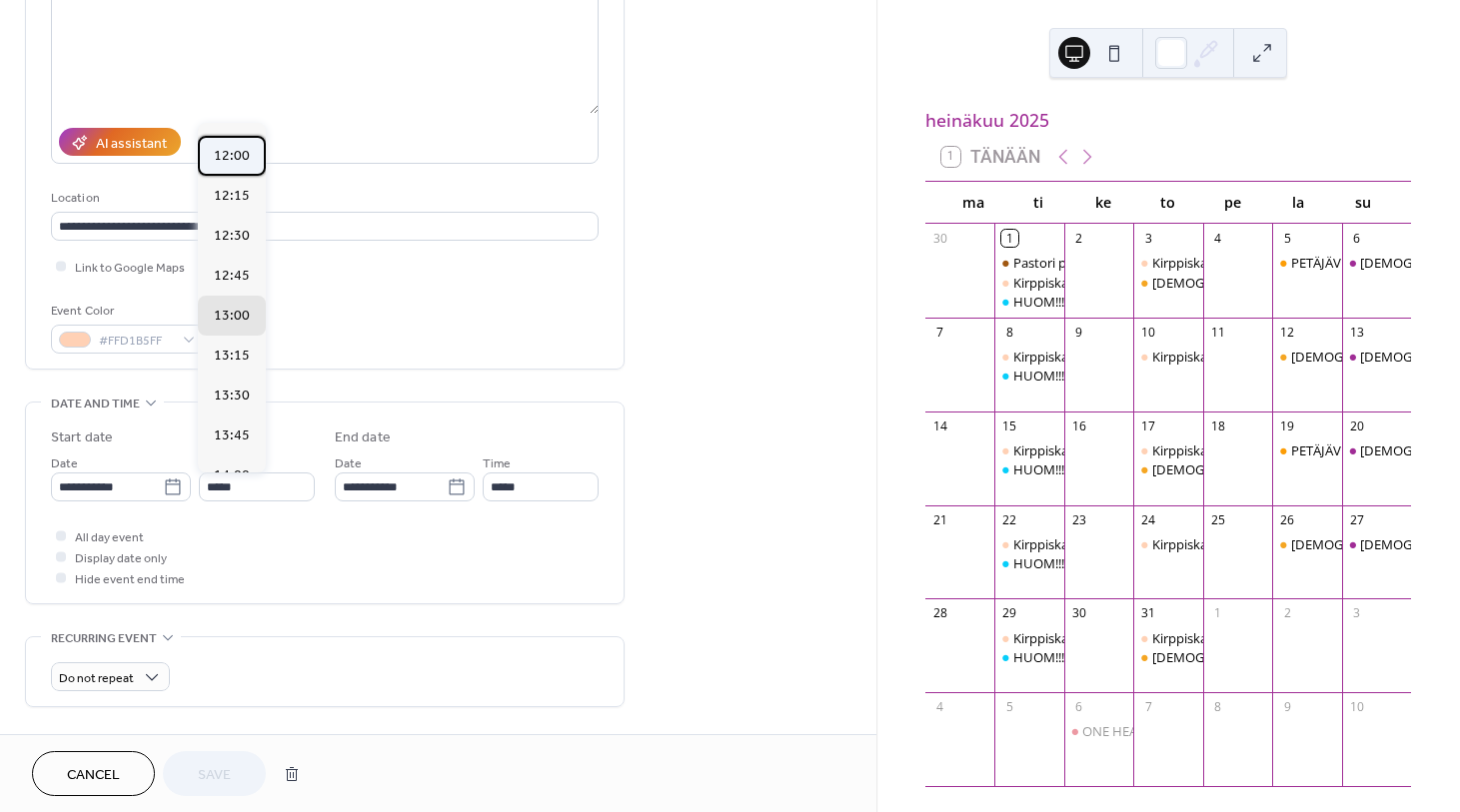 click on "12:00" at bounding box center (232, 156) 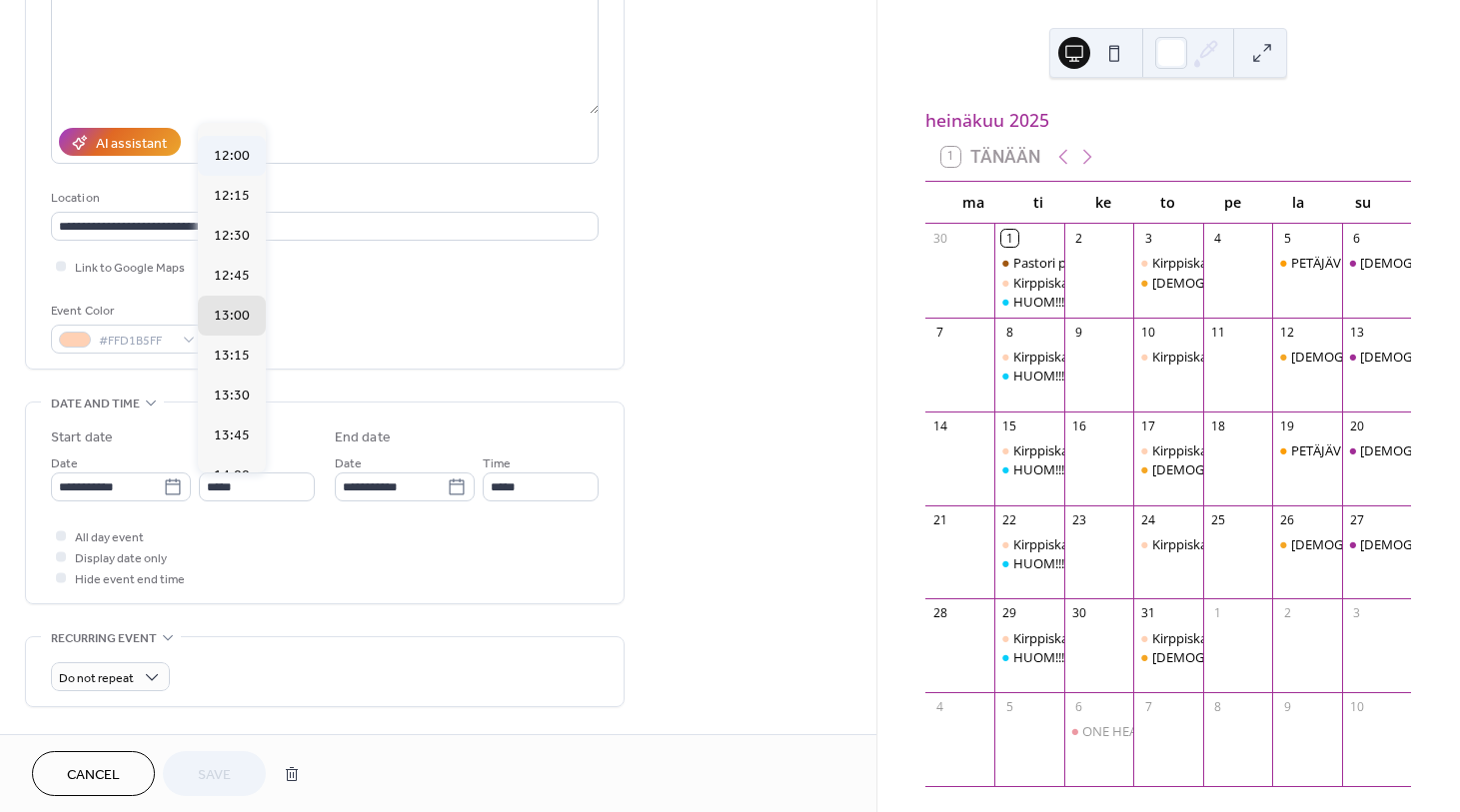 type on "*****" 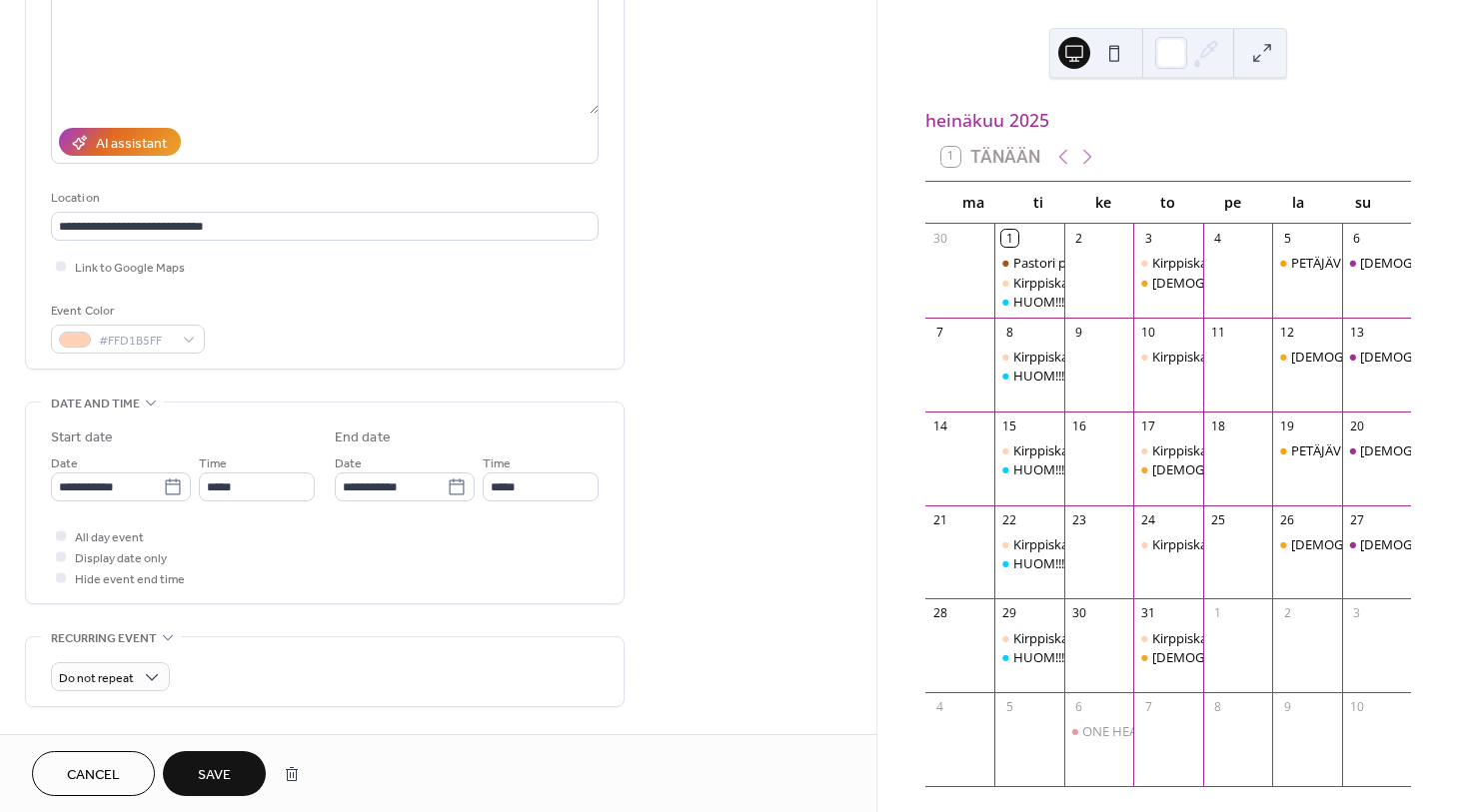 click on "Save" at bounding box center (214, 775) 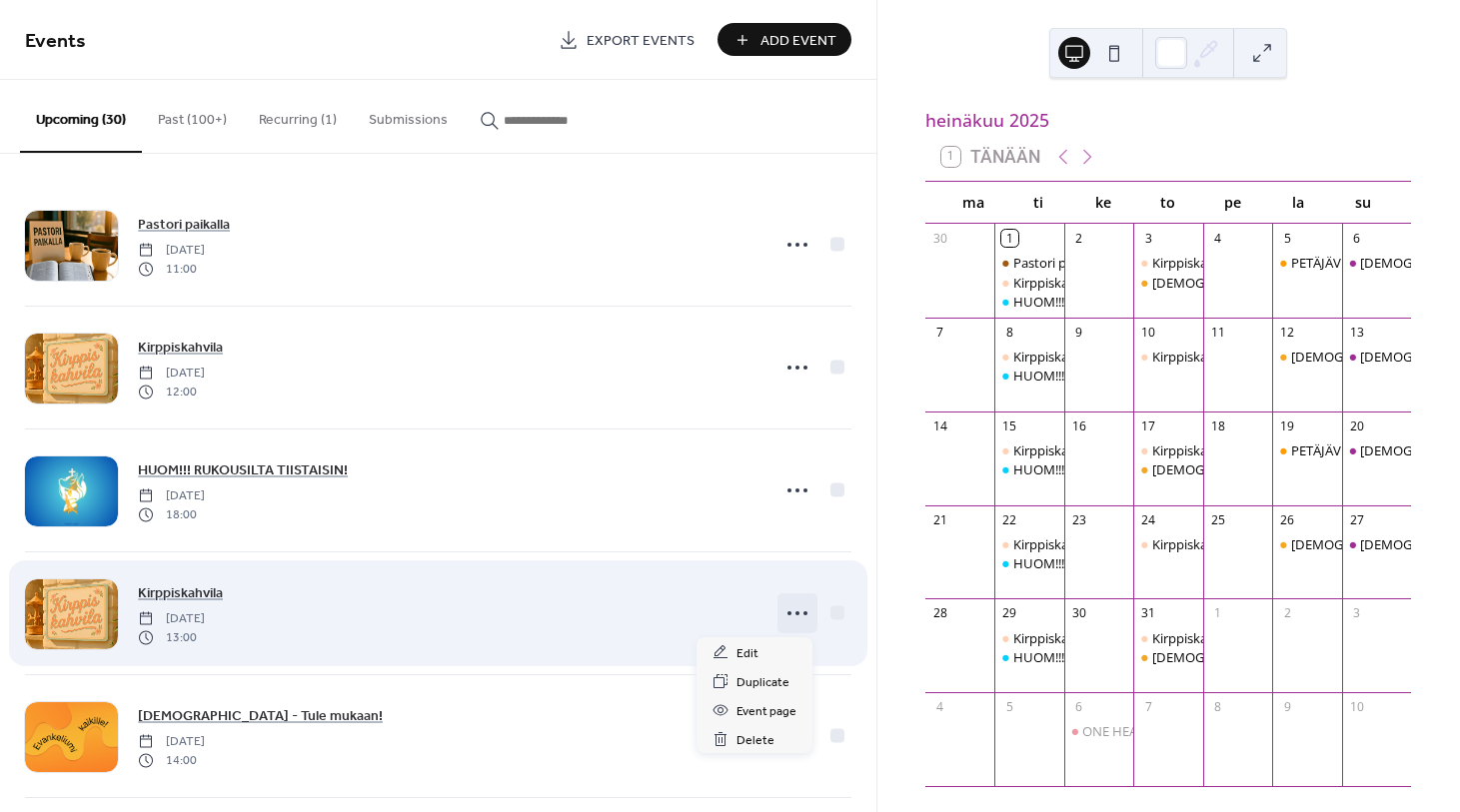 click 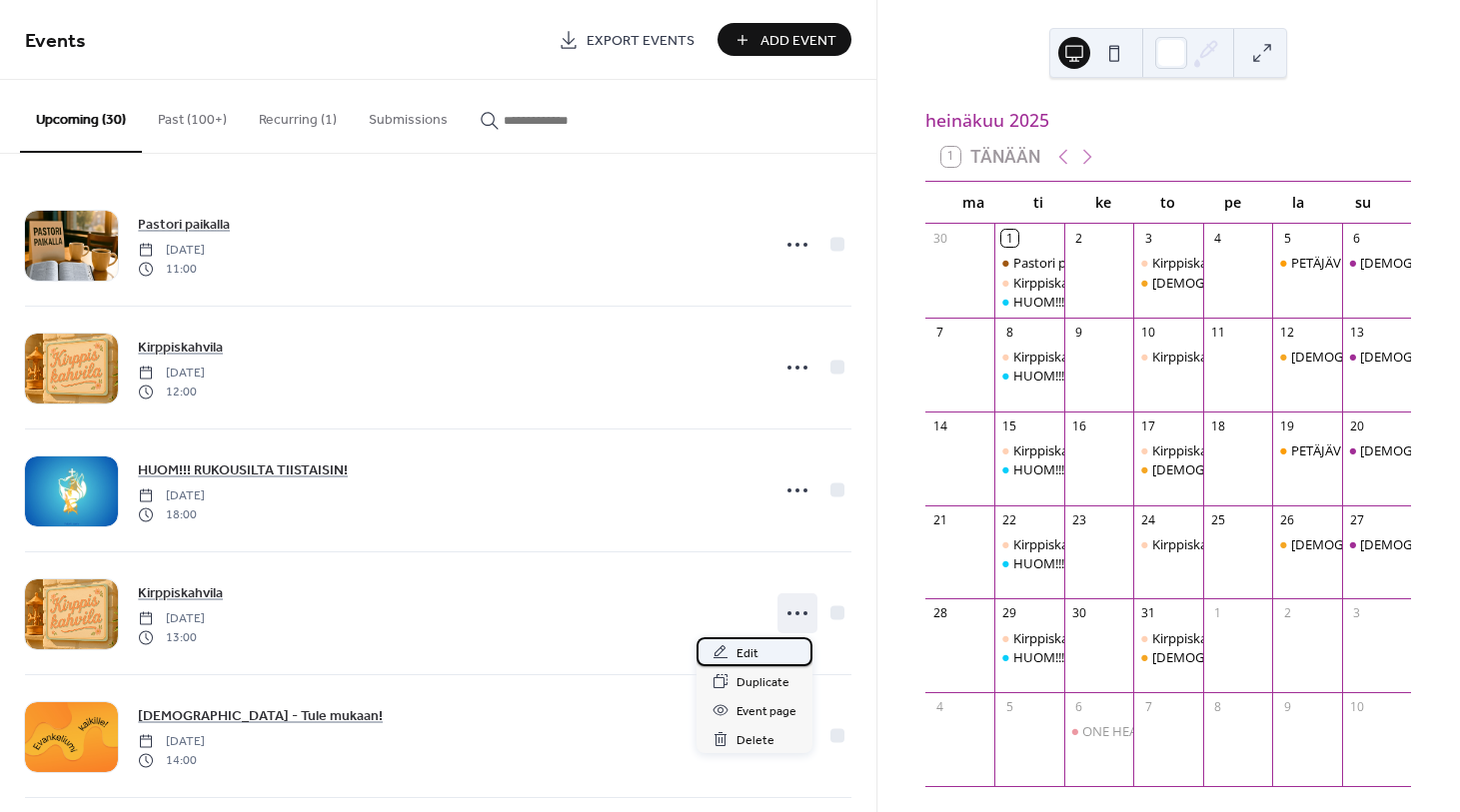 click on "Edit" at bounding box center [754, 651] 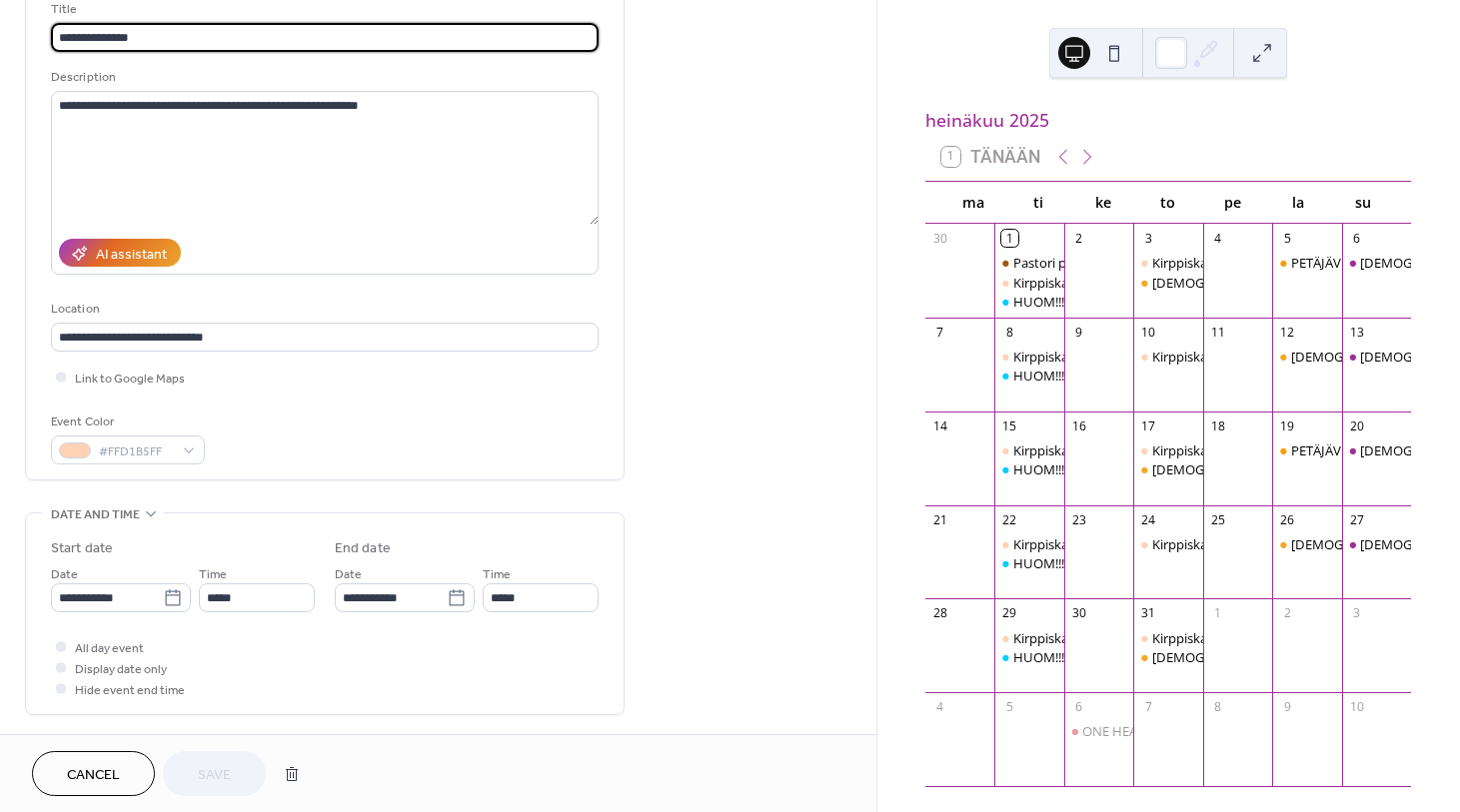 scroll, scrollTop: 141, scrollLeft: 0, axis: vertical 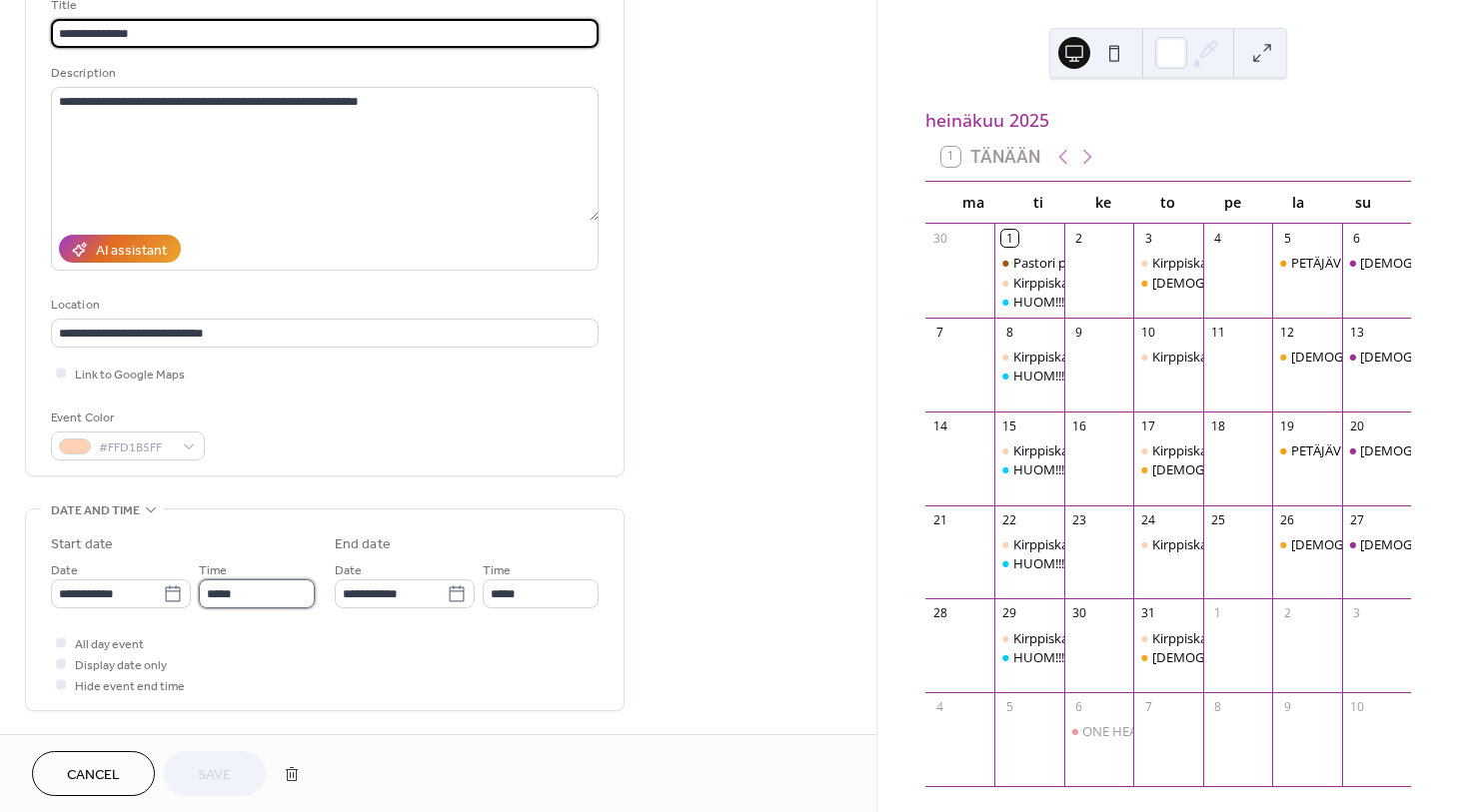 click on "*****" at bounding box center (257, 593) 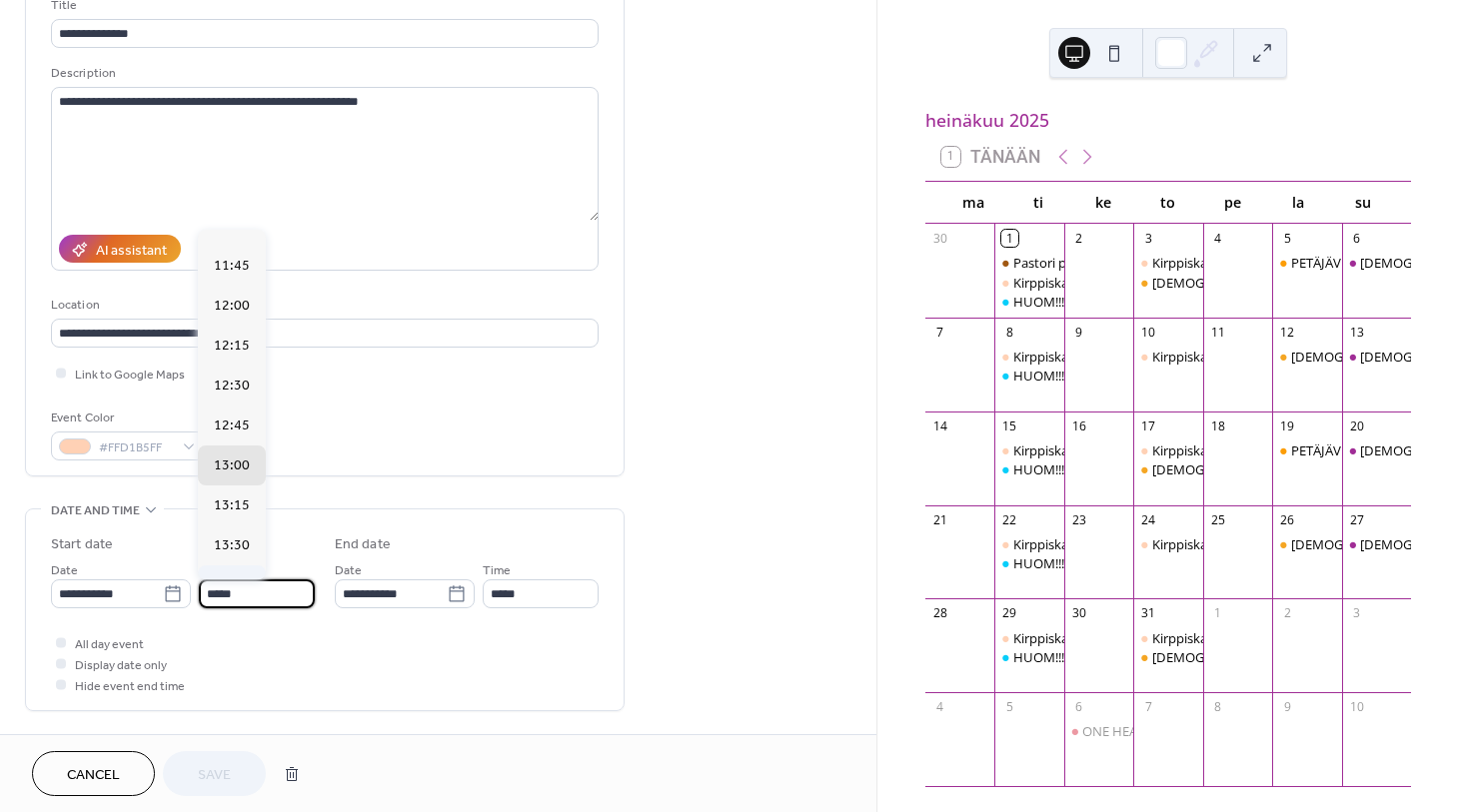 scroll, scrollTop: 1858, scrollLeft: 0, axis: vertical 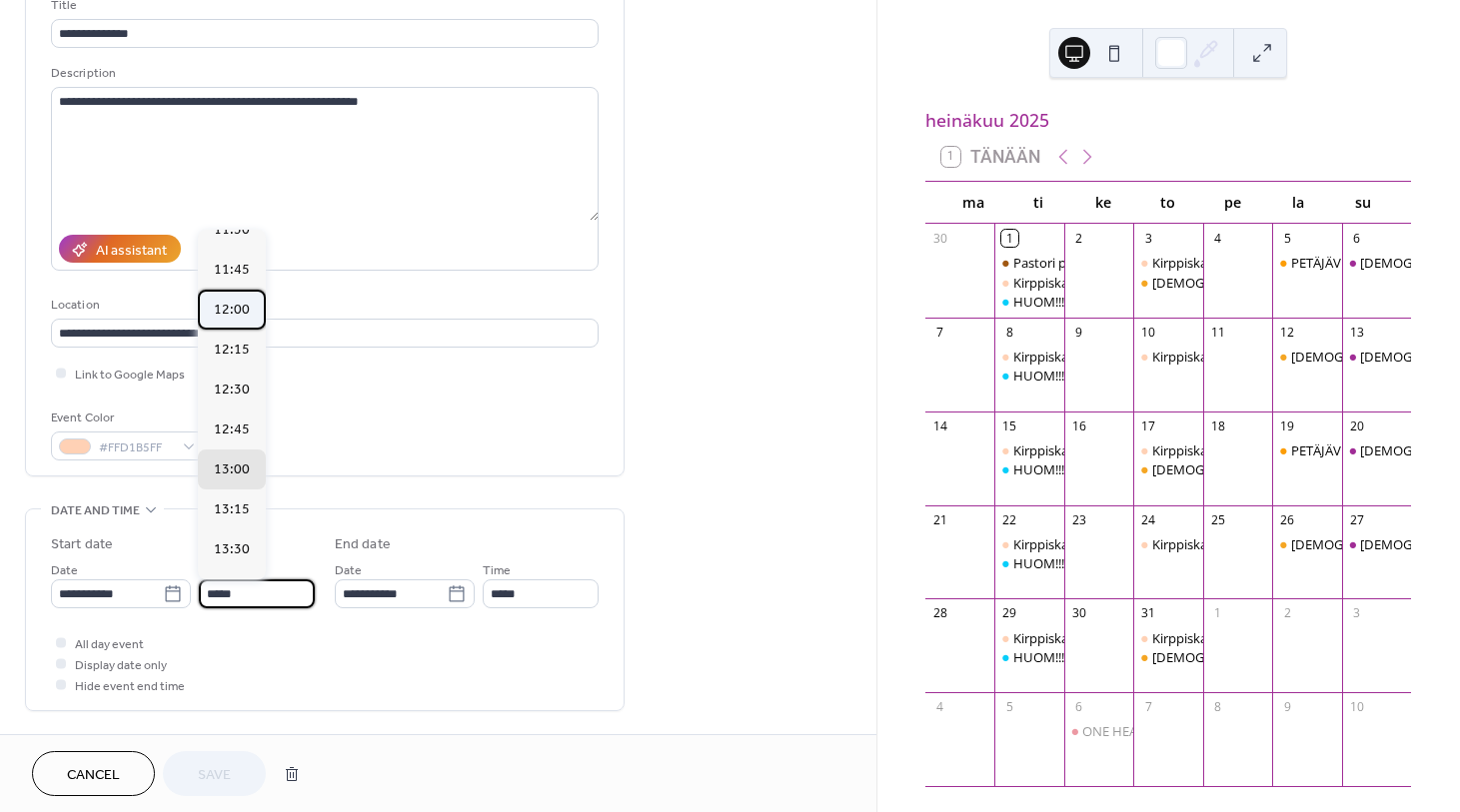 click on "12:00" at bounding box center (232, 310) 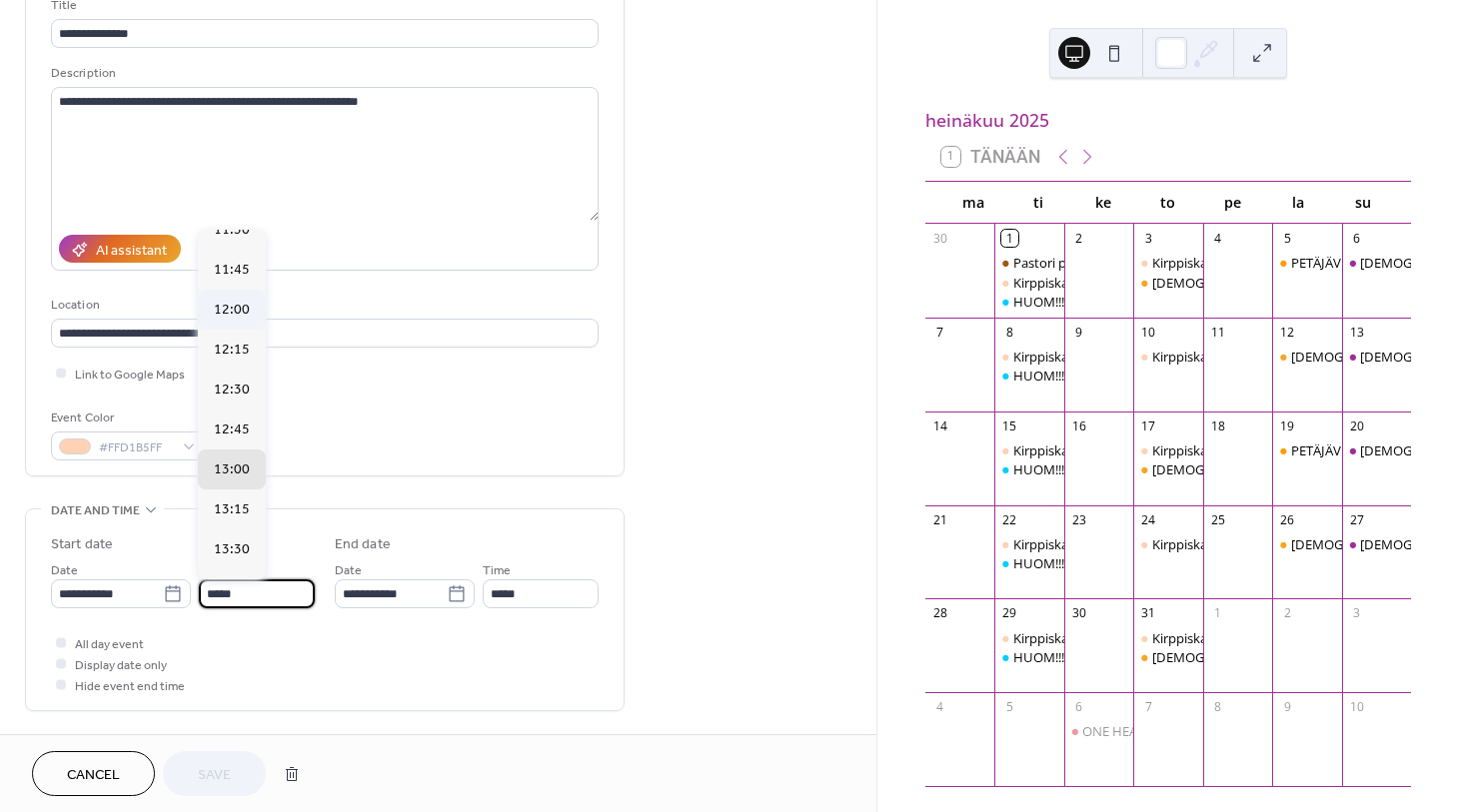 type on "*****" 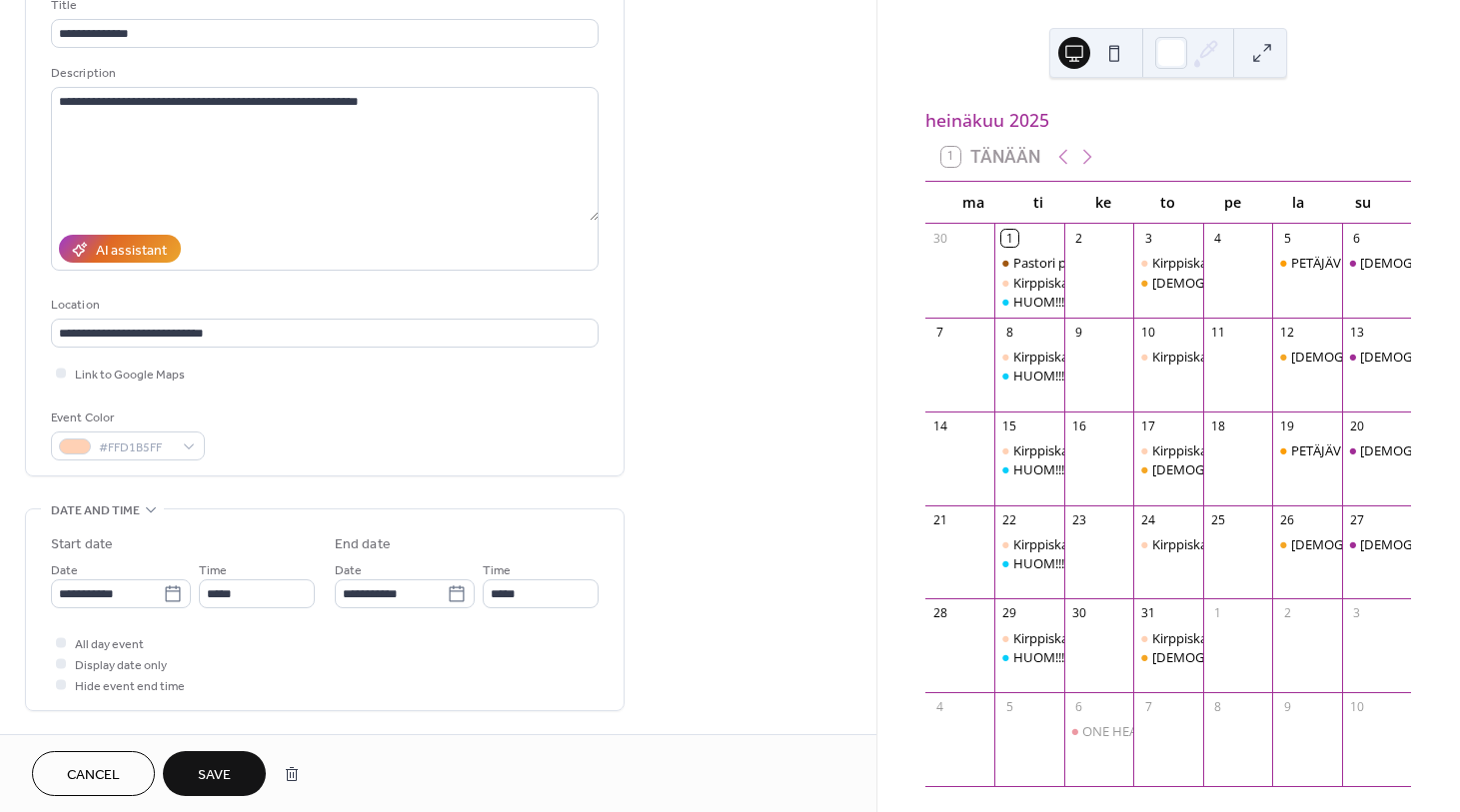 click on "Save" at bounding box center (214, 775) 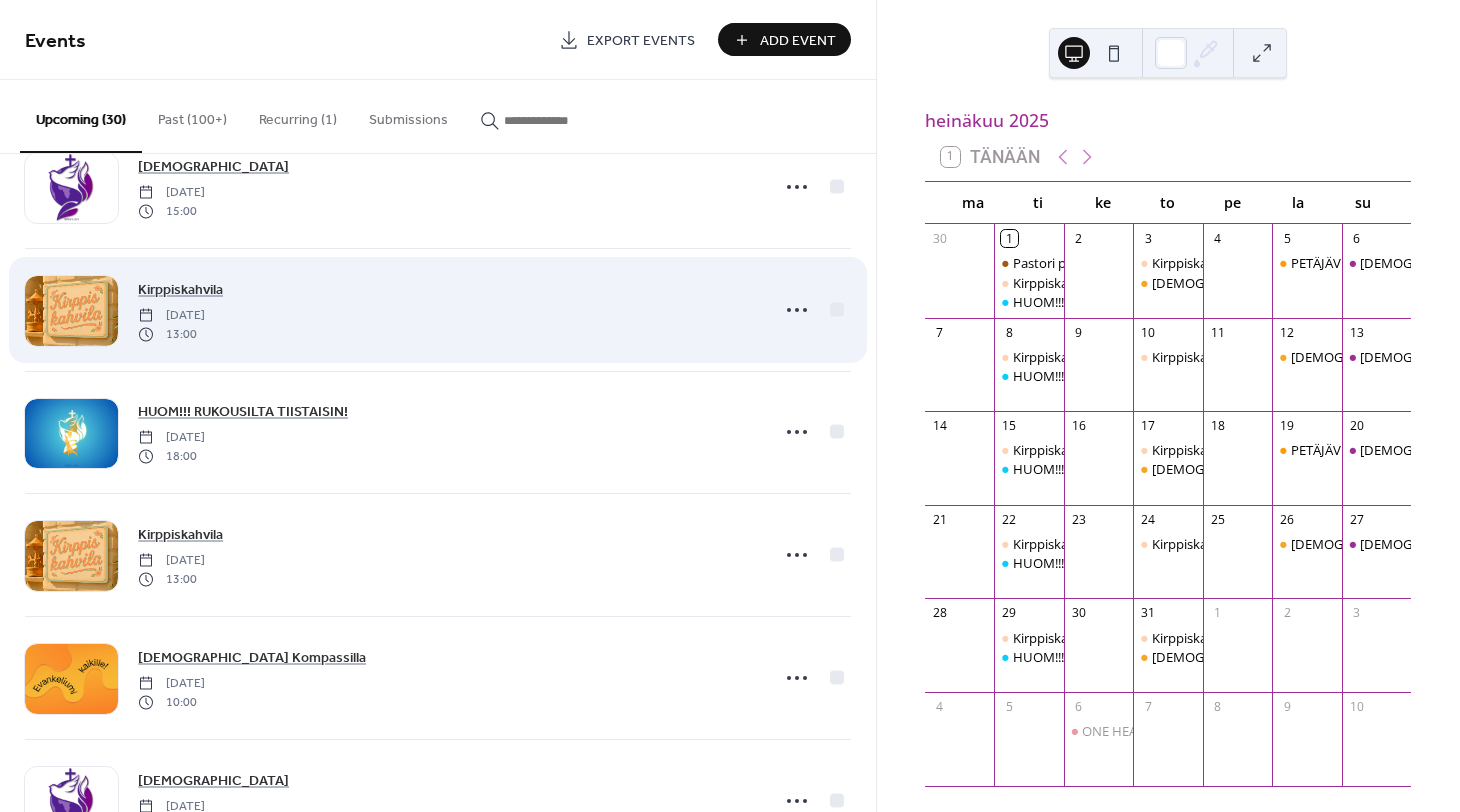 scroll, scrollTop: 797, scrollLeft: 0, axis: vertical 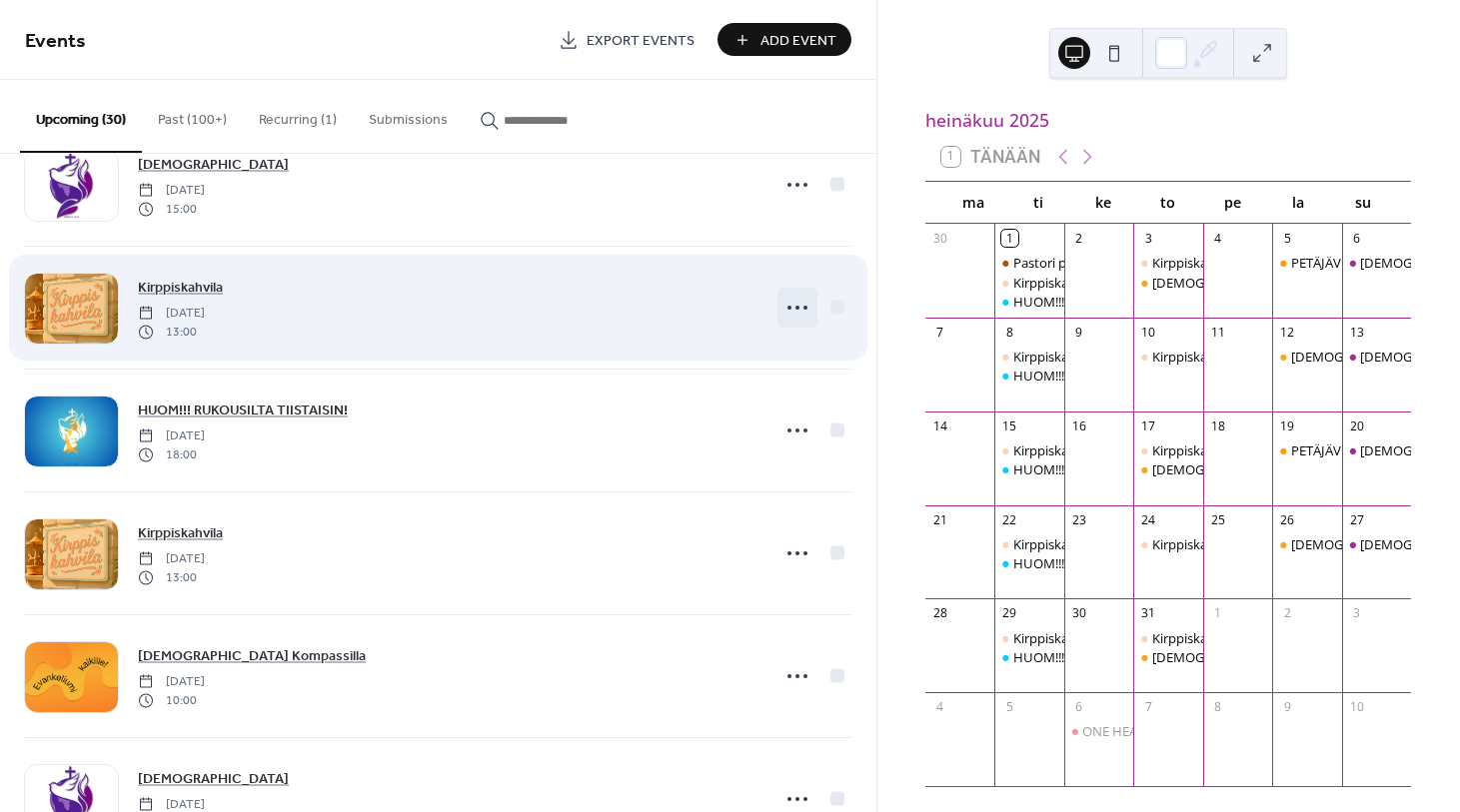 click 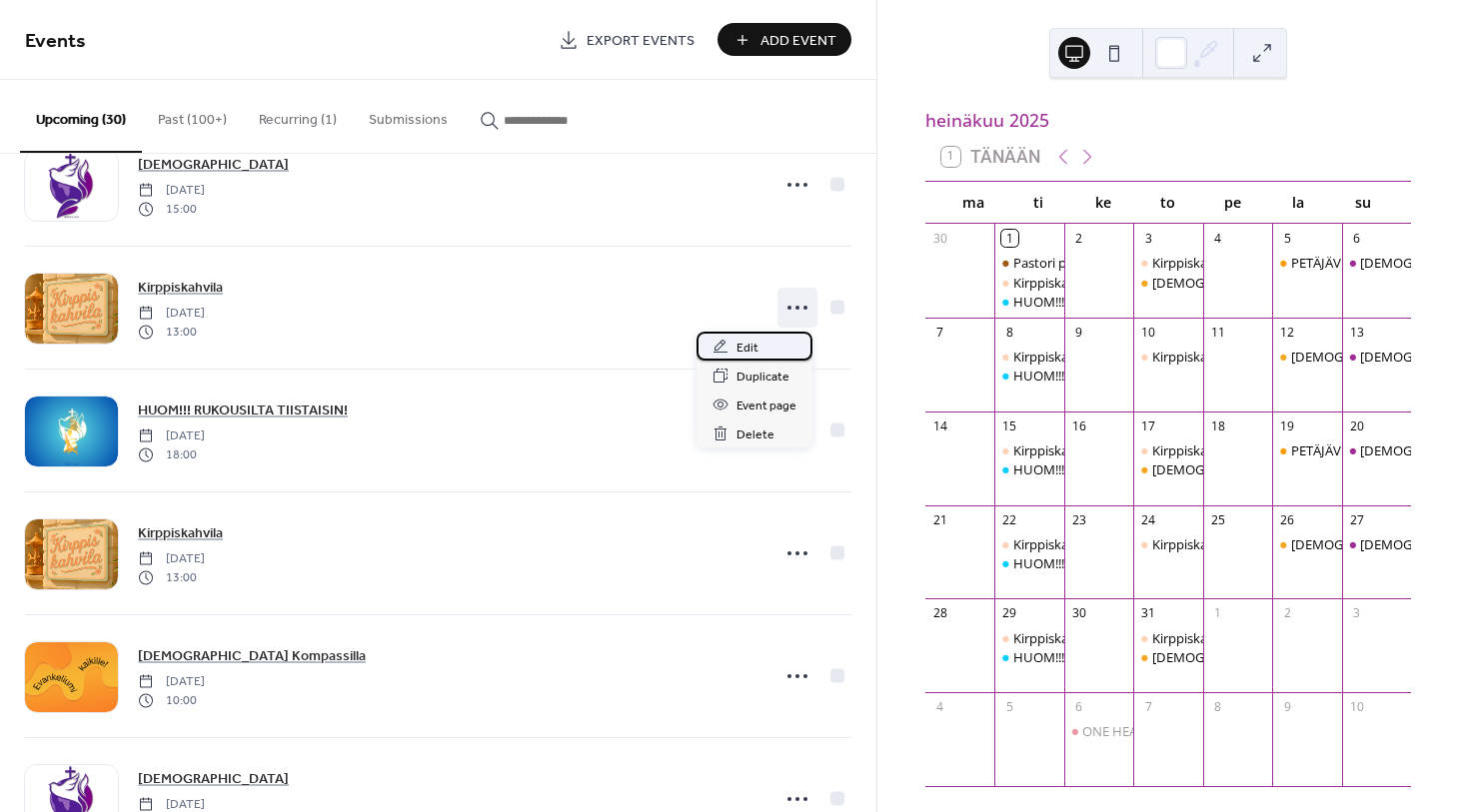 click on "Edit" at bounding box center (747, 348) 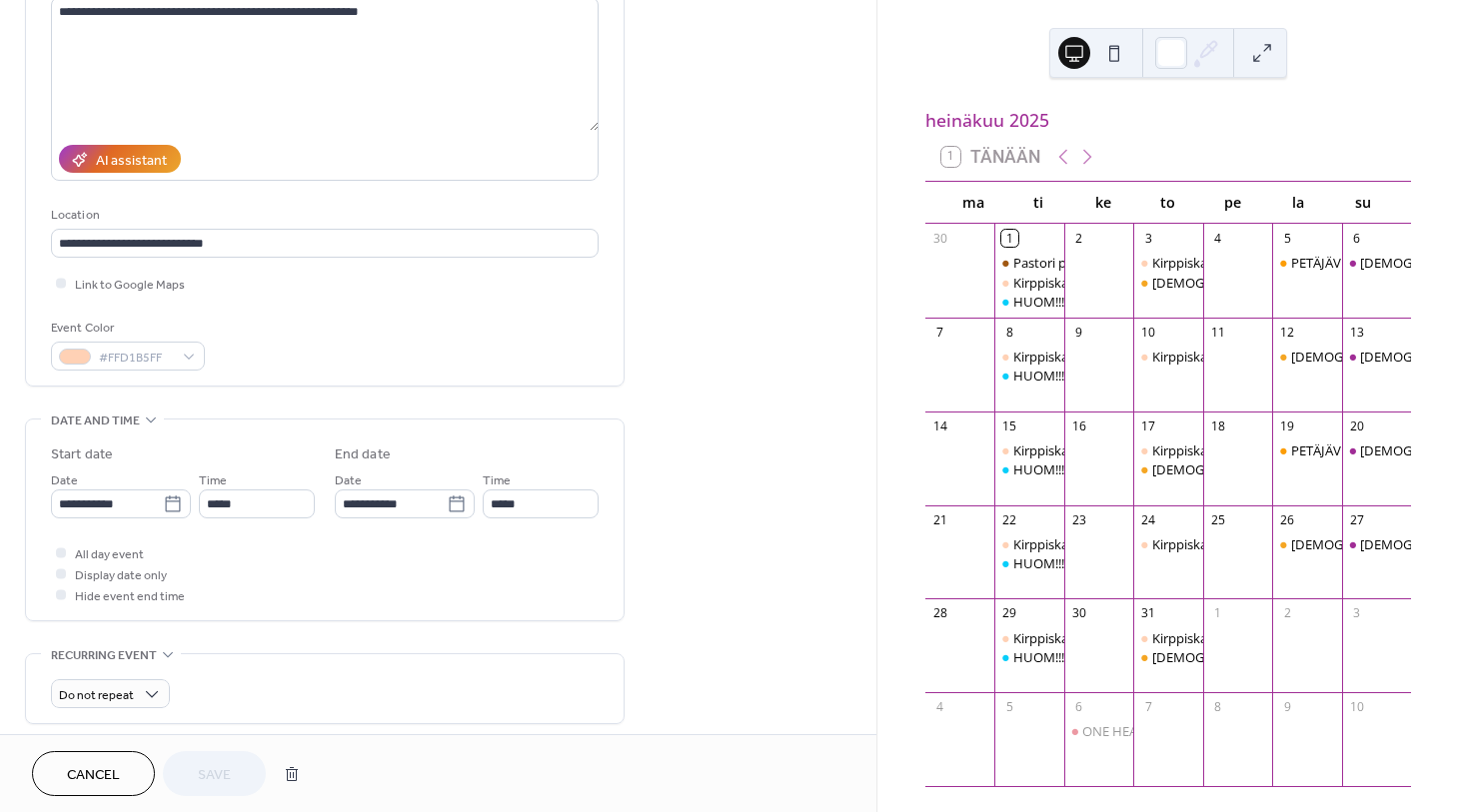 scroll, scrollTop: 233, scrollLeft: 0, axis: vertical 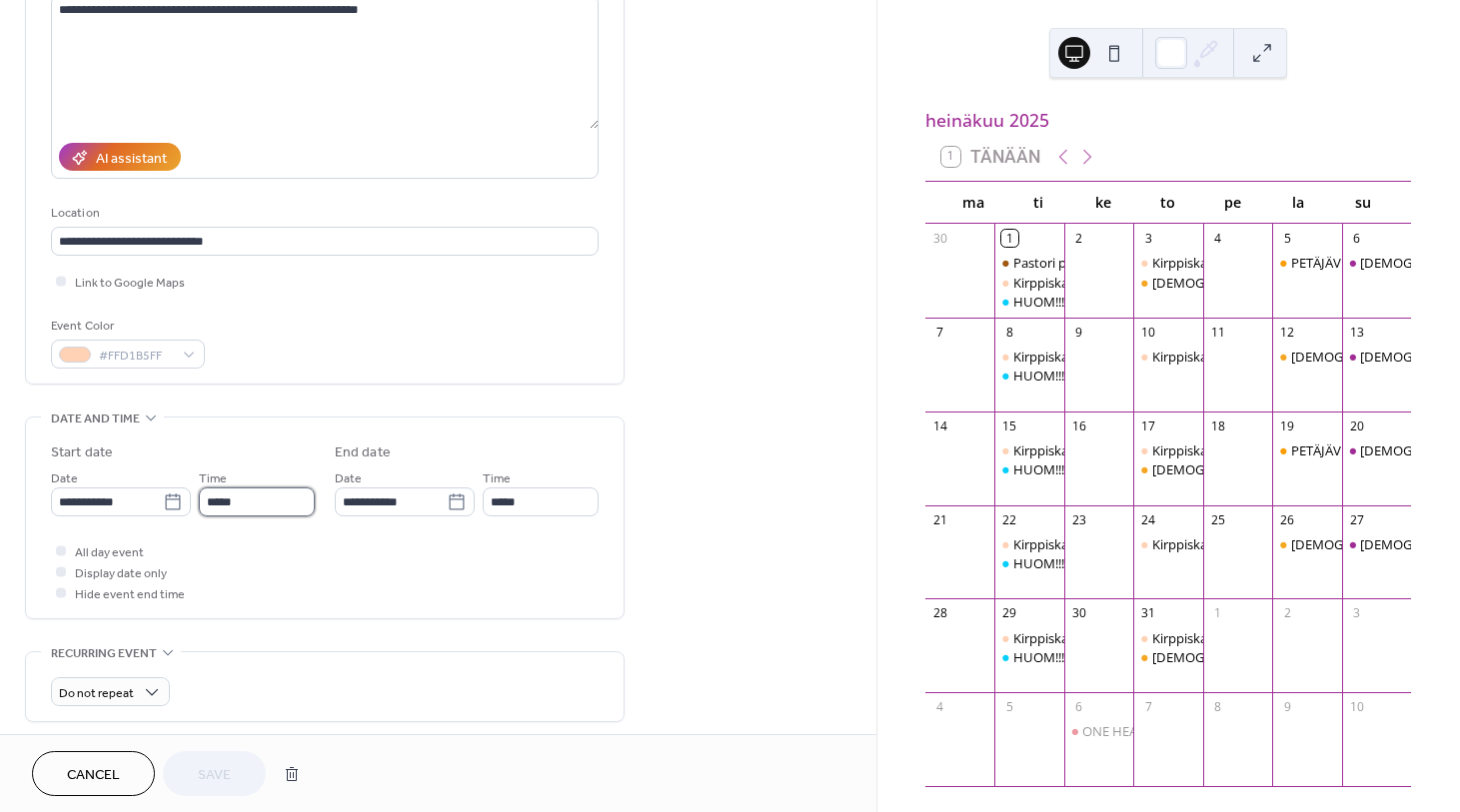 click on "*****" at bounding box center [257, 501] 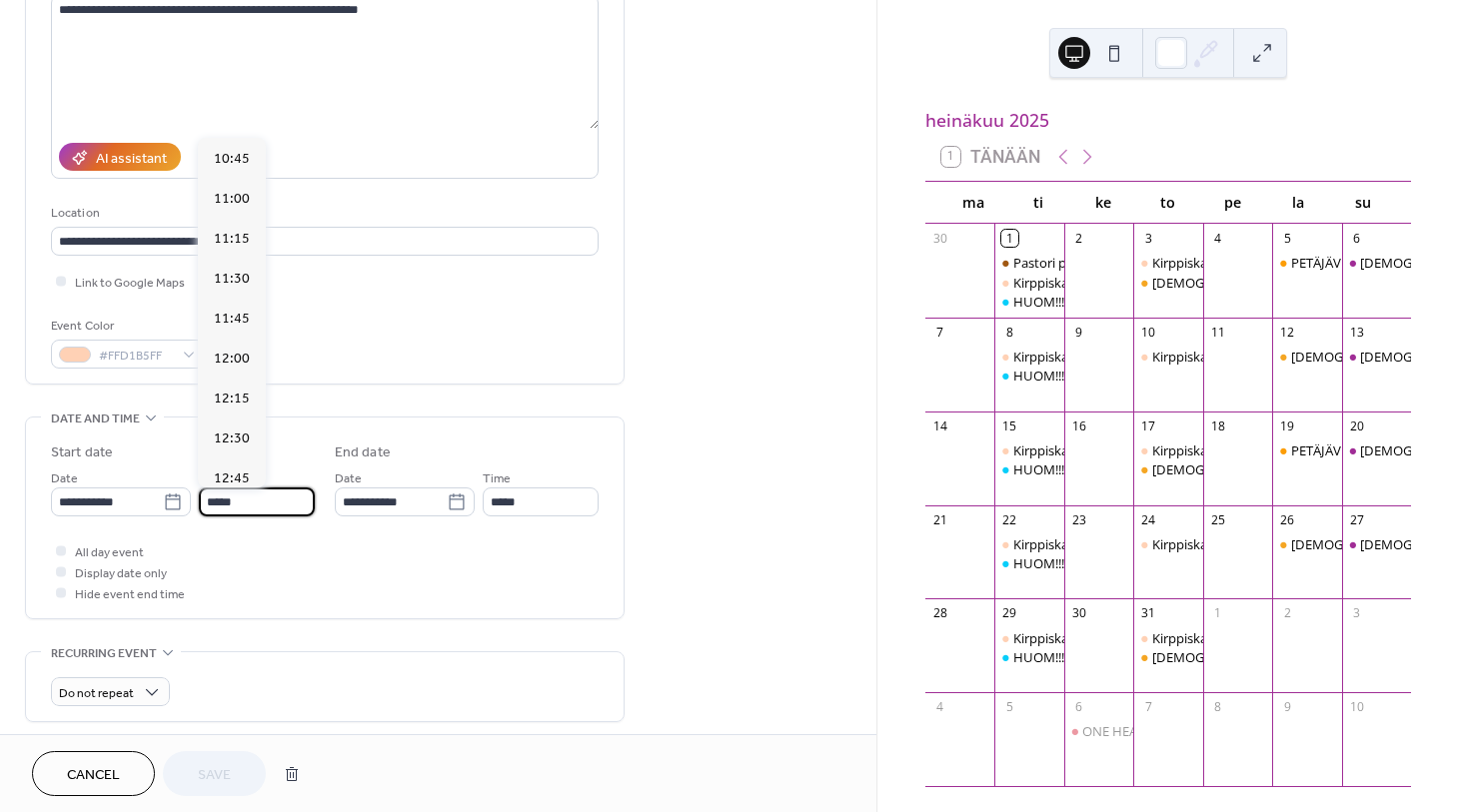 scroll, scrollTop: 1711, scrollLeft: 0, axis: vertical 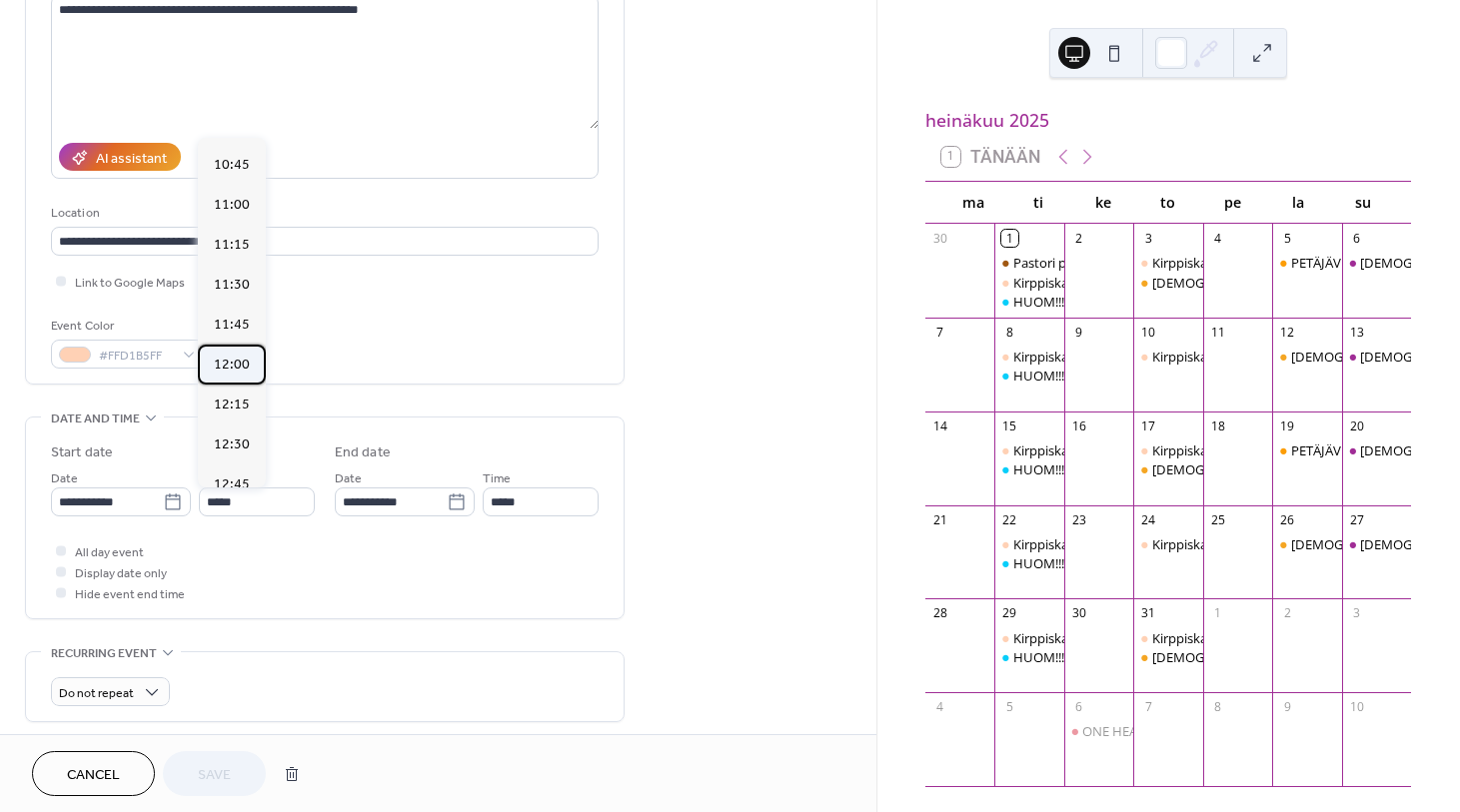 click on "12:00" at bounding box center (232, 365) 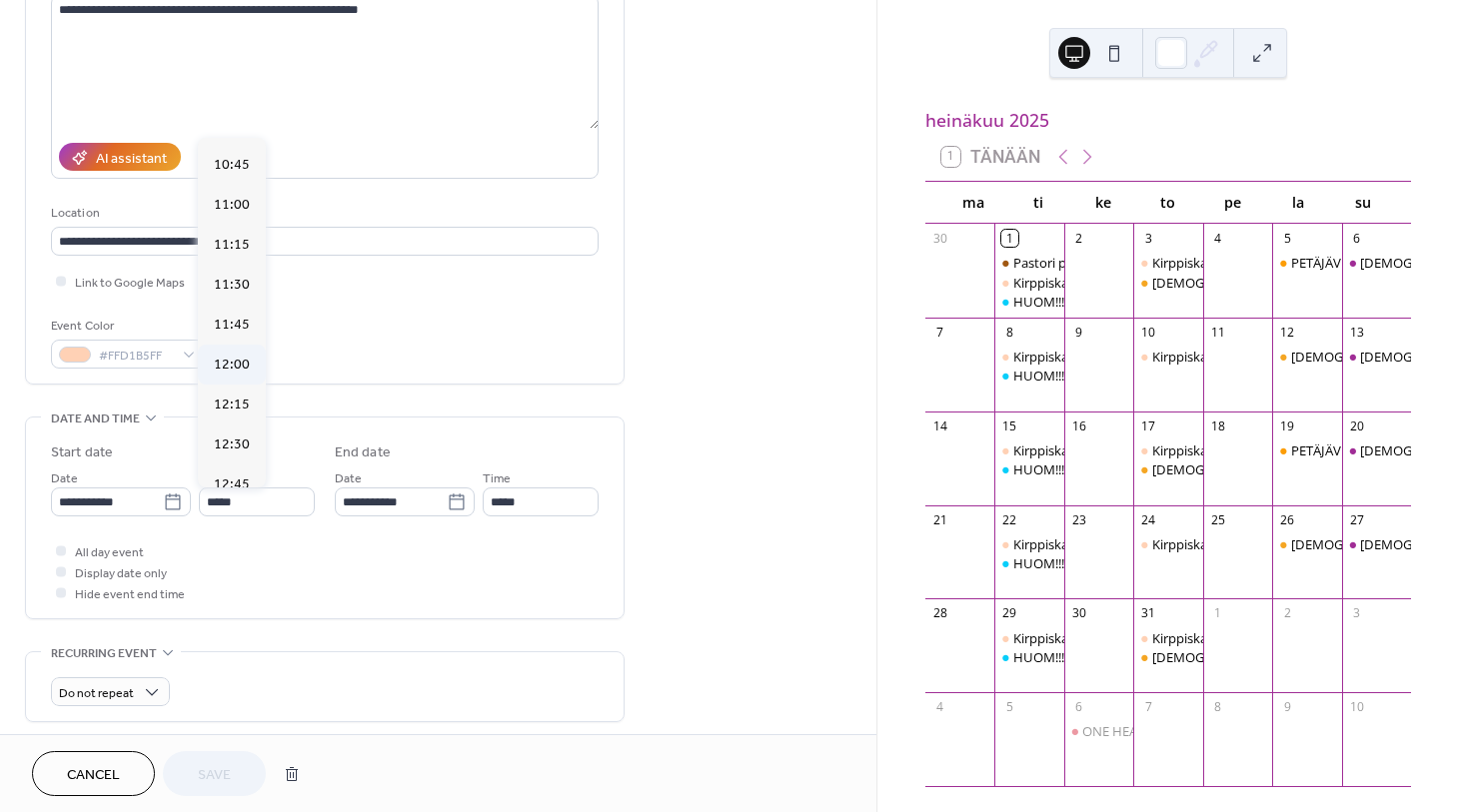 type on "*****" 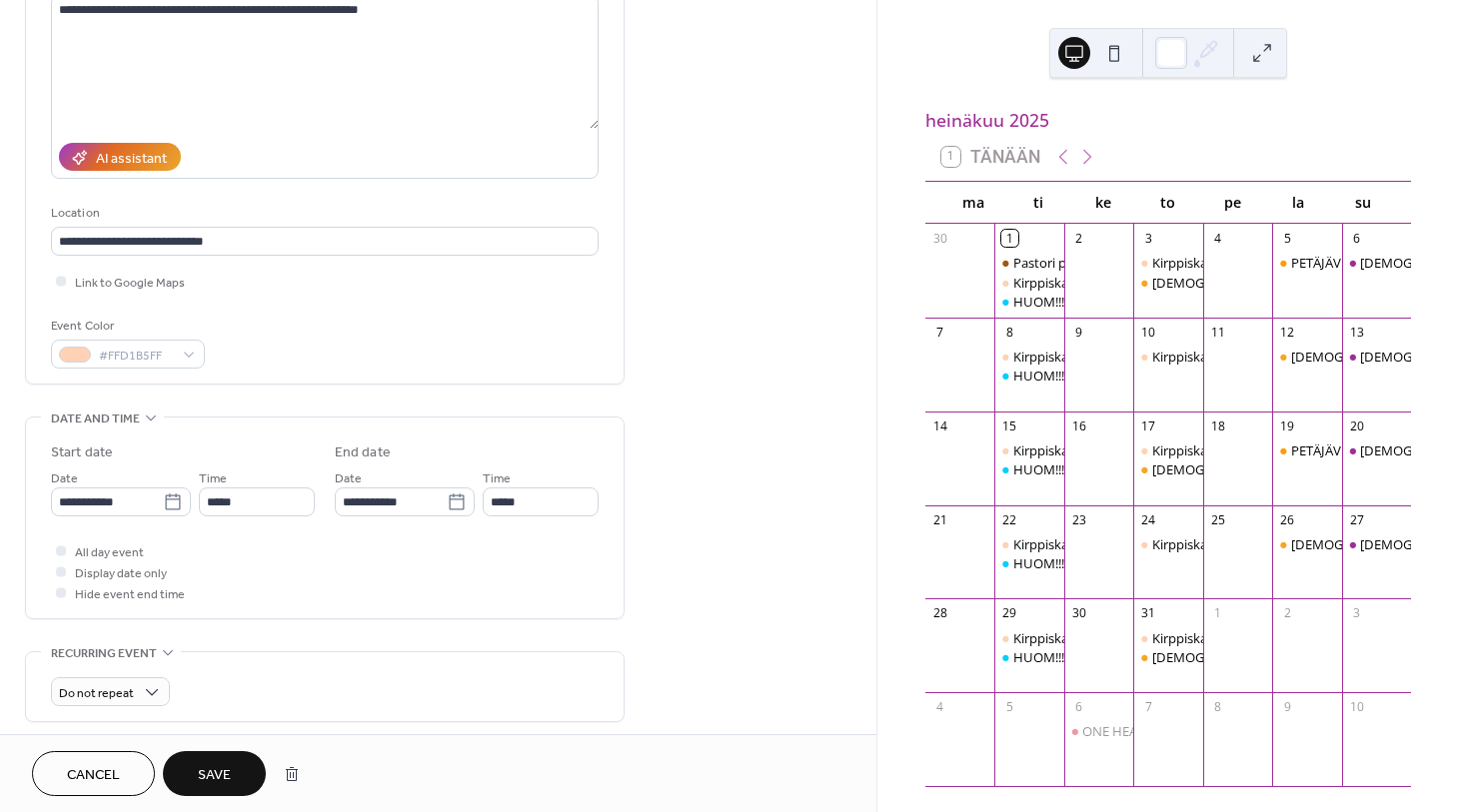 click on "All day event Display date only Hide event end time" at bounding box center [325, 571] 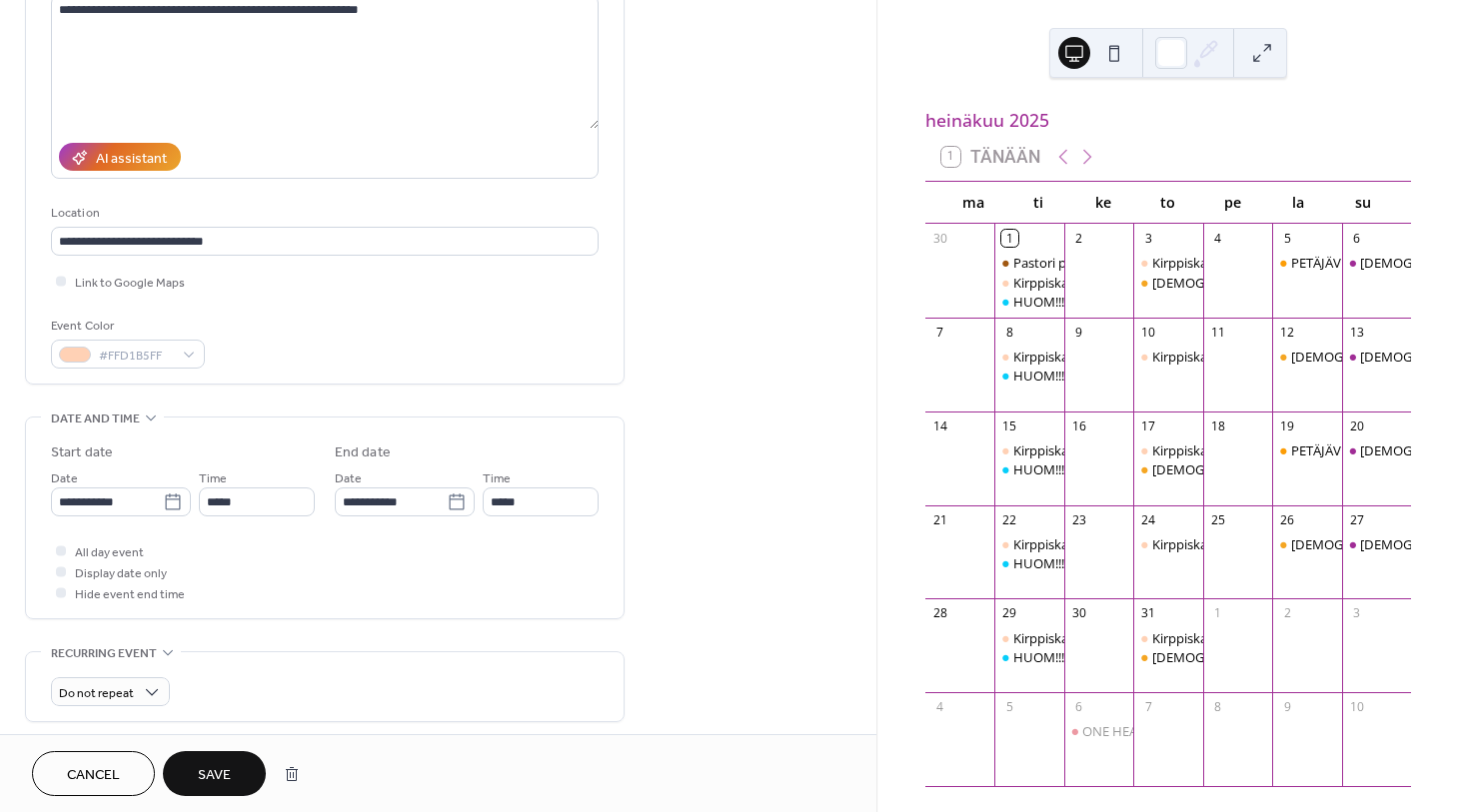 click on "Save" at bounding box center (214, 775) 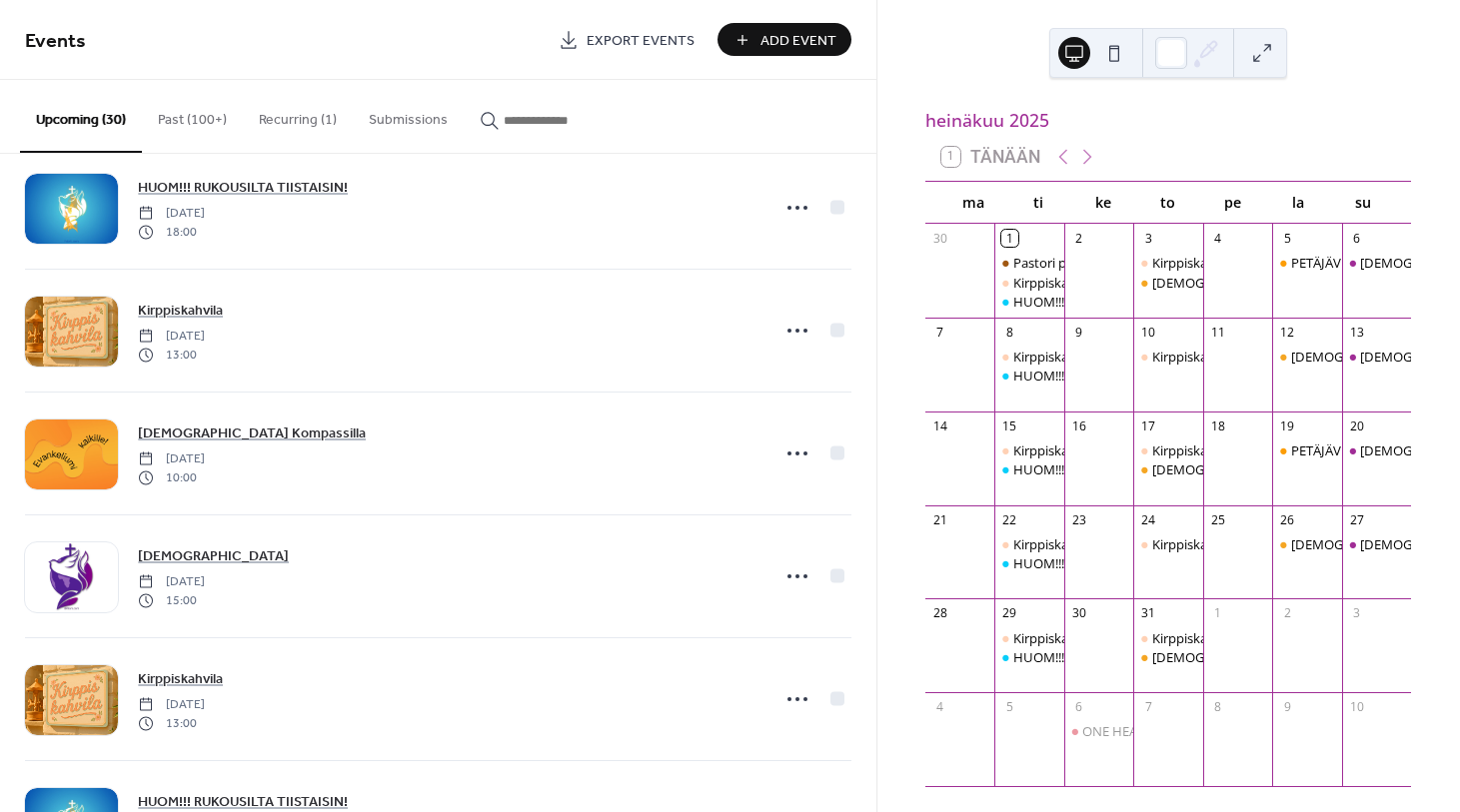 scroll, scrollTop: 1024, scrollLeft: 0, axis: vertical 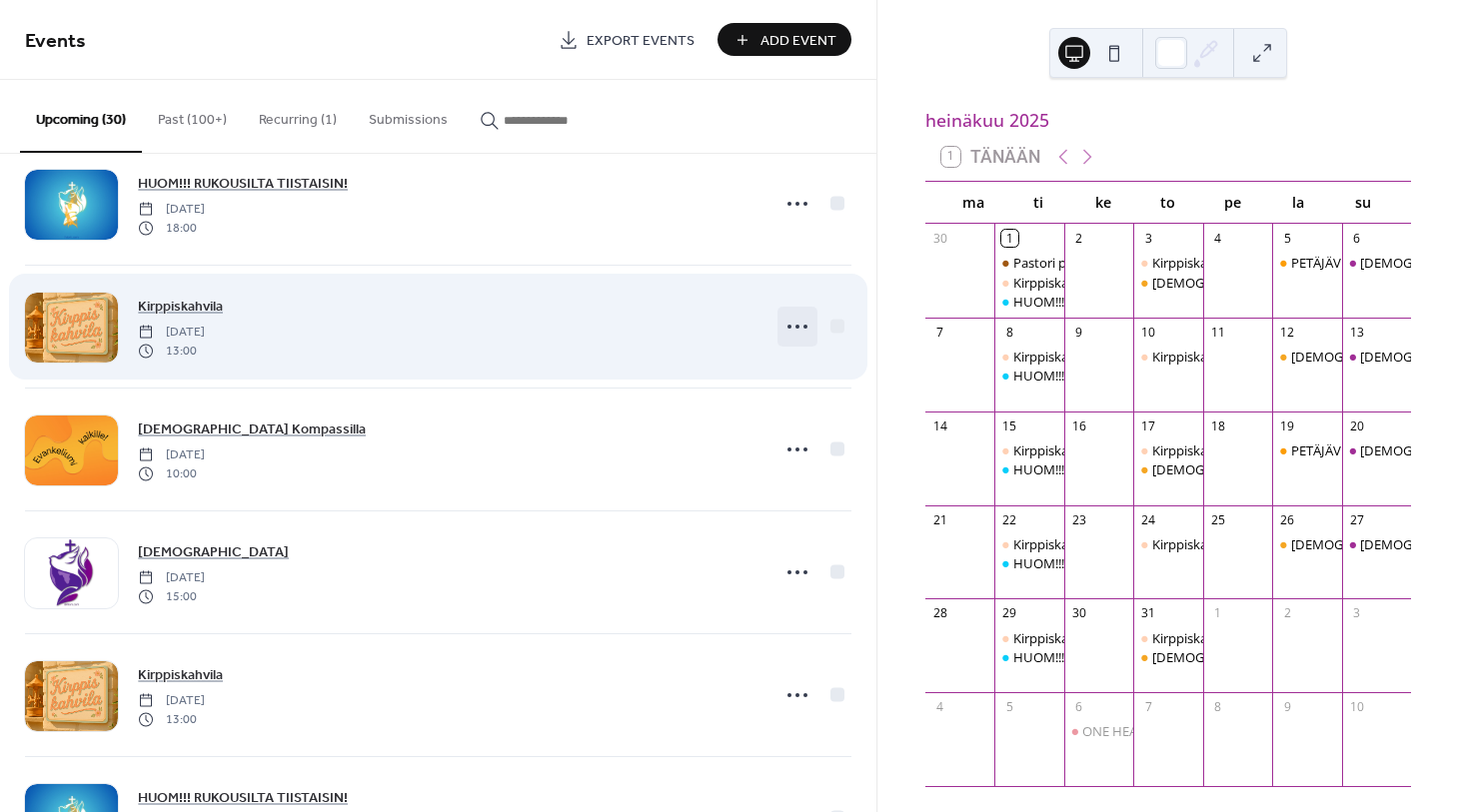 click 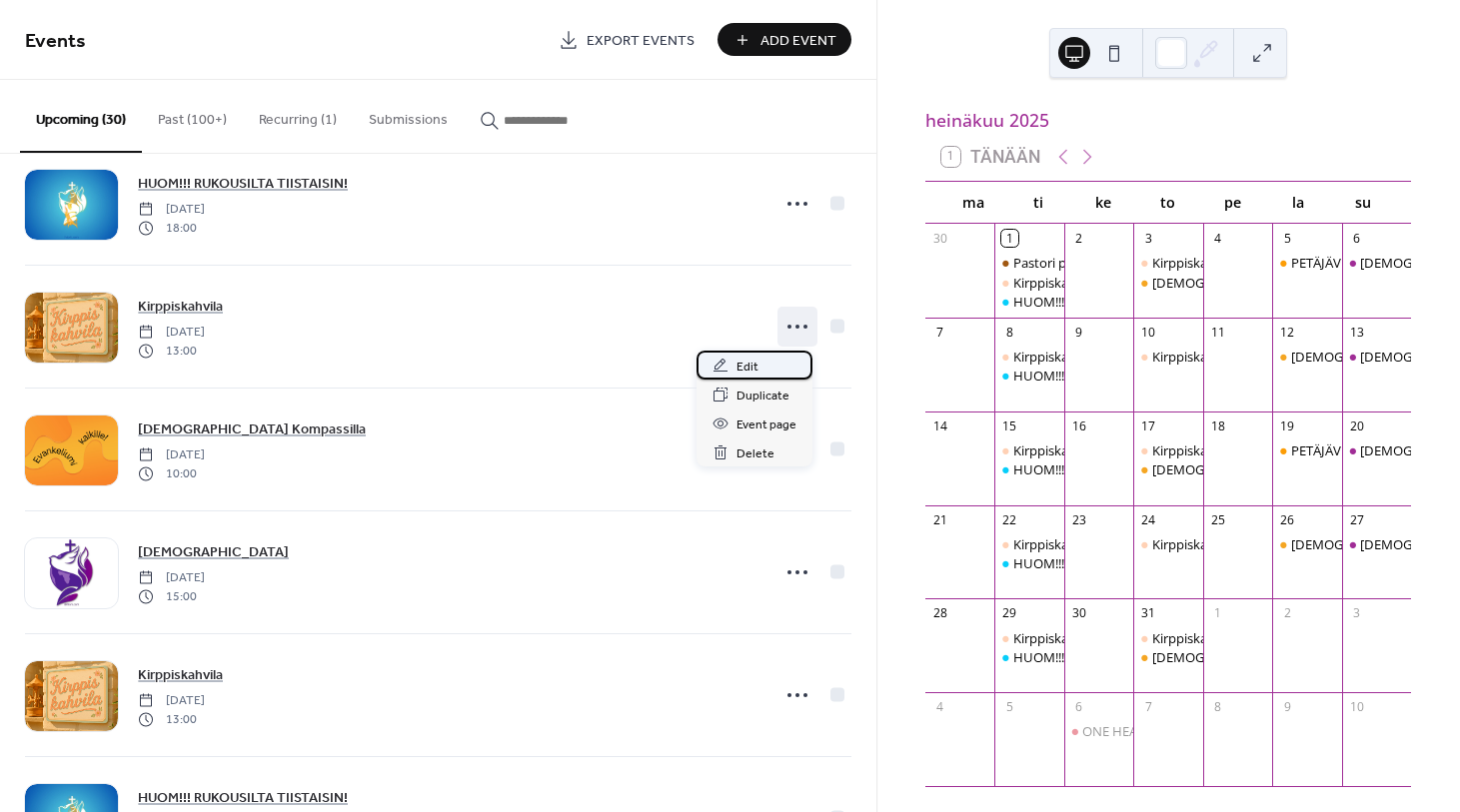 click on "Edit" at bounding box center [747, 367] 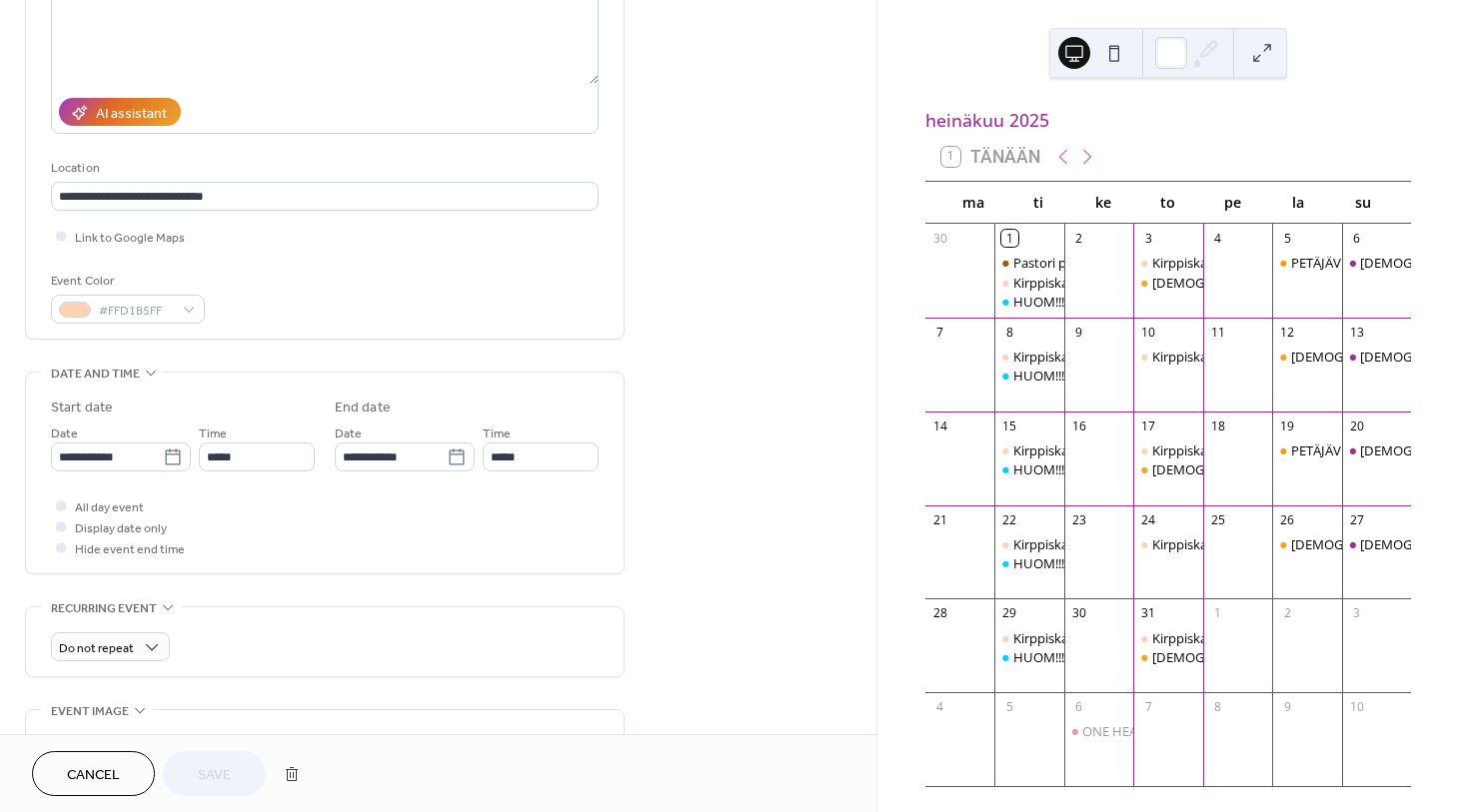 scroll, scrollTop: 291, scrollLeft: 0, axis: vertical 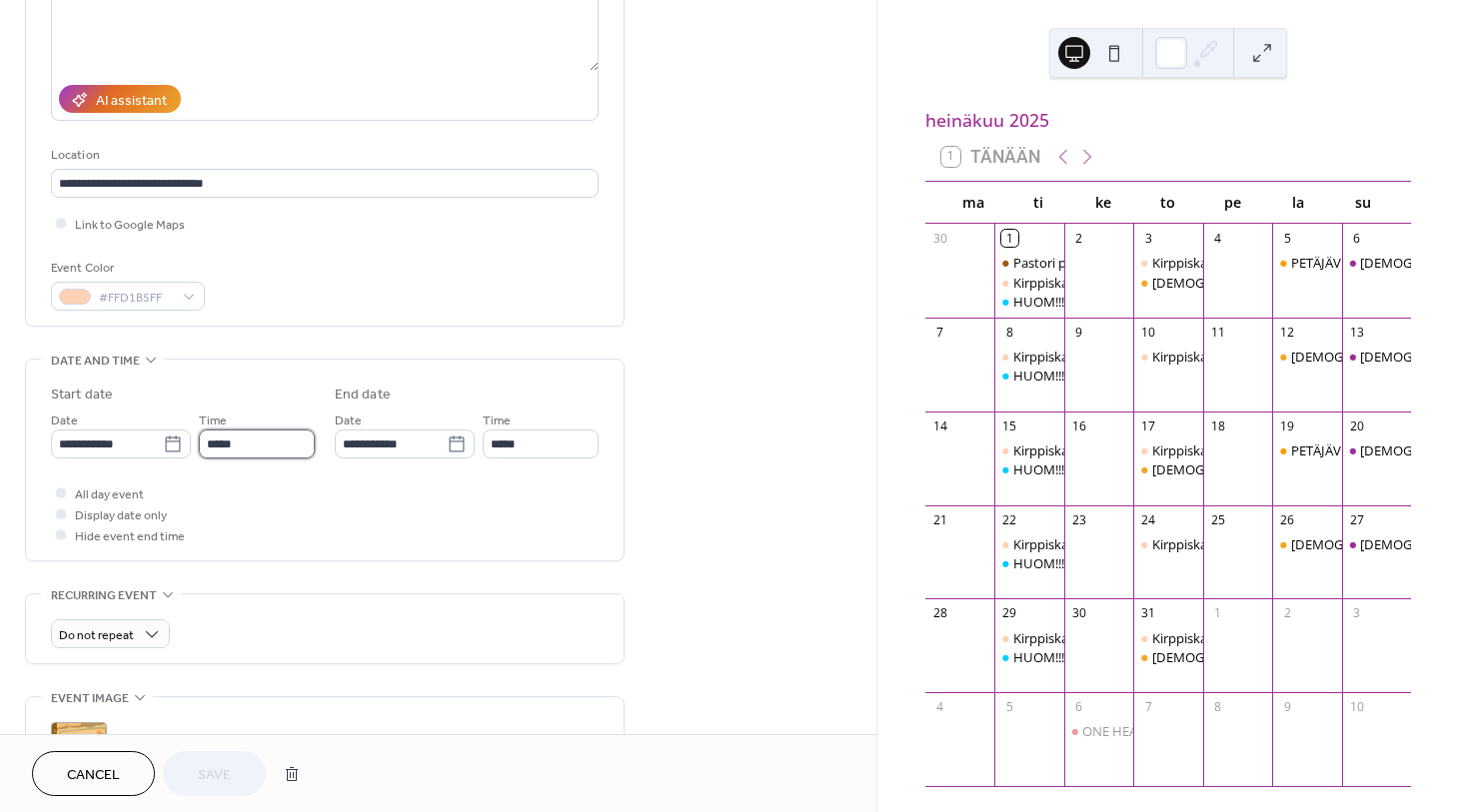 click on "*****" at bounding box center (257, 443) 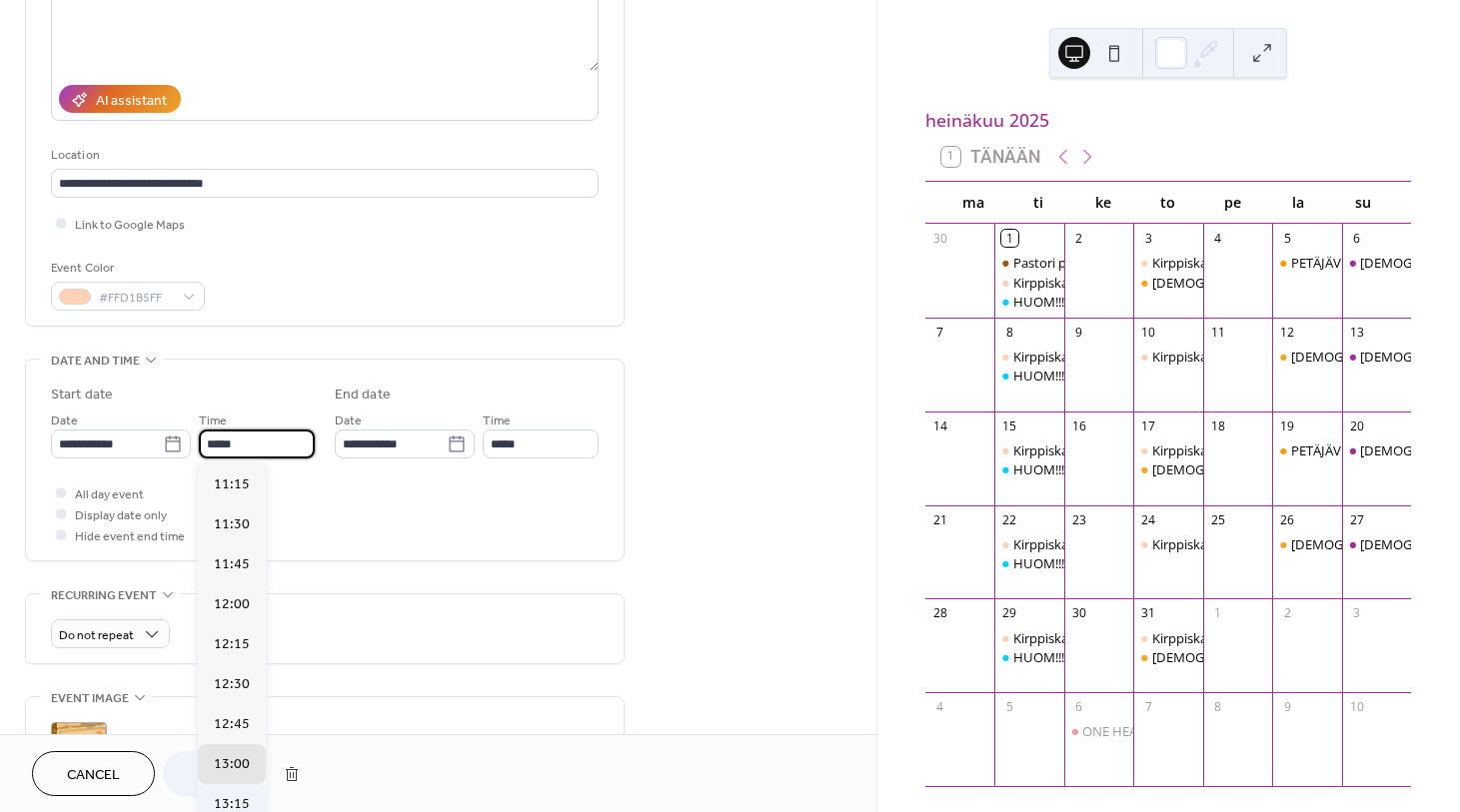 scroll, scrollTop: 1775, scrollLeft: 0, axis: vertical 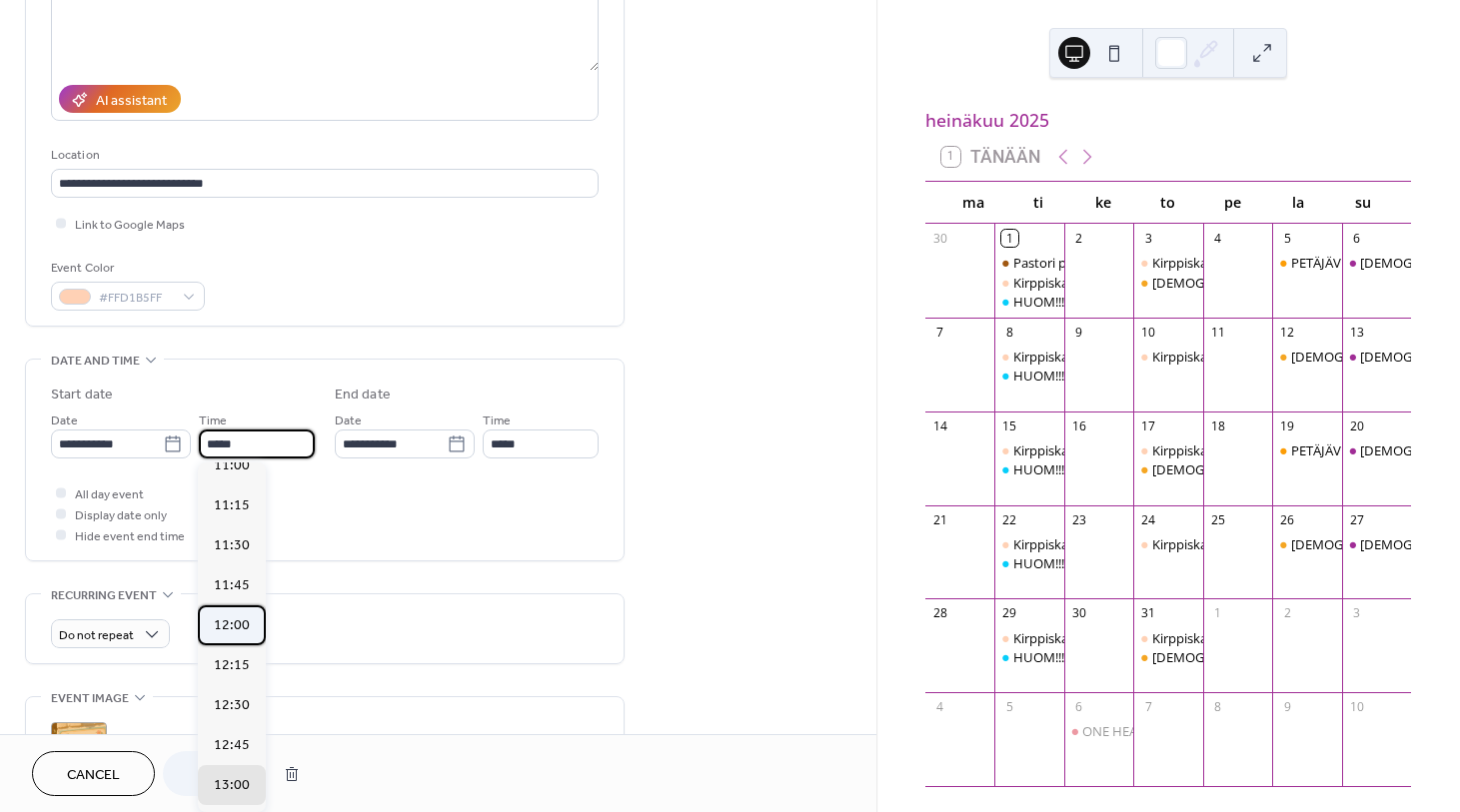 click on "12:00" at bounding box center (232, 625) 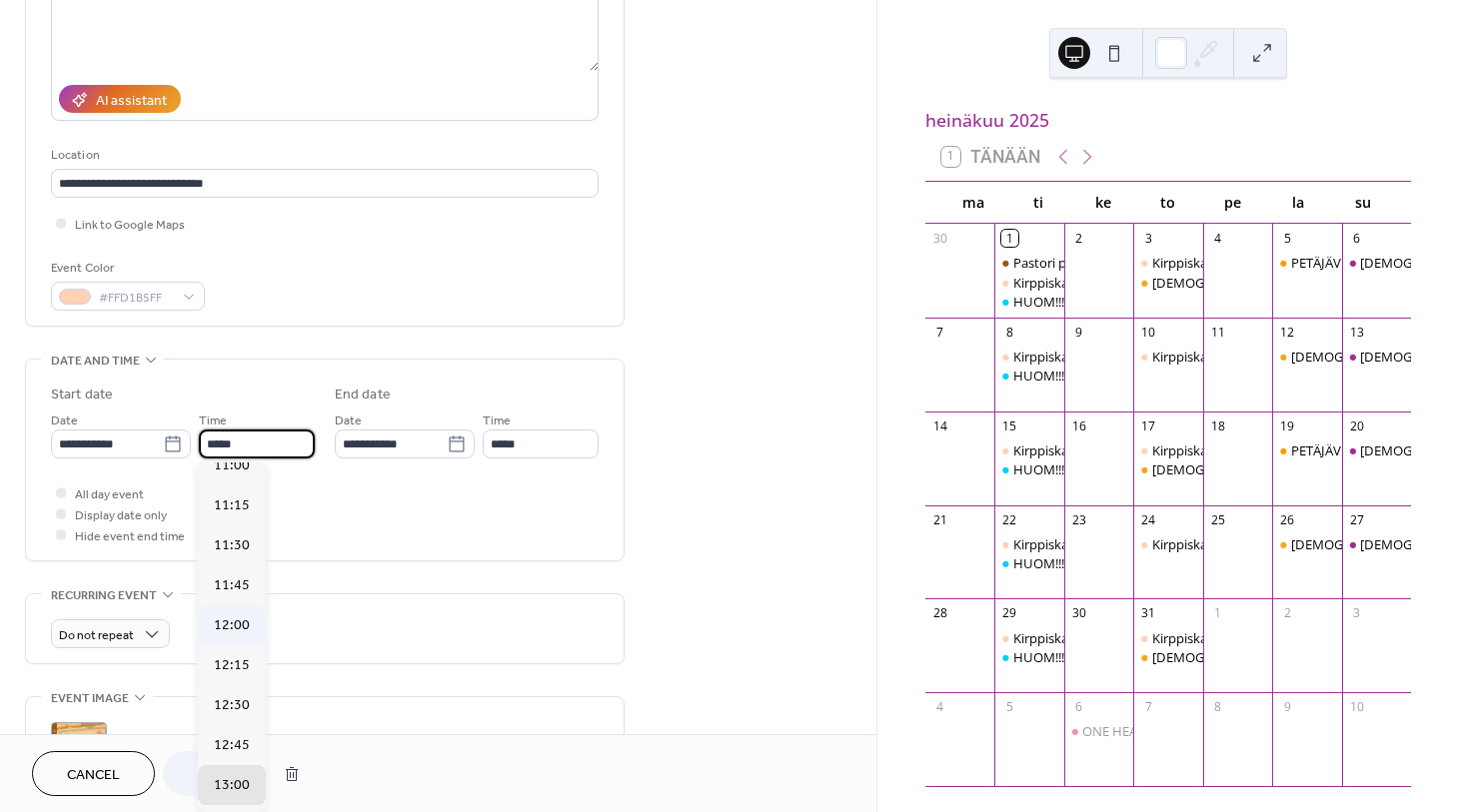 type on "*****" 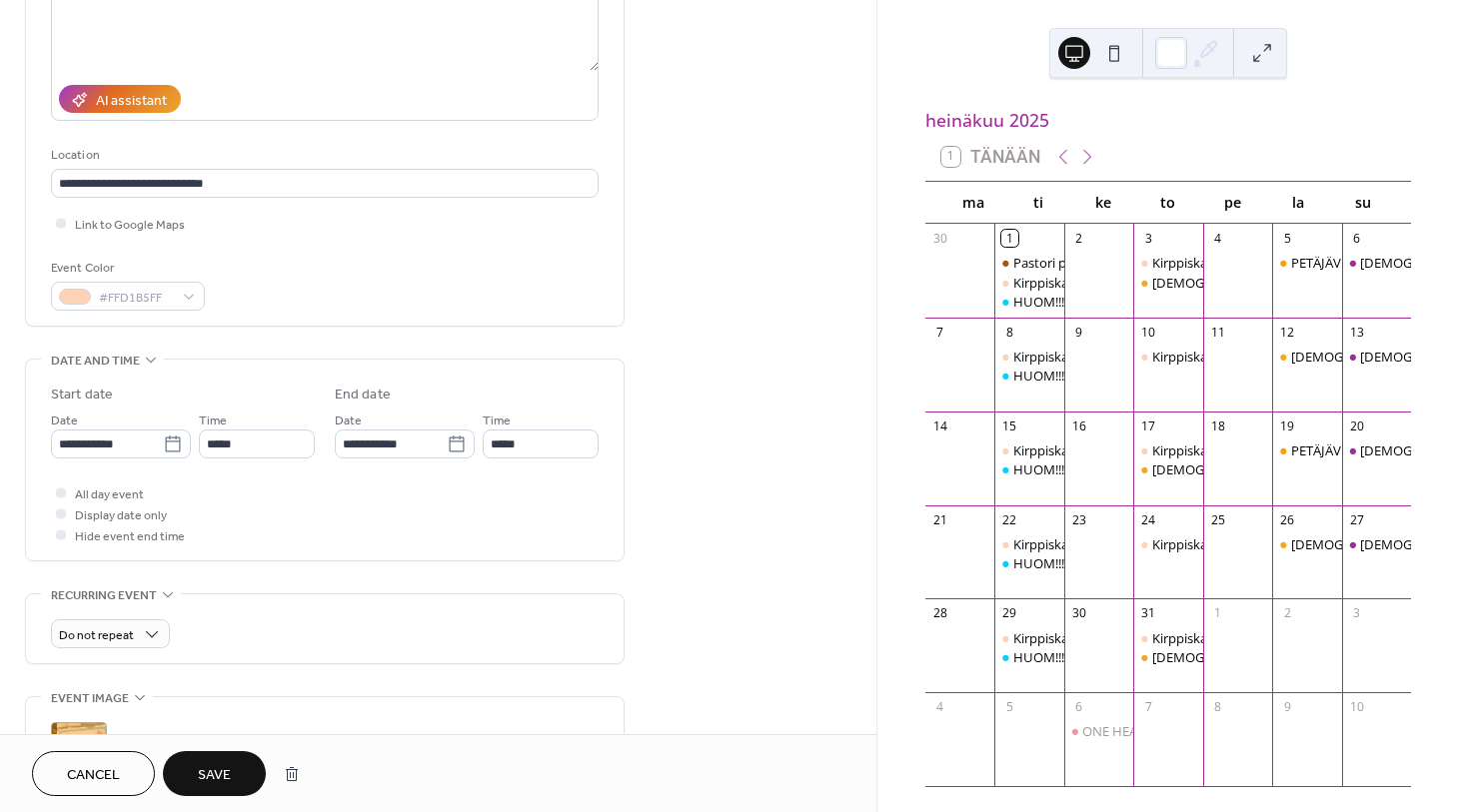 click on "Do not repeat" at bounding box center [325, 628] 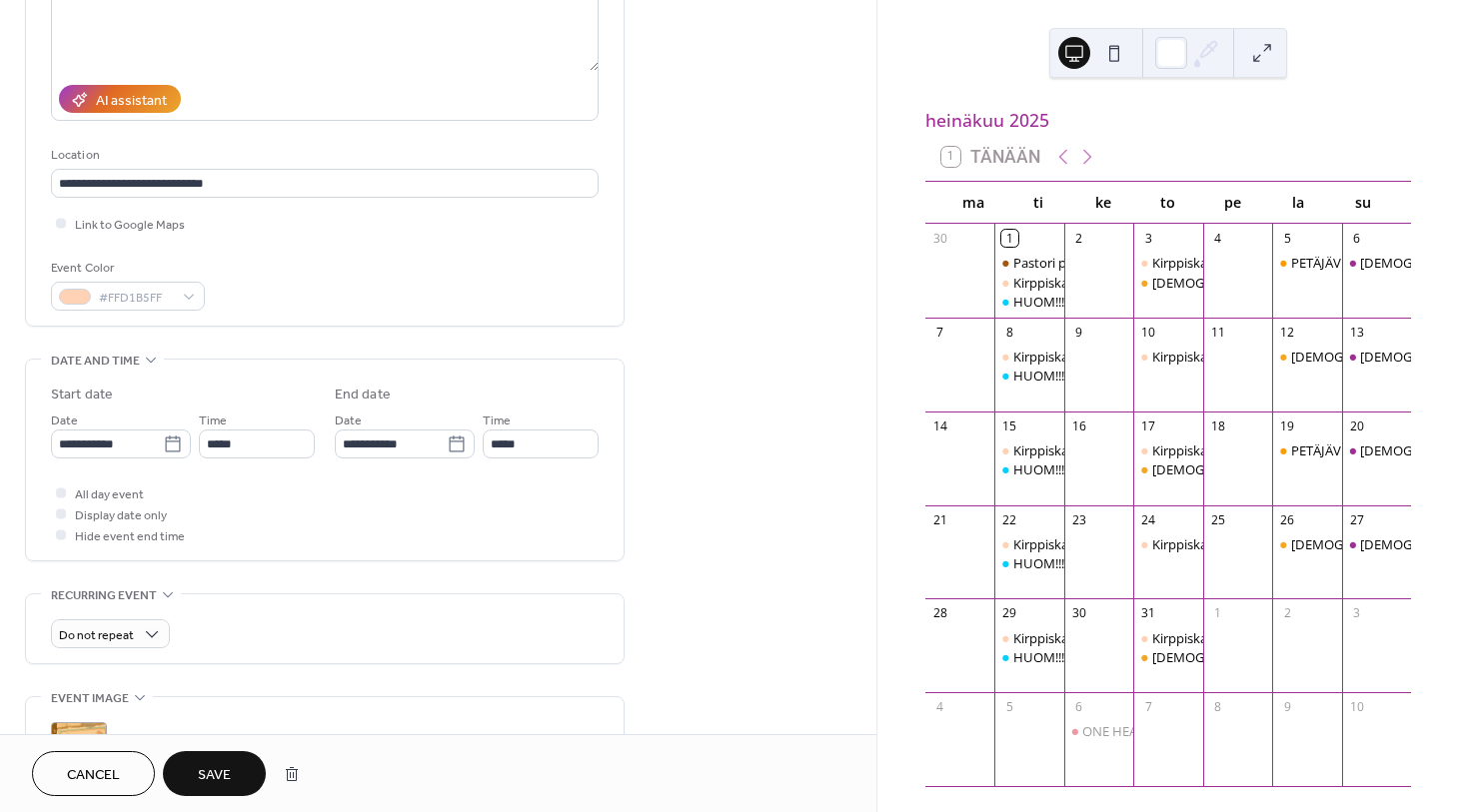 click on "Save" at bounding box center (214, 775) 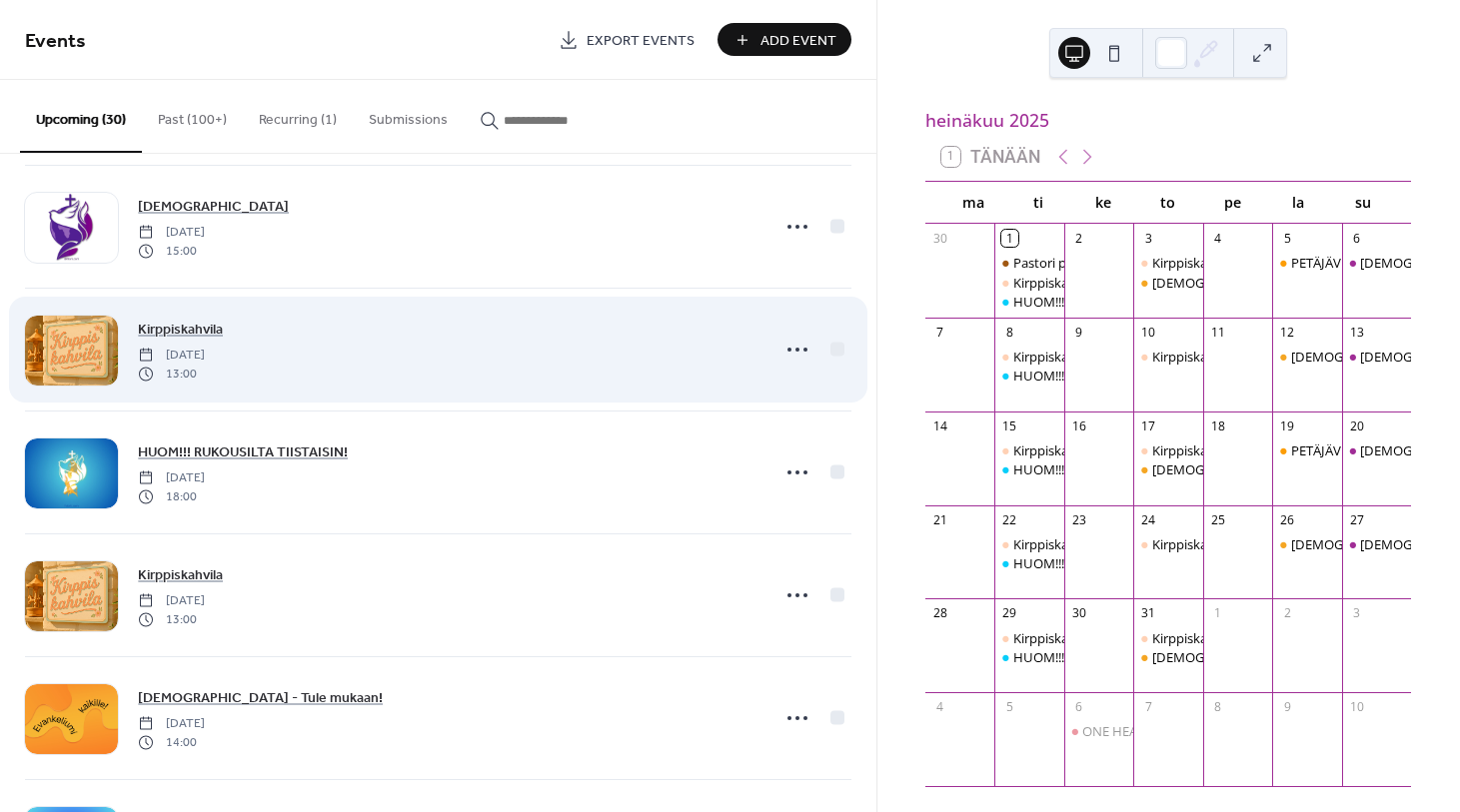 scroll, scrollTop: 1371, scrollLeft: 0, axis: vertical 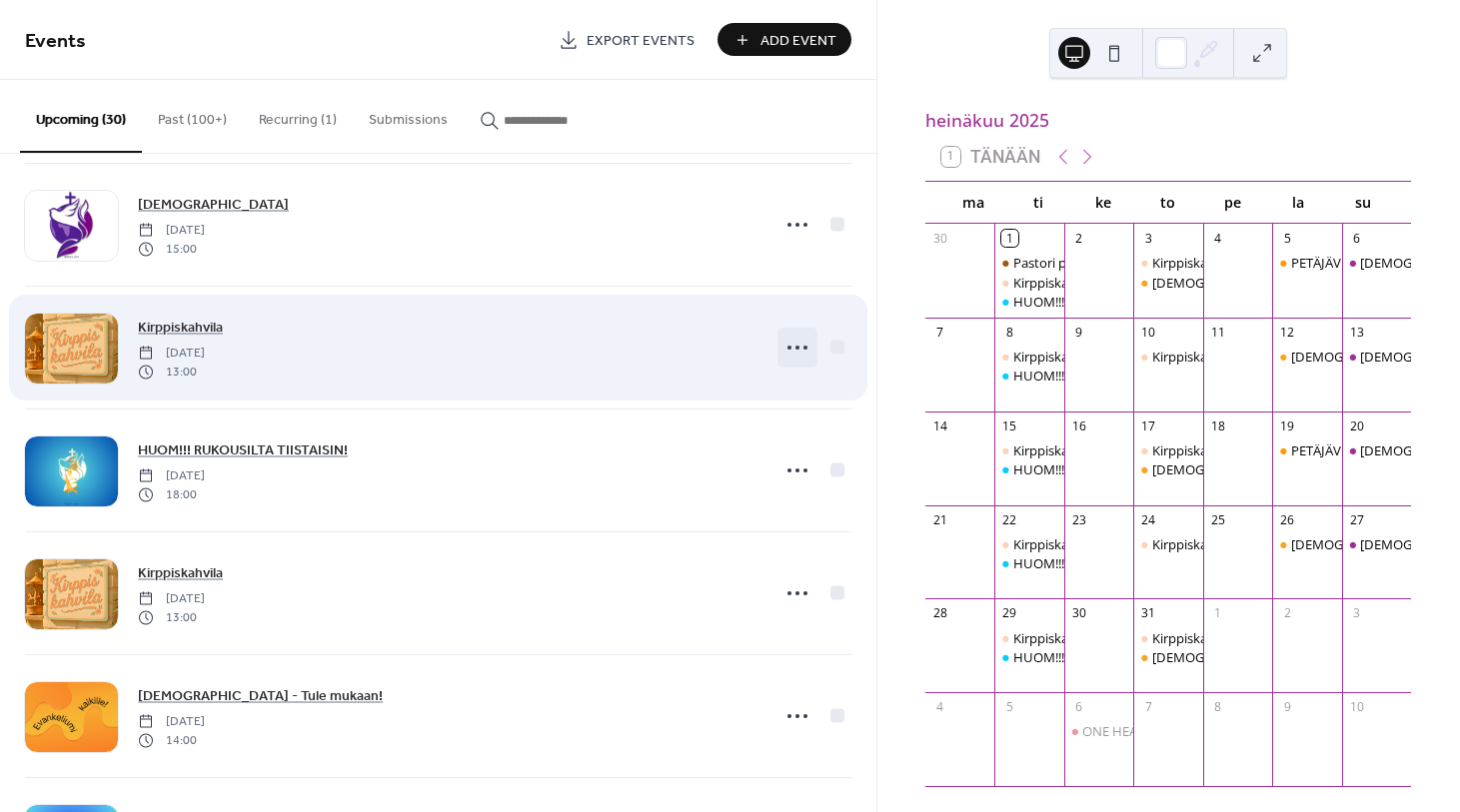 click 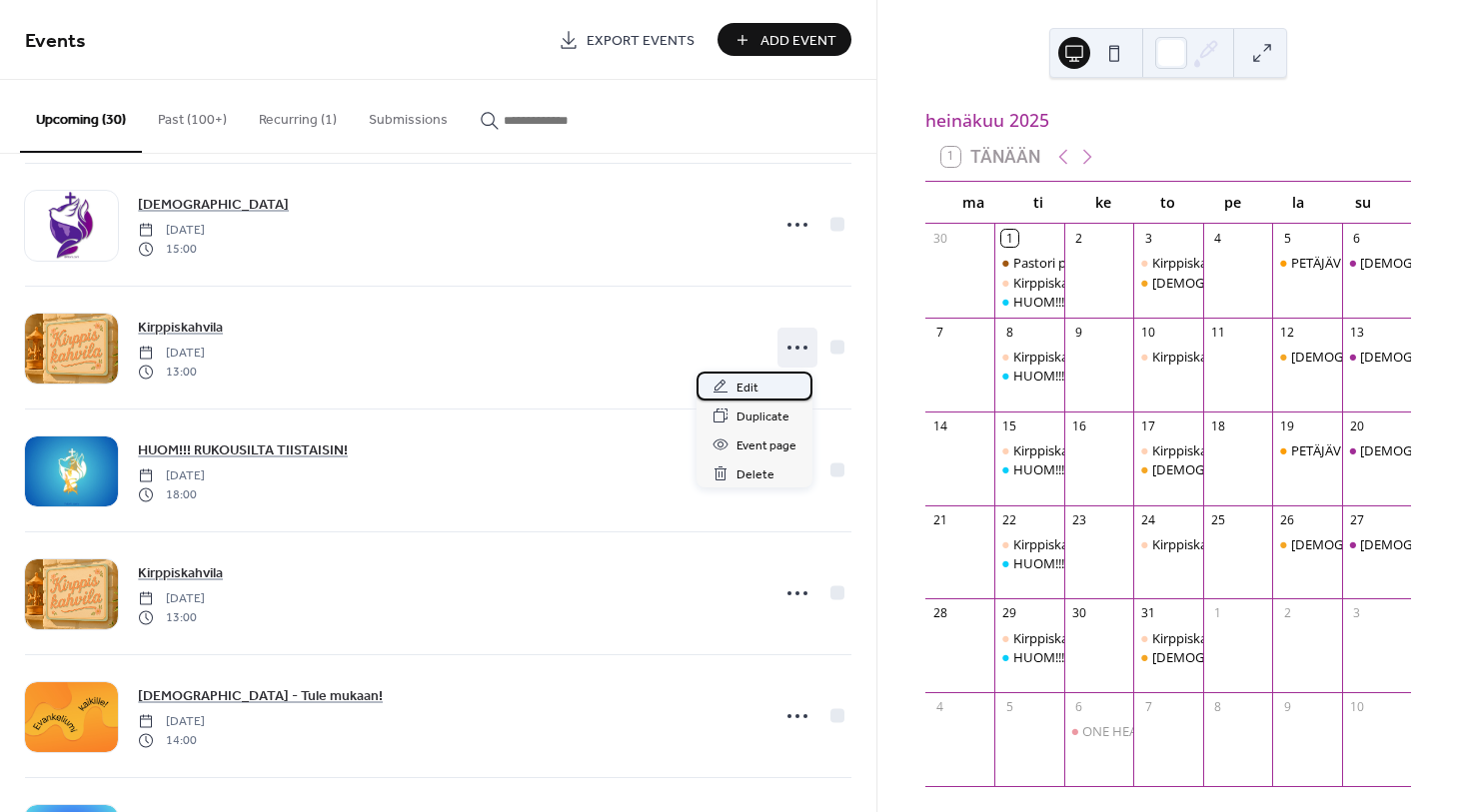 click on "Edit" at bounding box center [747, 388] 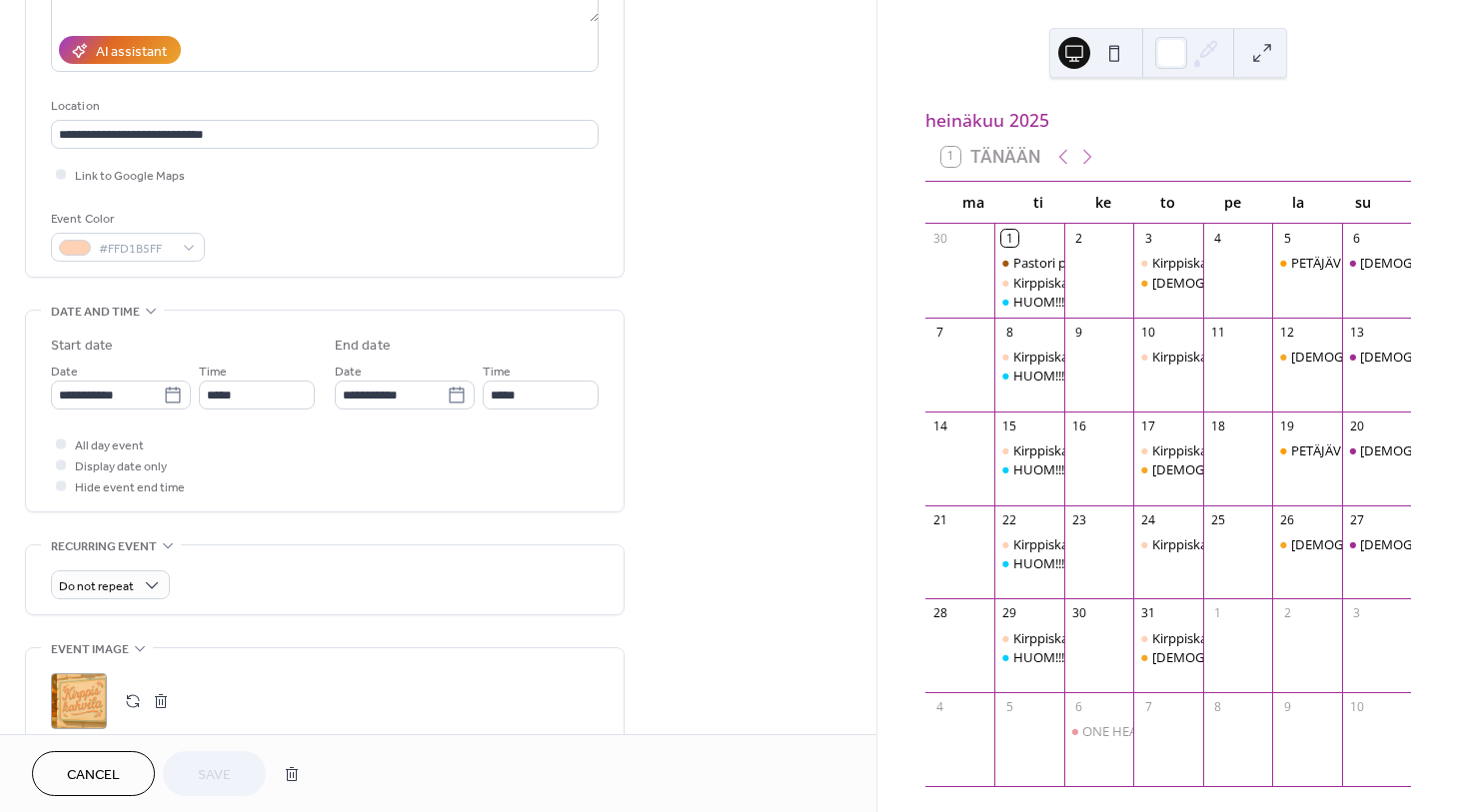 scroll, scrollTop: 342, scrollLeft: 0, axis: vertical 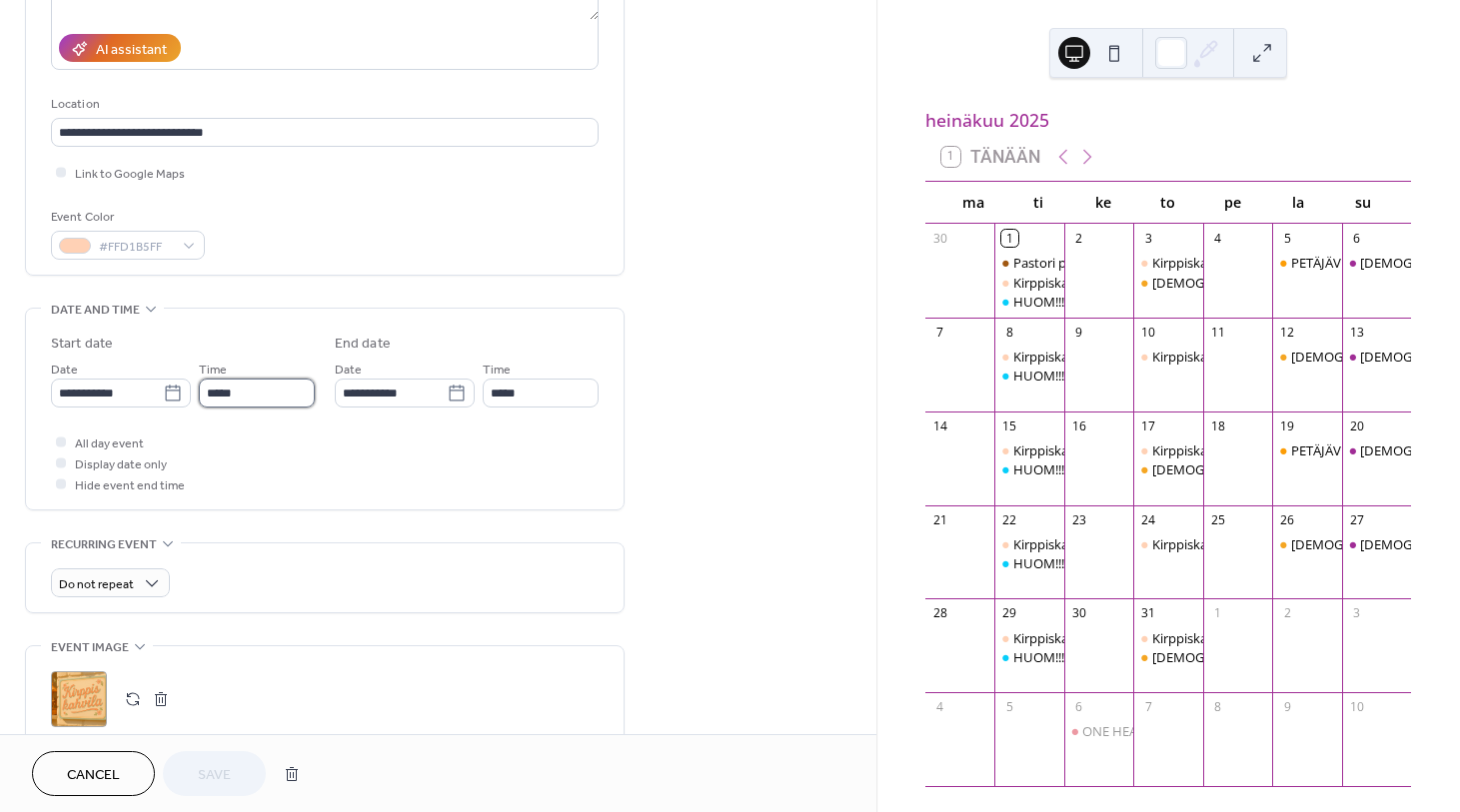 click on "*****" at bounding box center [257, 393] 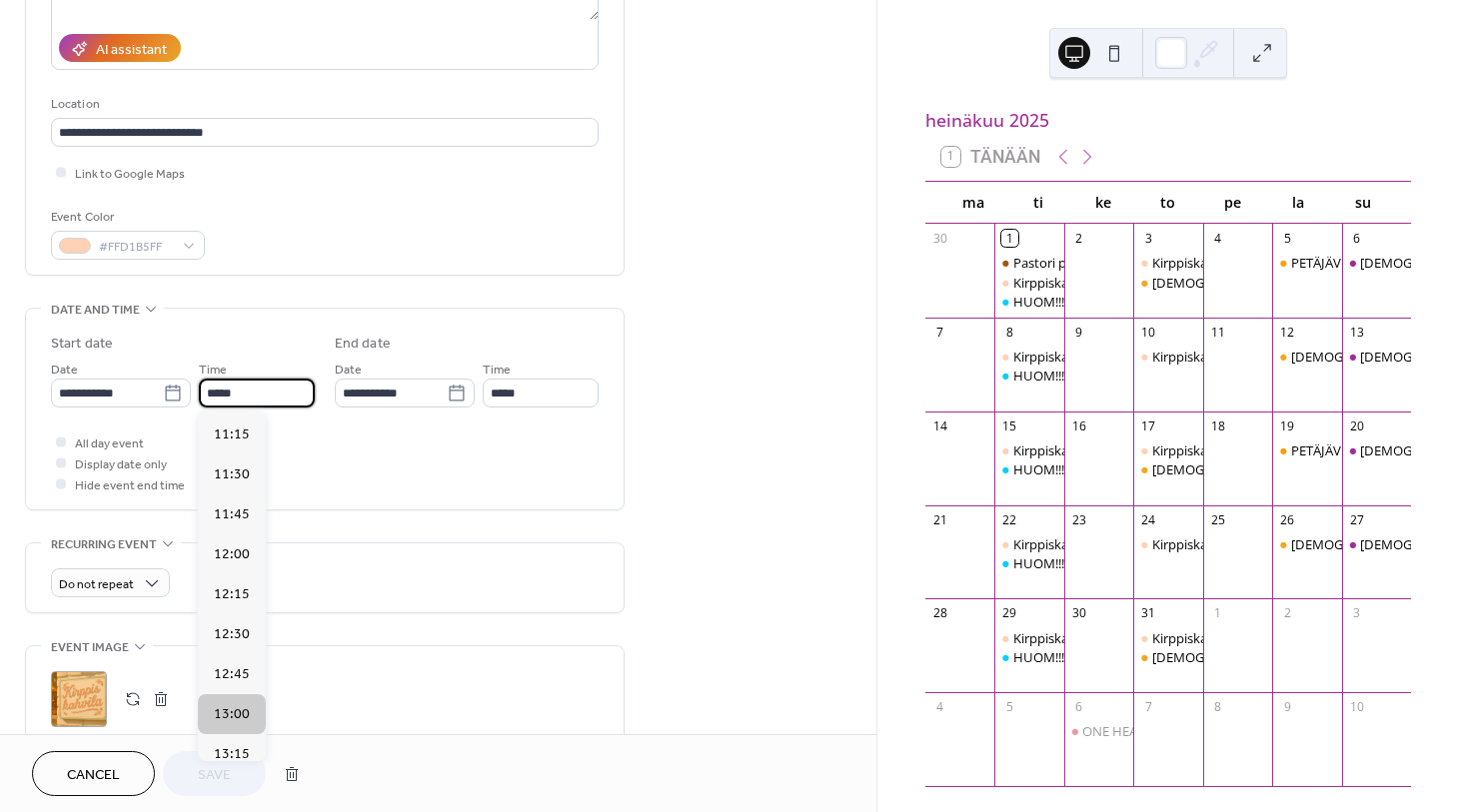 scroll, scrollTop: 1789, scrollLeft: 0, axis: vertical 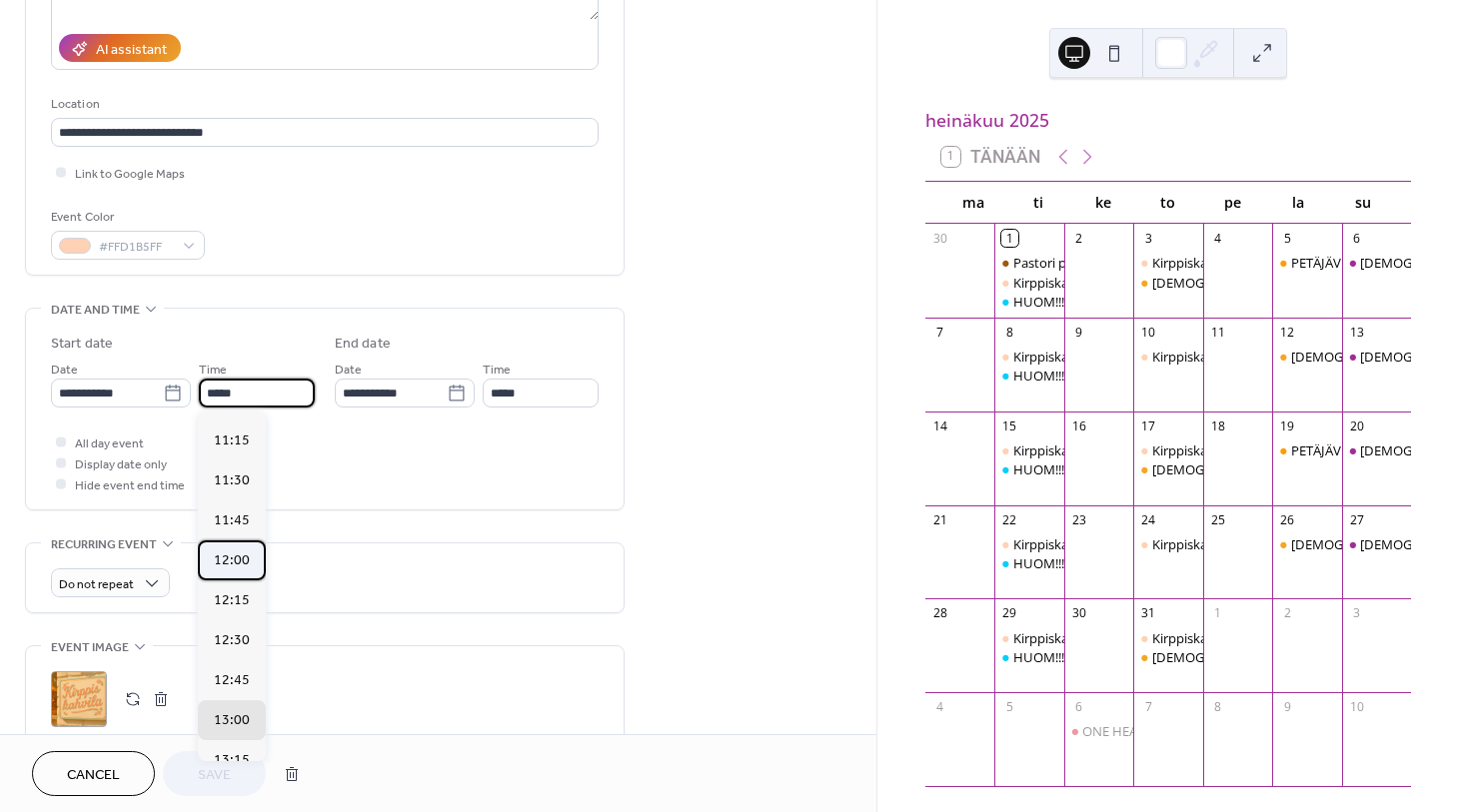 click on "12:00" at bounding box center (232, 560) 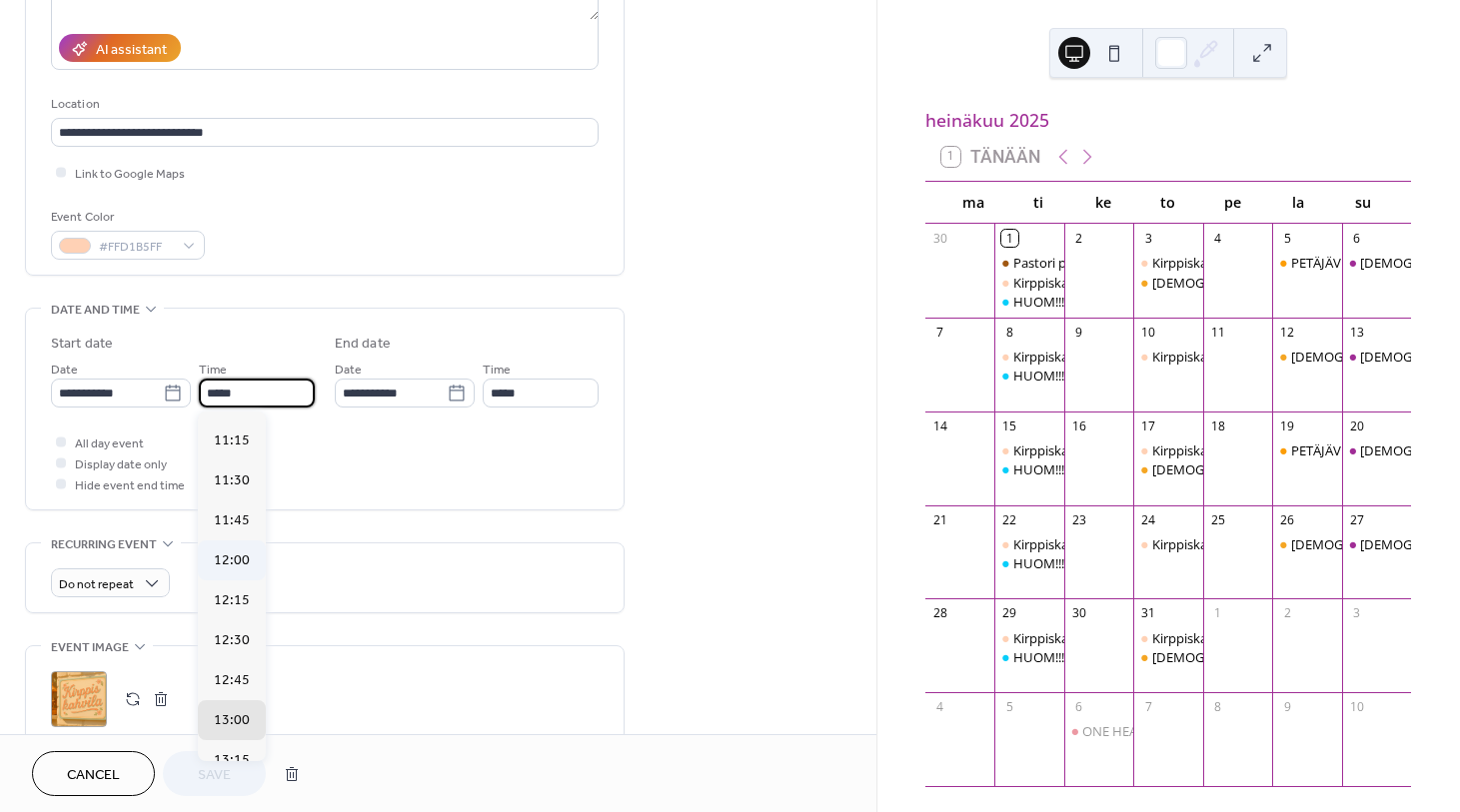 type on "*****" 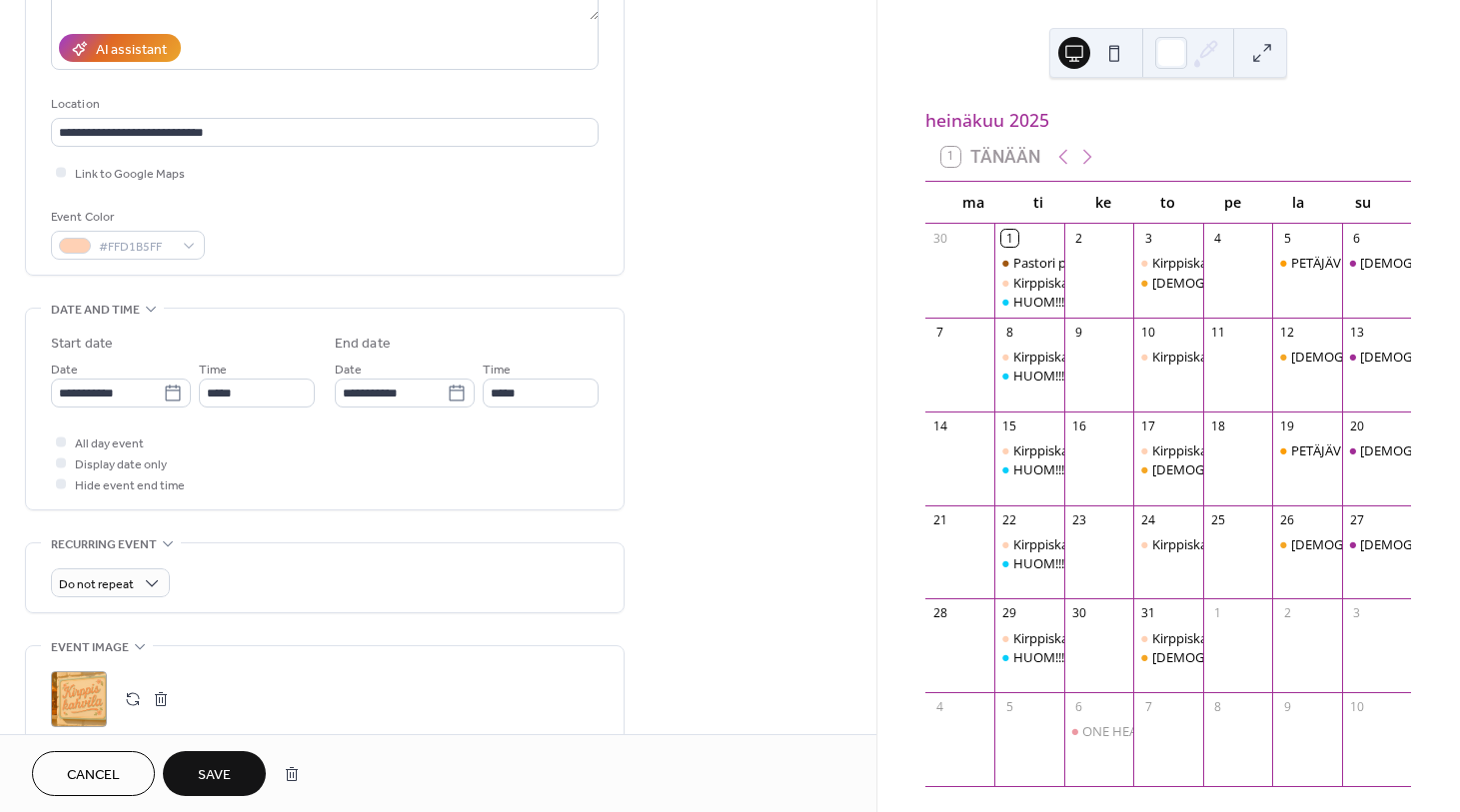click on "Save" at bounding box center (214, 775) 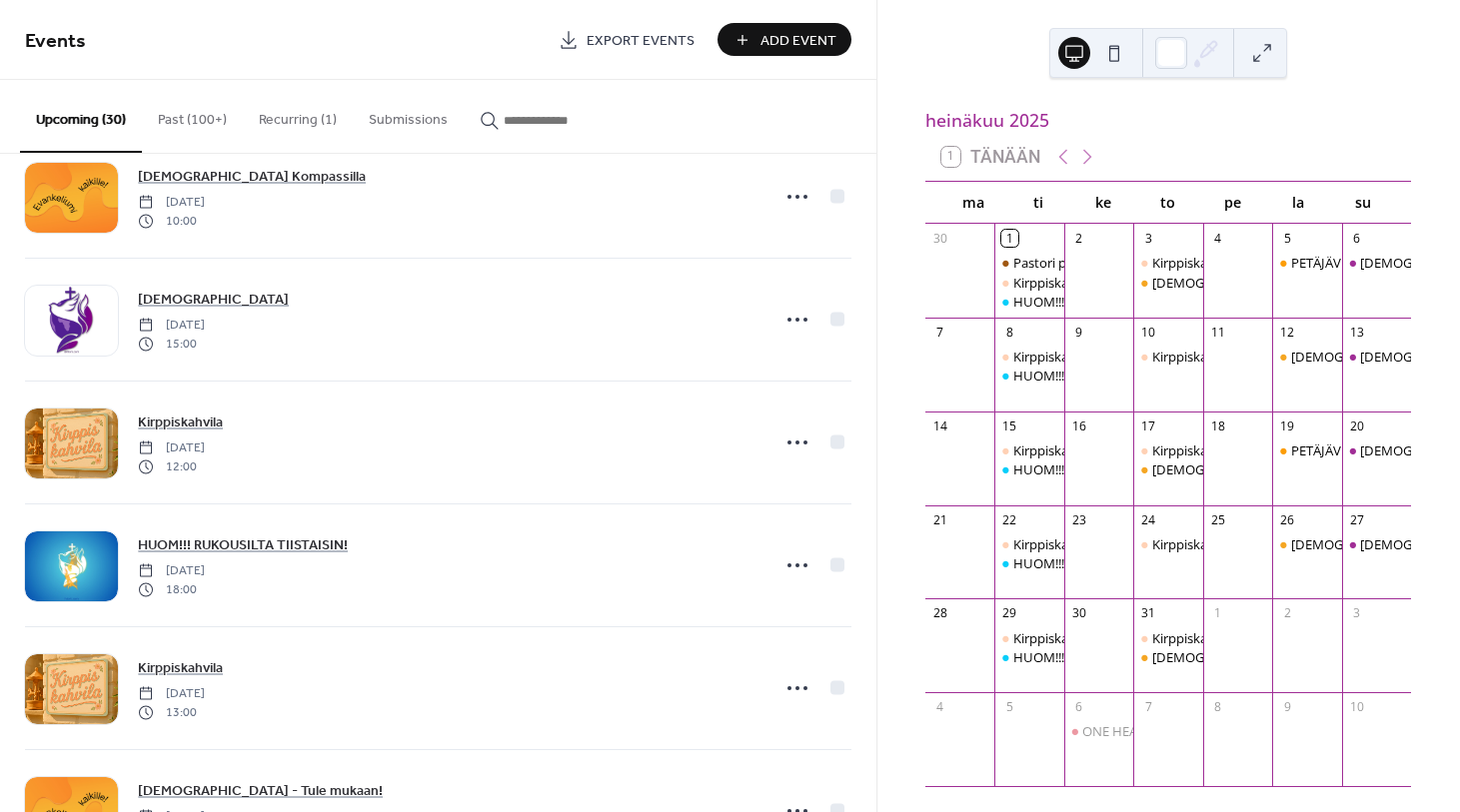 scroll, scrollTop: 1277, scrollLeft: 0, axis: vertical 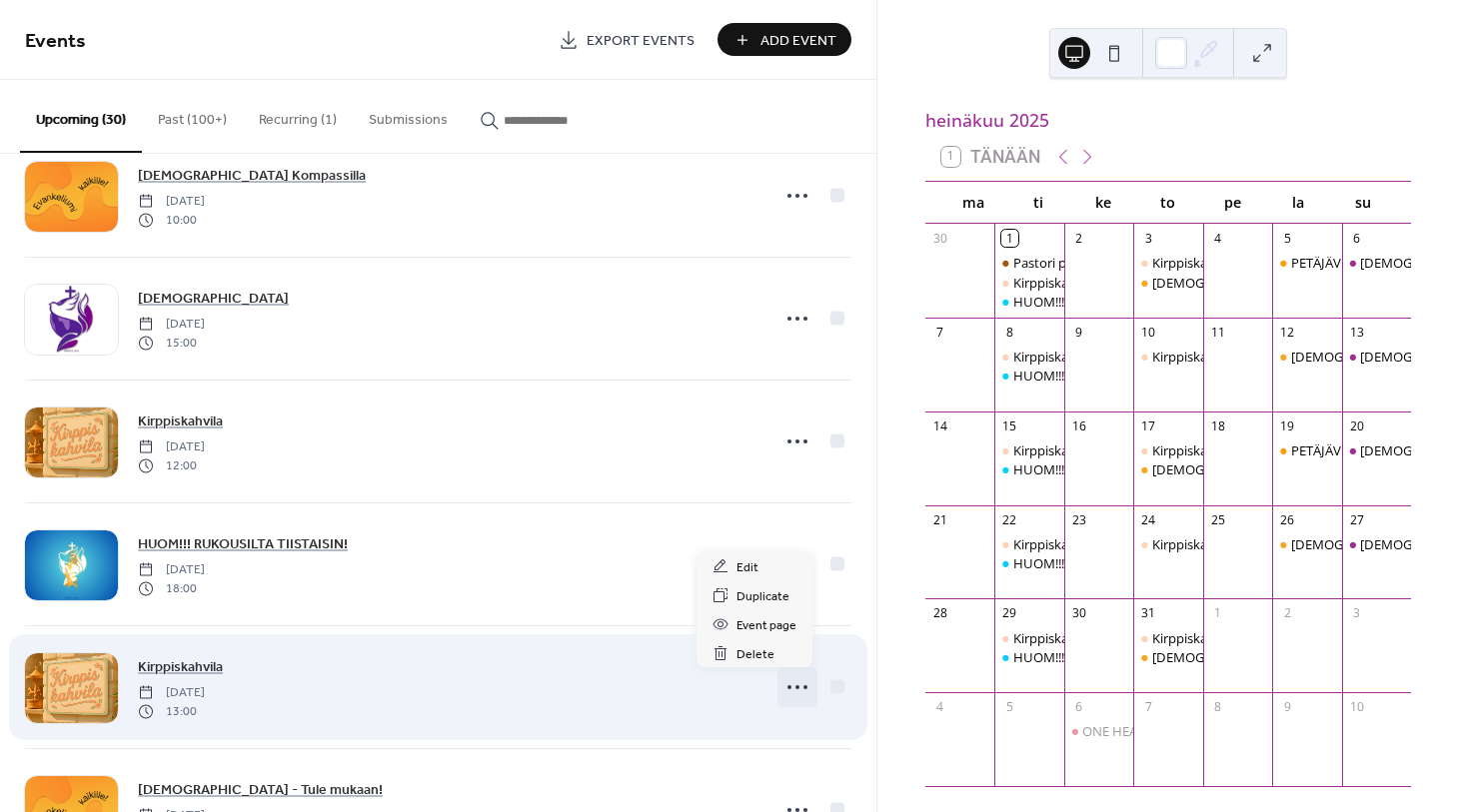 click 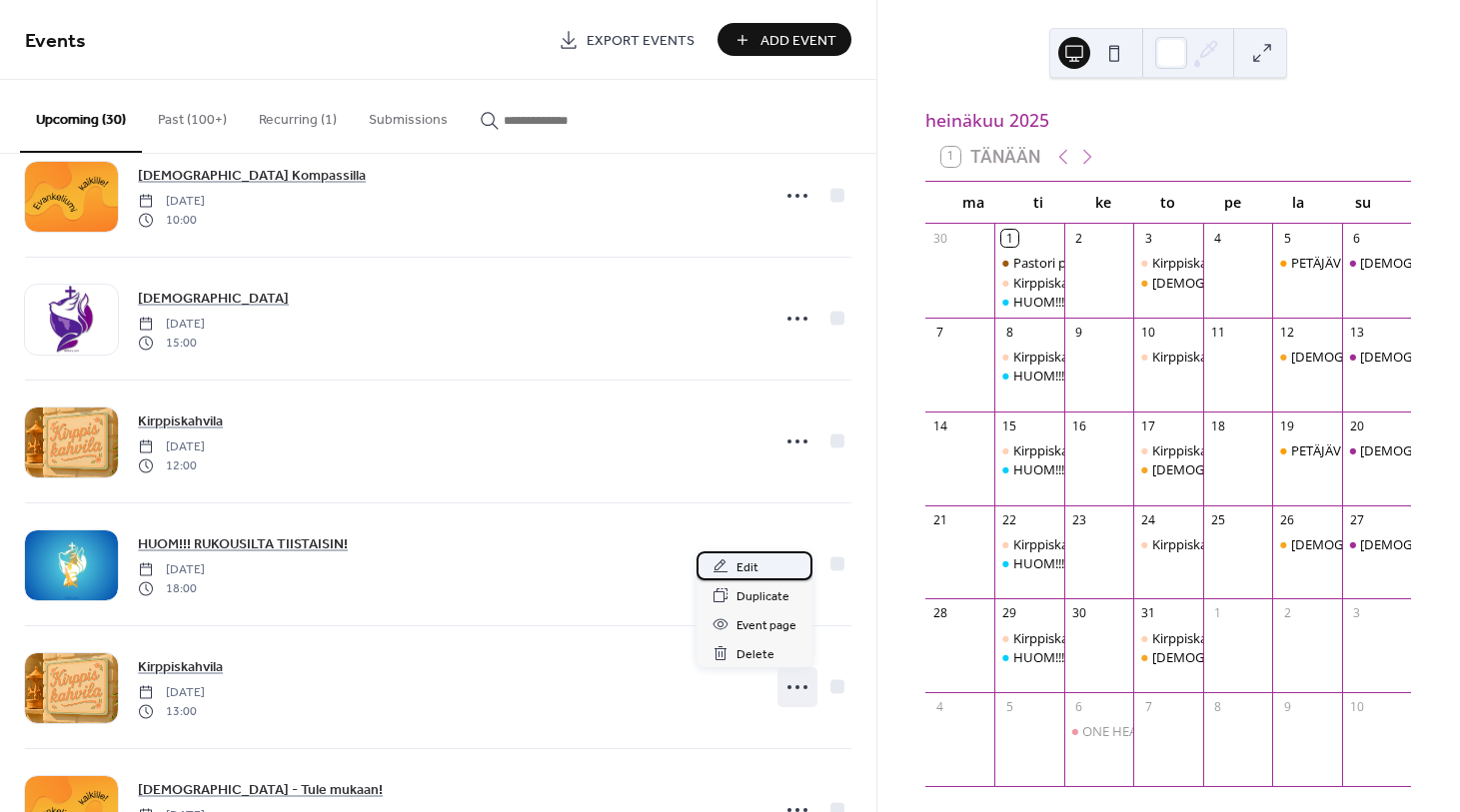click on "Edit" at bounding box center [747, 567] 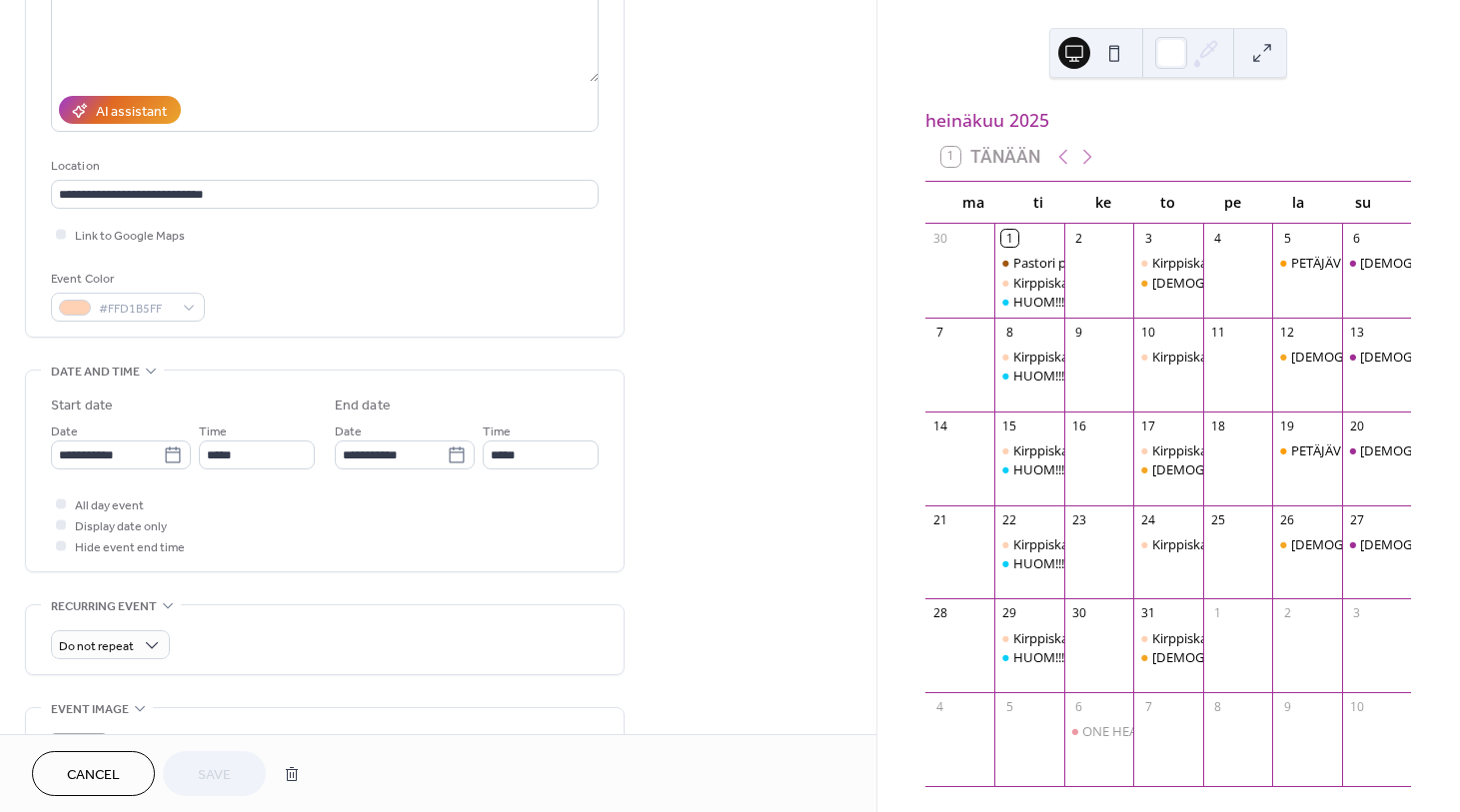 scroll, scrollTop: 281, scrollLeft: 0, axis: vertical 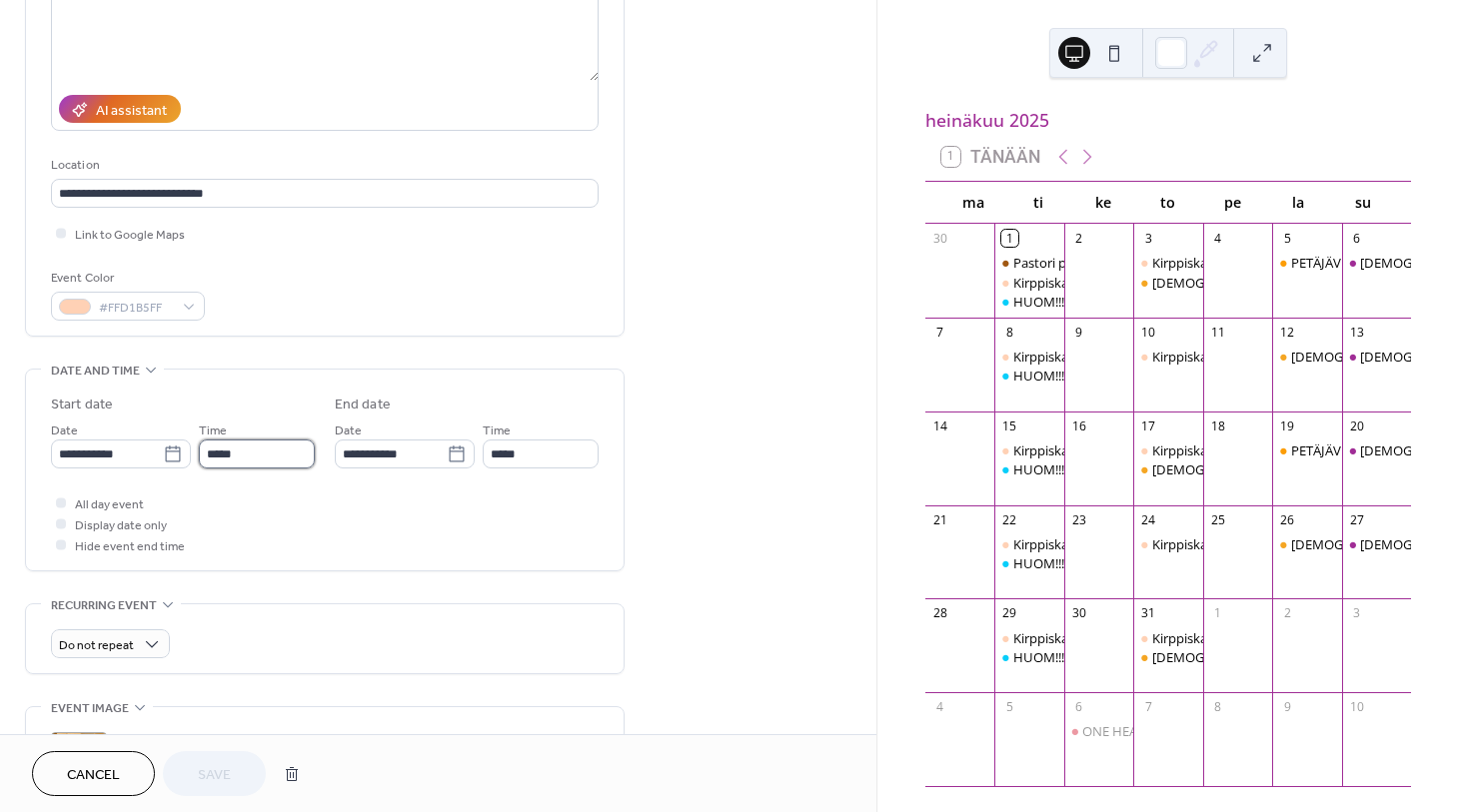 click on "*****" at bounding box center (257, 453) 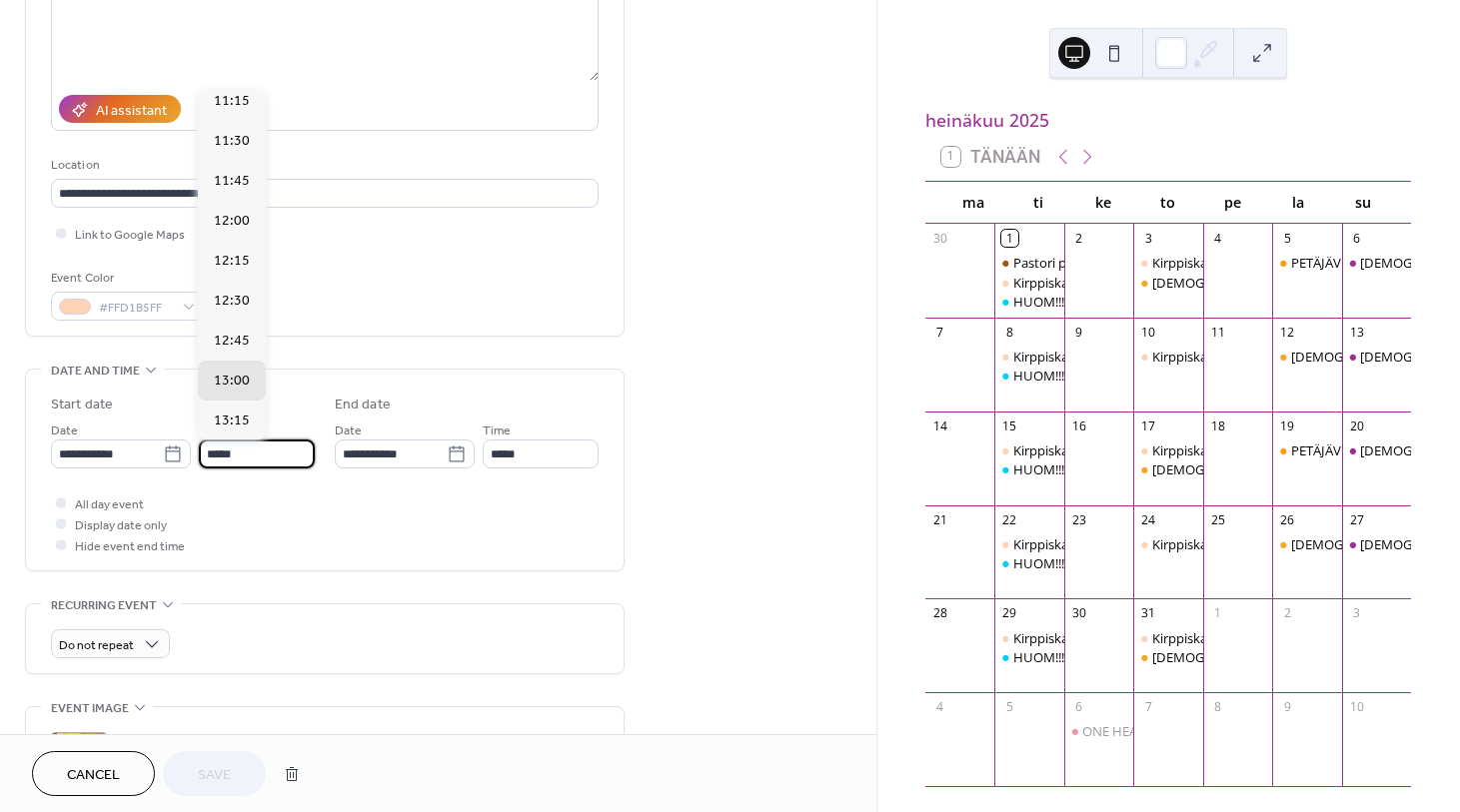 scroll, scrollTop: 1819, scrollLeft: 0, axis: vertical 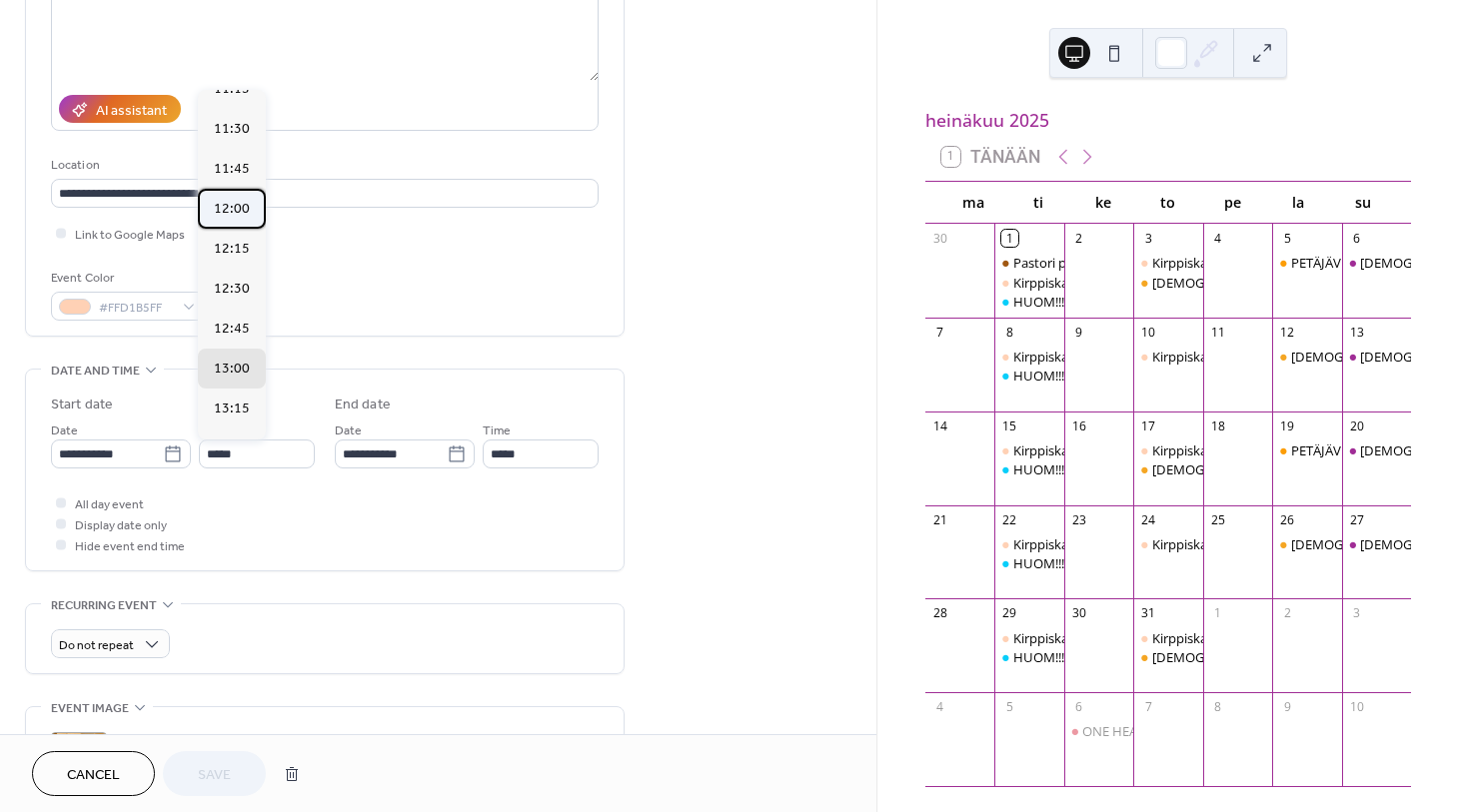 click on "12:00" at bounding box center (232, 209) 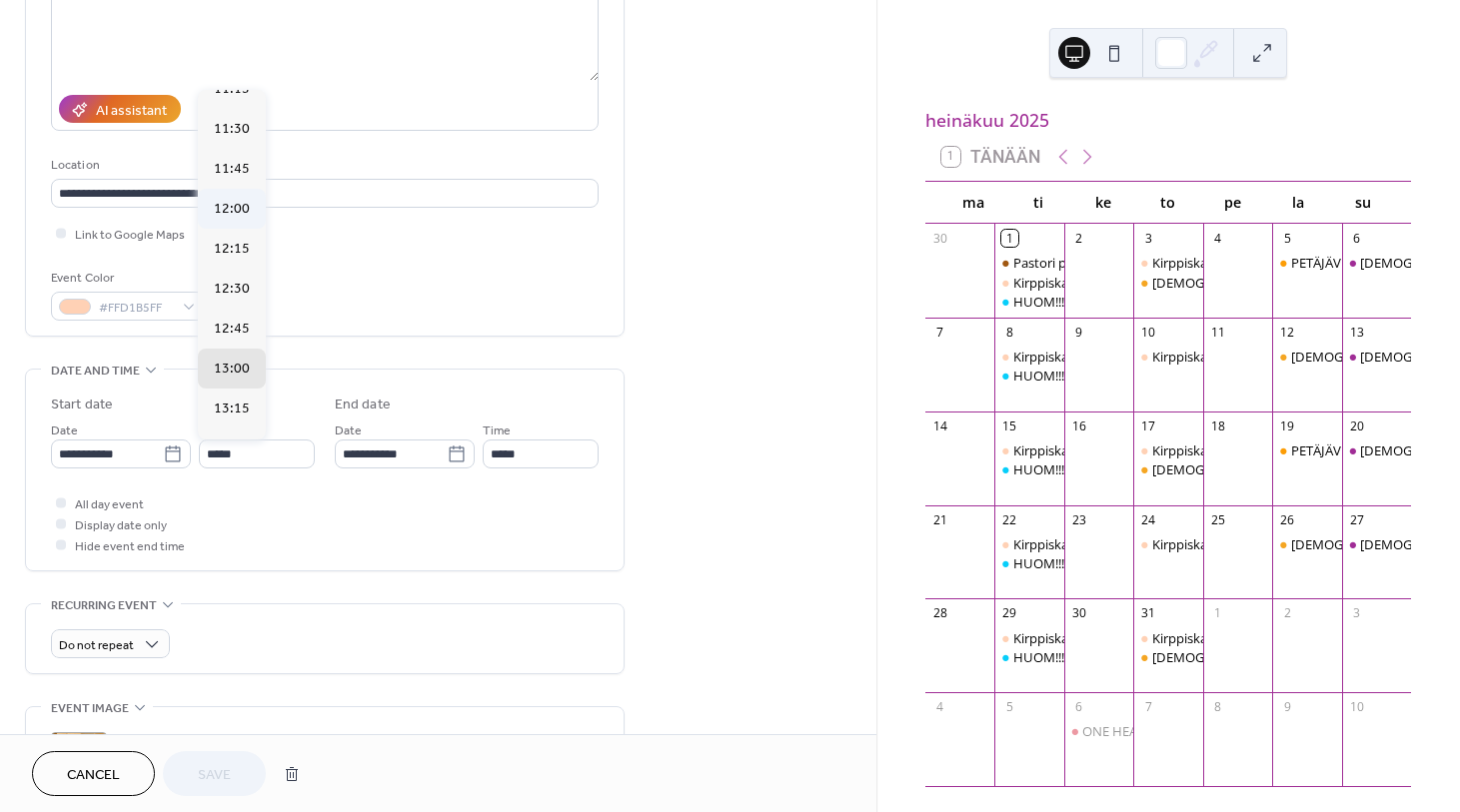type on "*****" 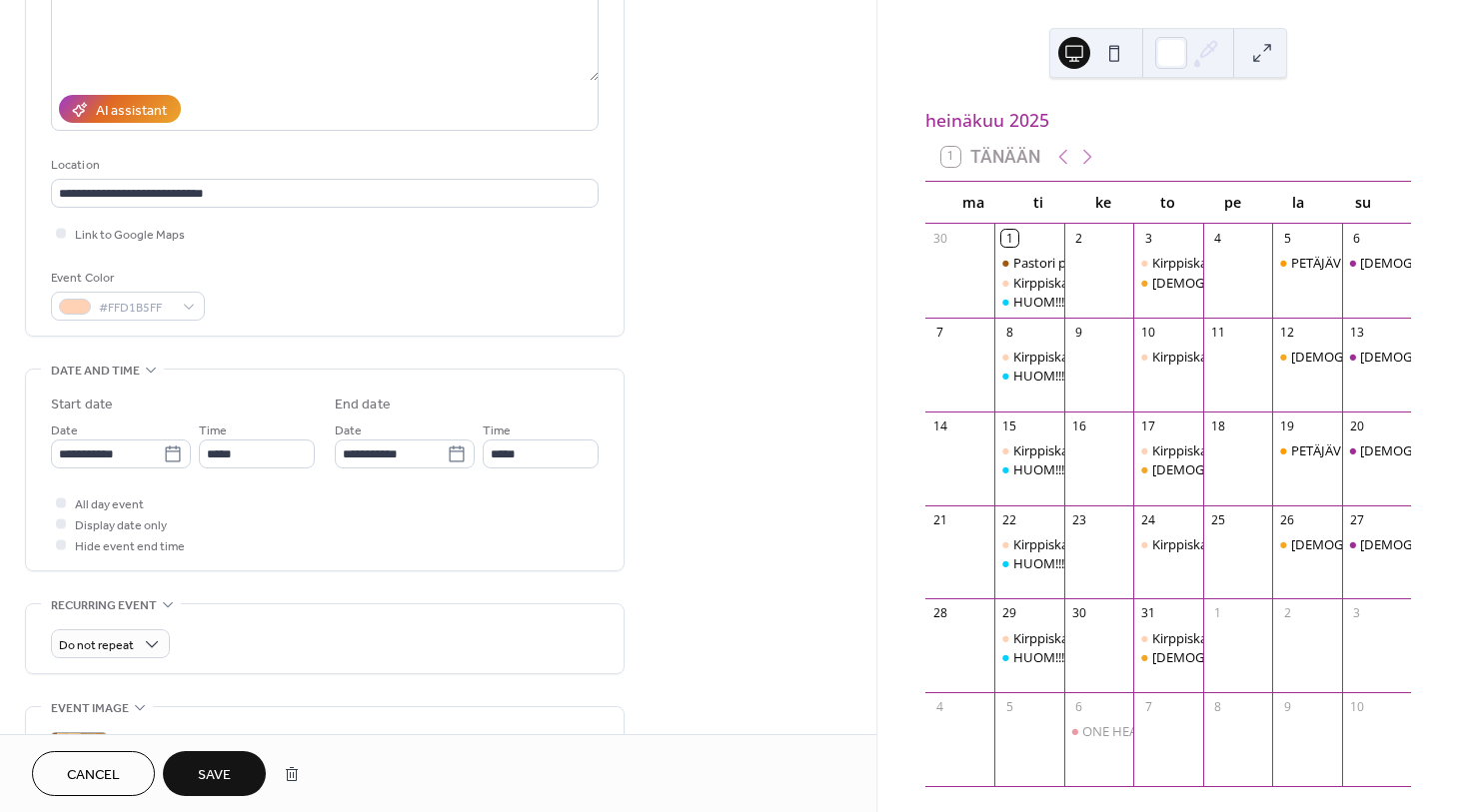 click on "**********" at bounding box center (325, 469) 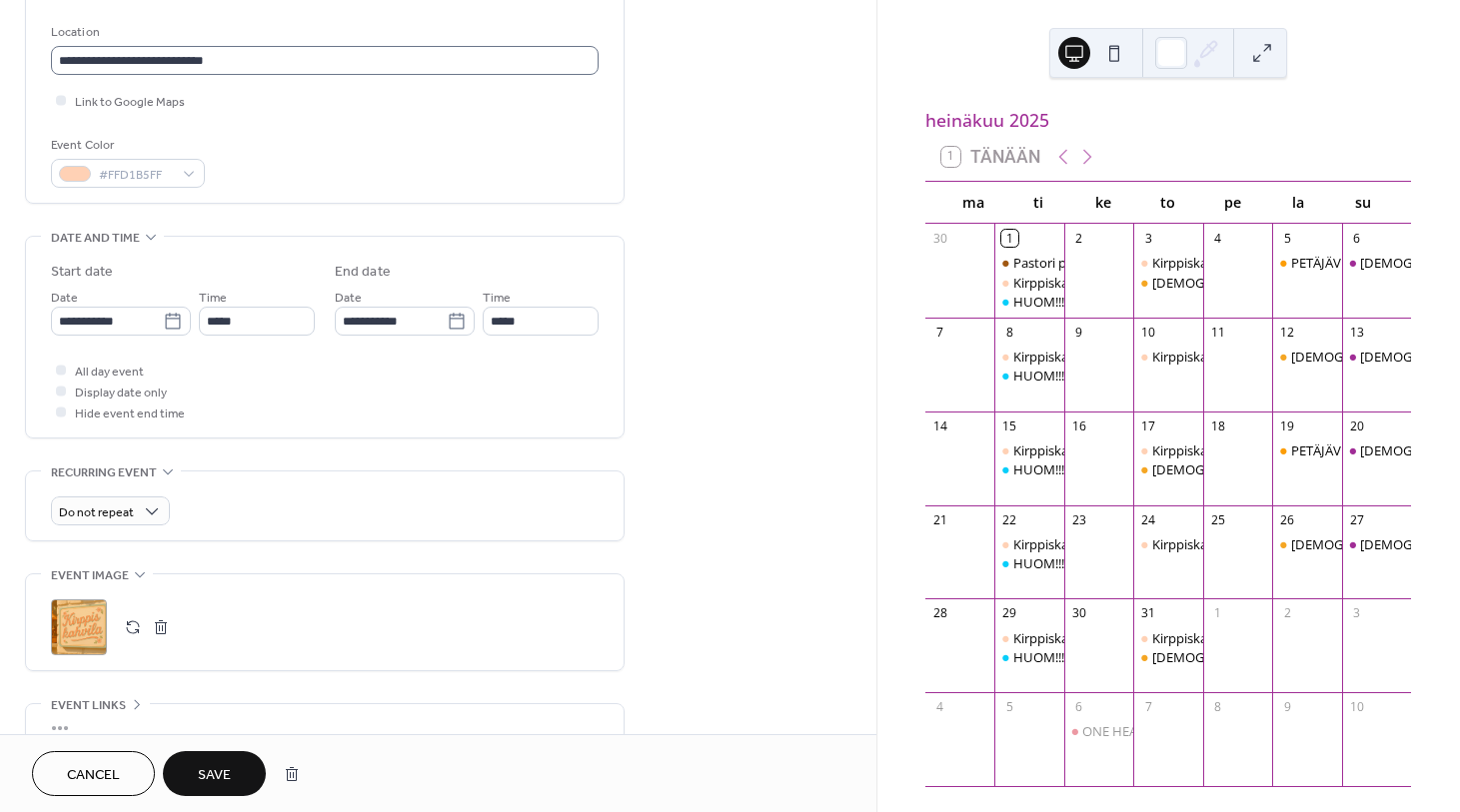 scroll, scrollTop: 420, scrollLeft: 0, axis: vertical 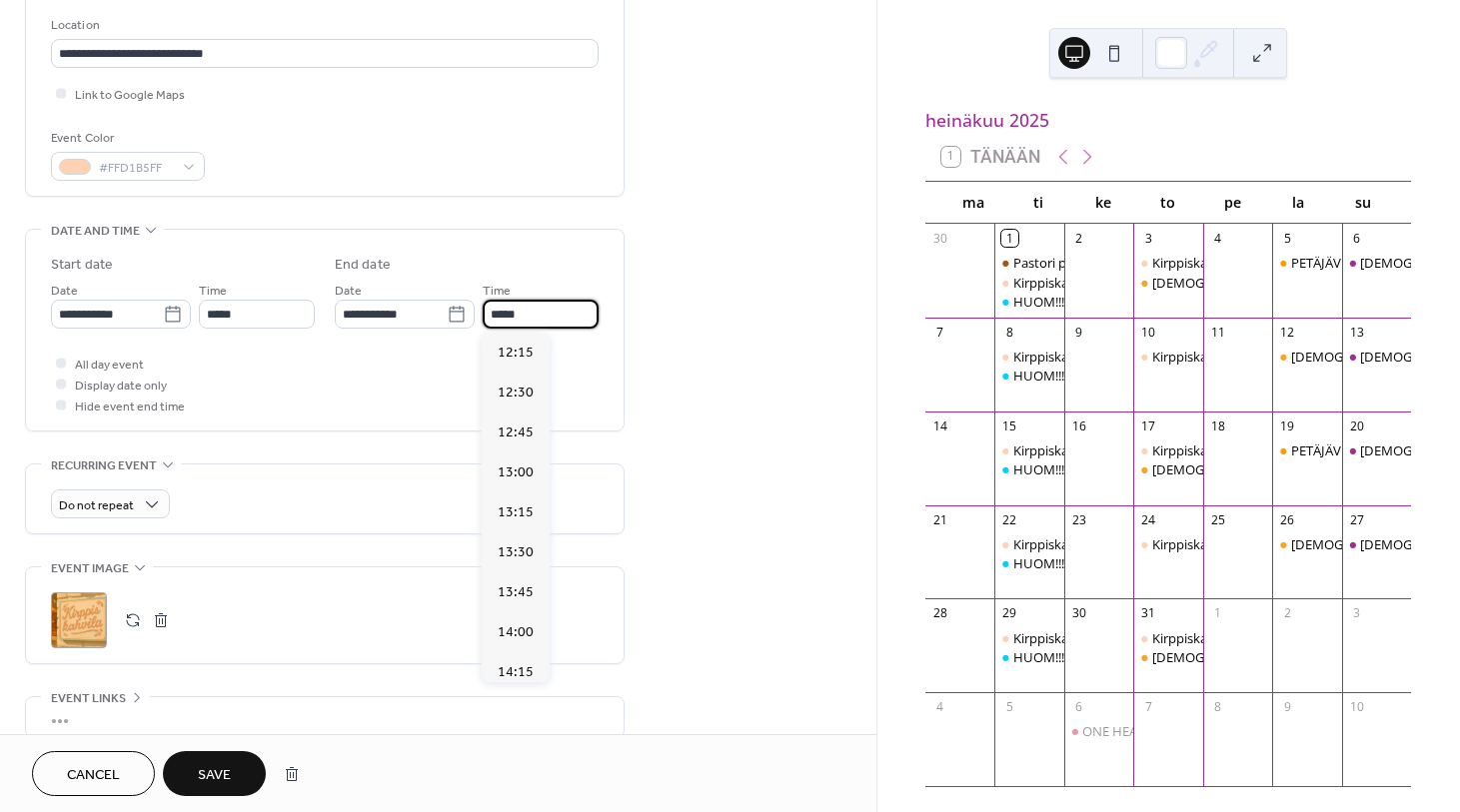click on "*****" at bounding box center (541, 314) 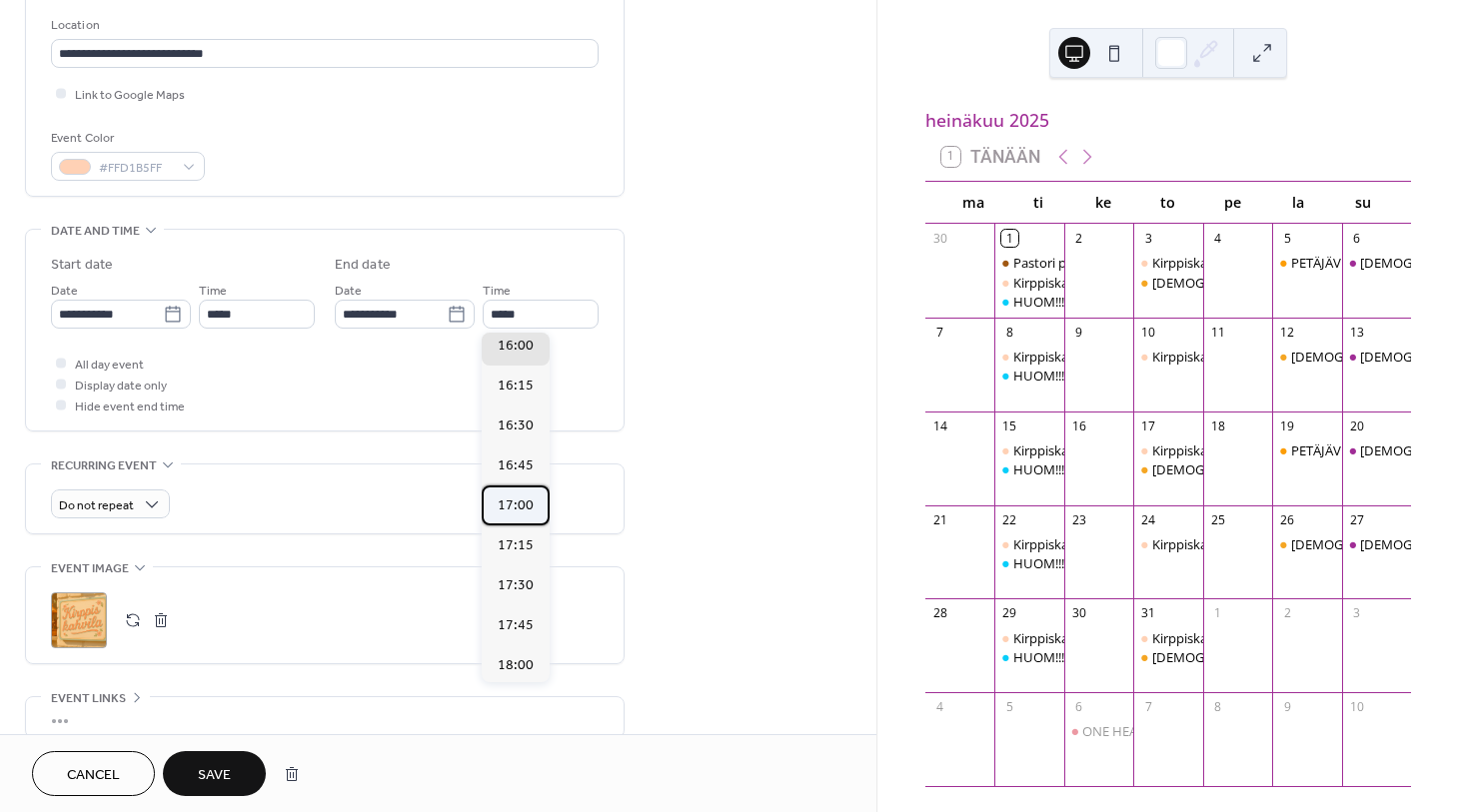 click on "17:00" at bounding box center (516, 505) 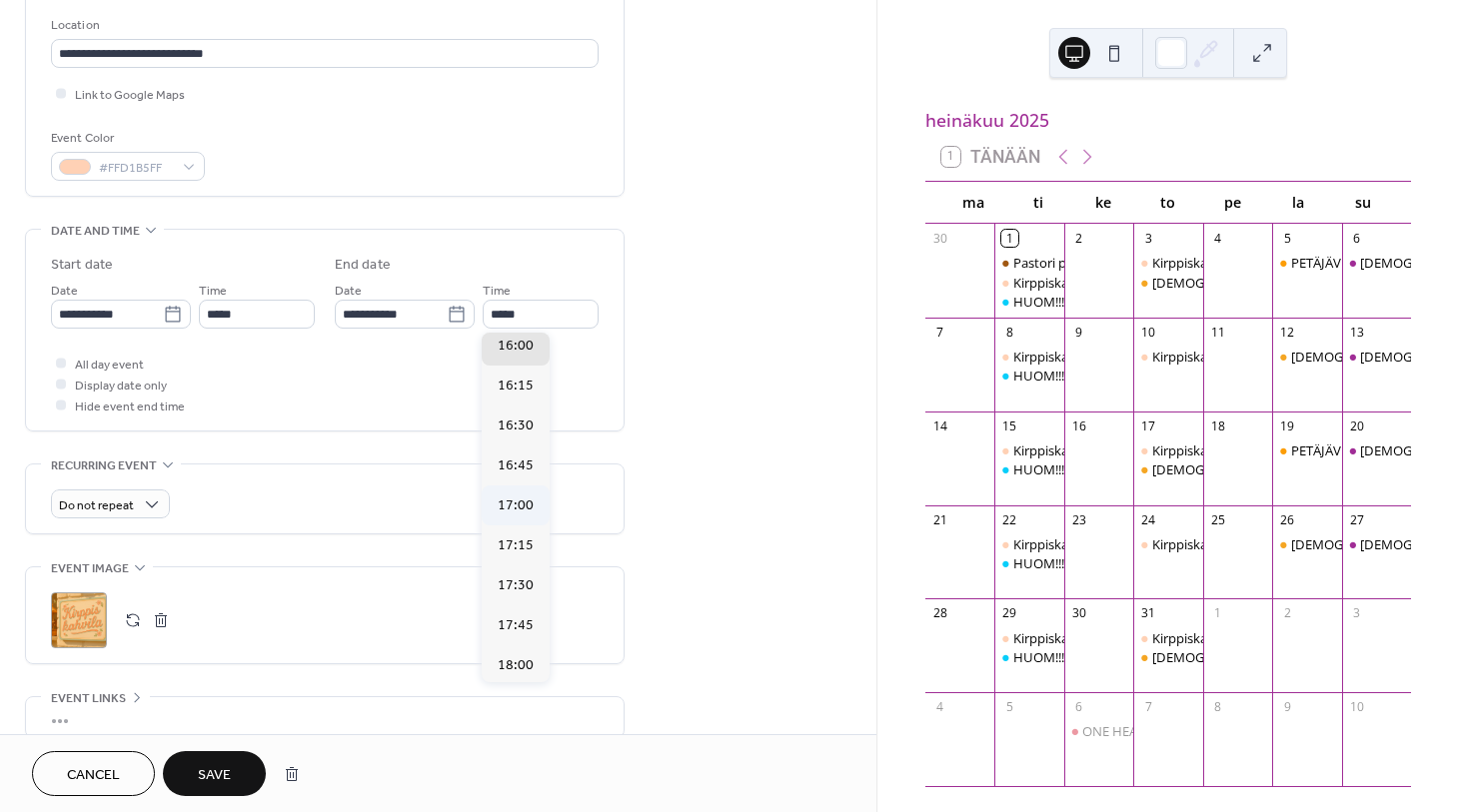 type on "*****" 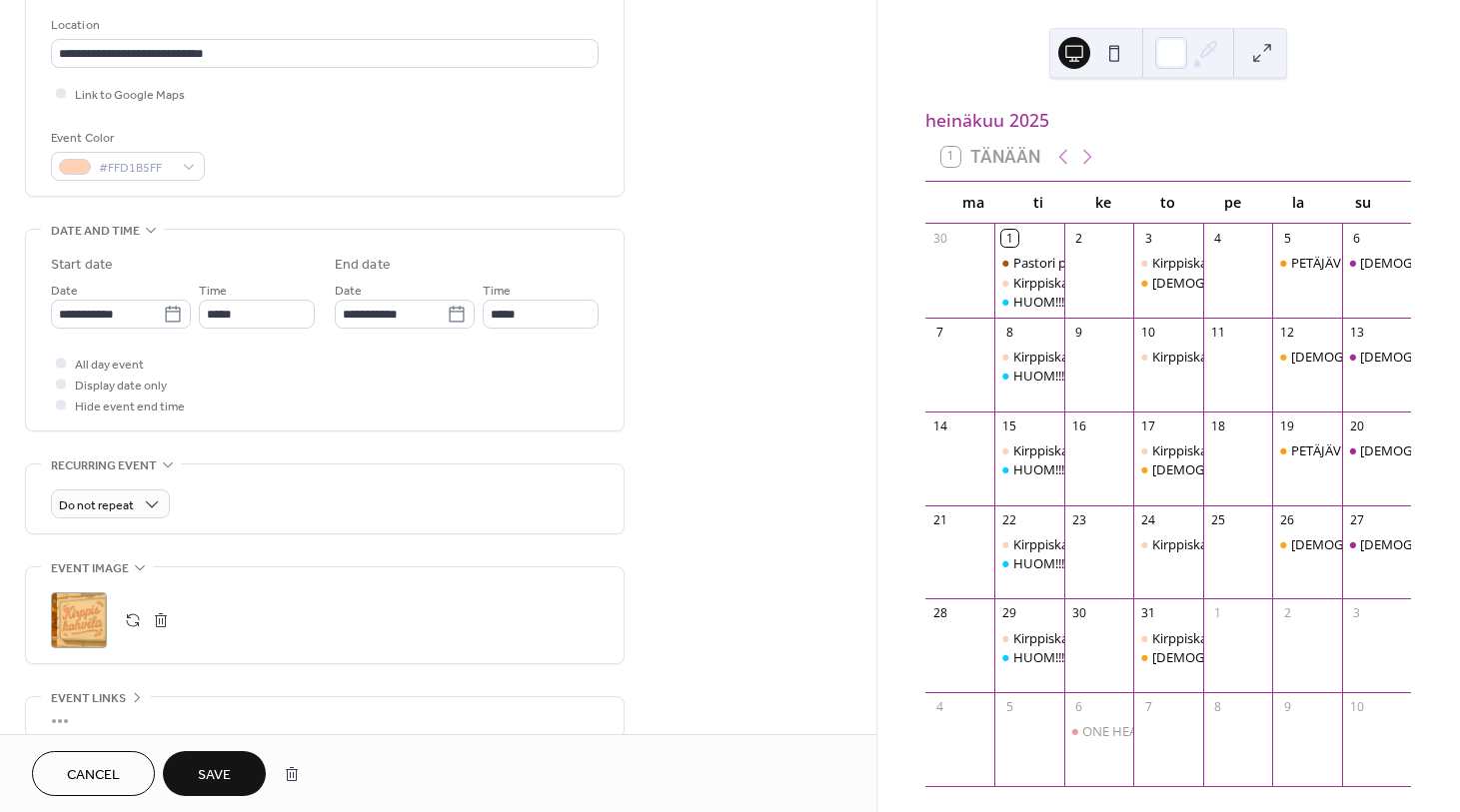 click on "Save" at bounding box center (214, 775) 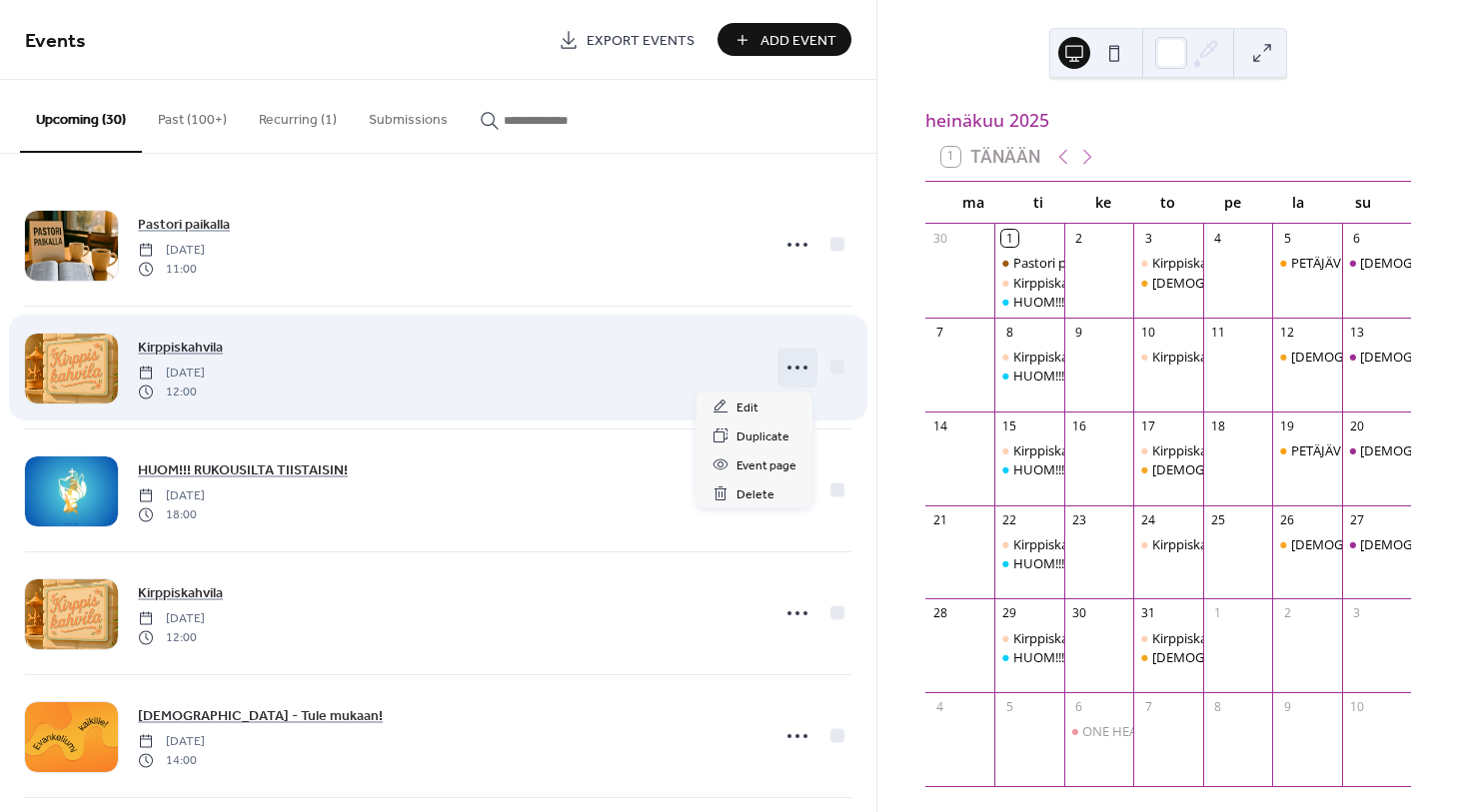 click 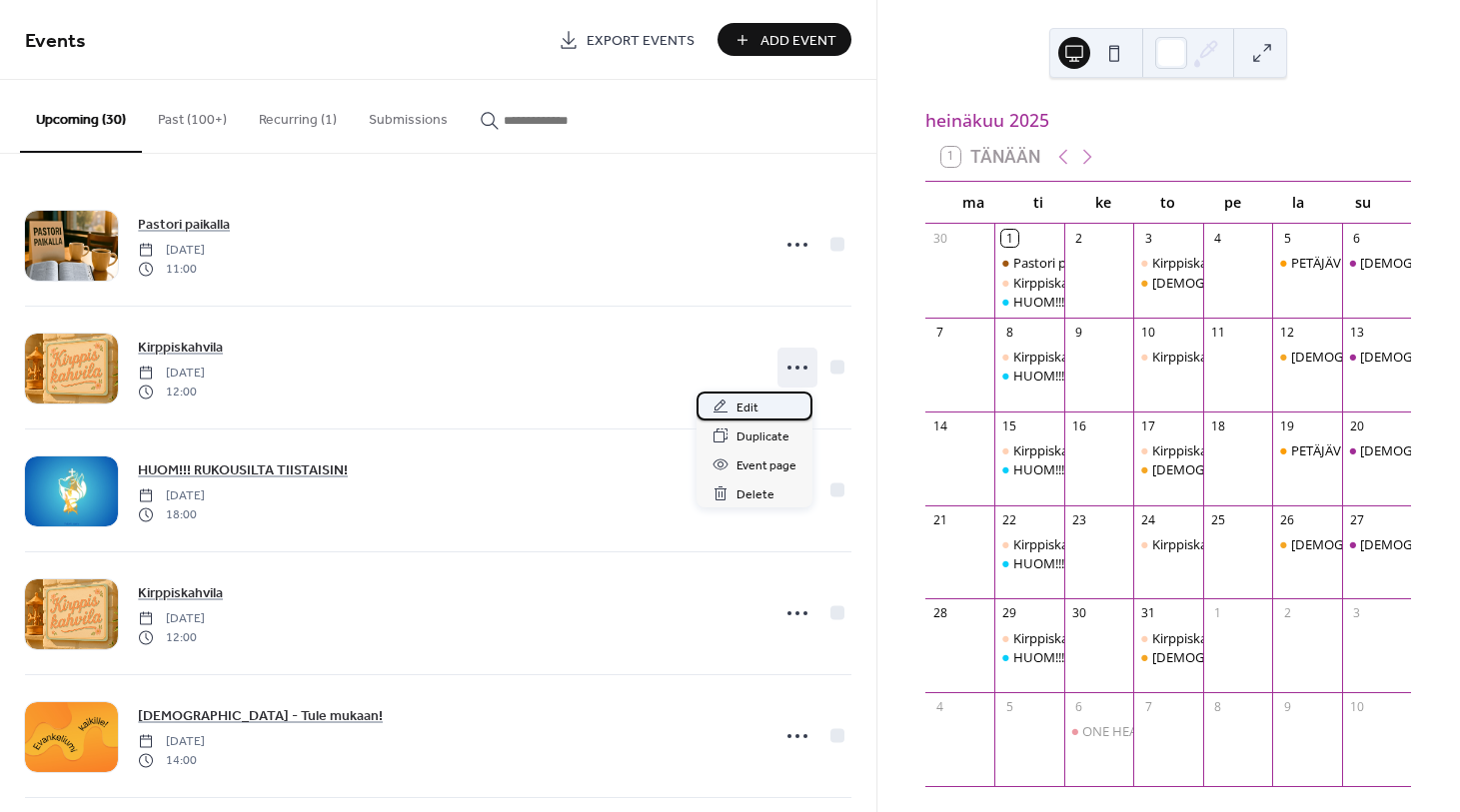 click on "Edit" at bounding box center [747, 407] 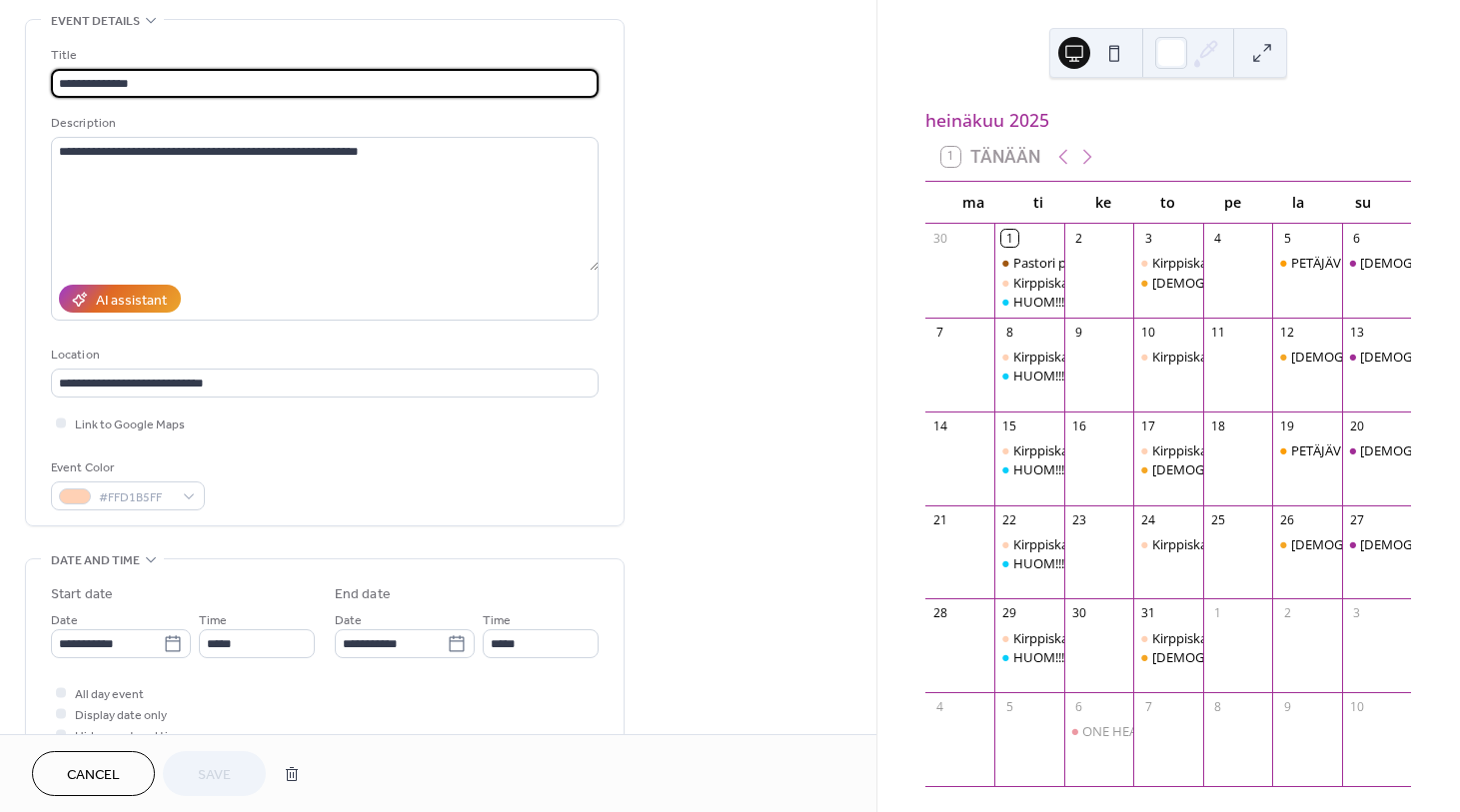 scroll, scrollTop: 94, scrollLeft: 0, axis: vertical 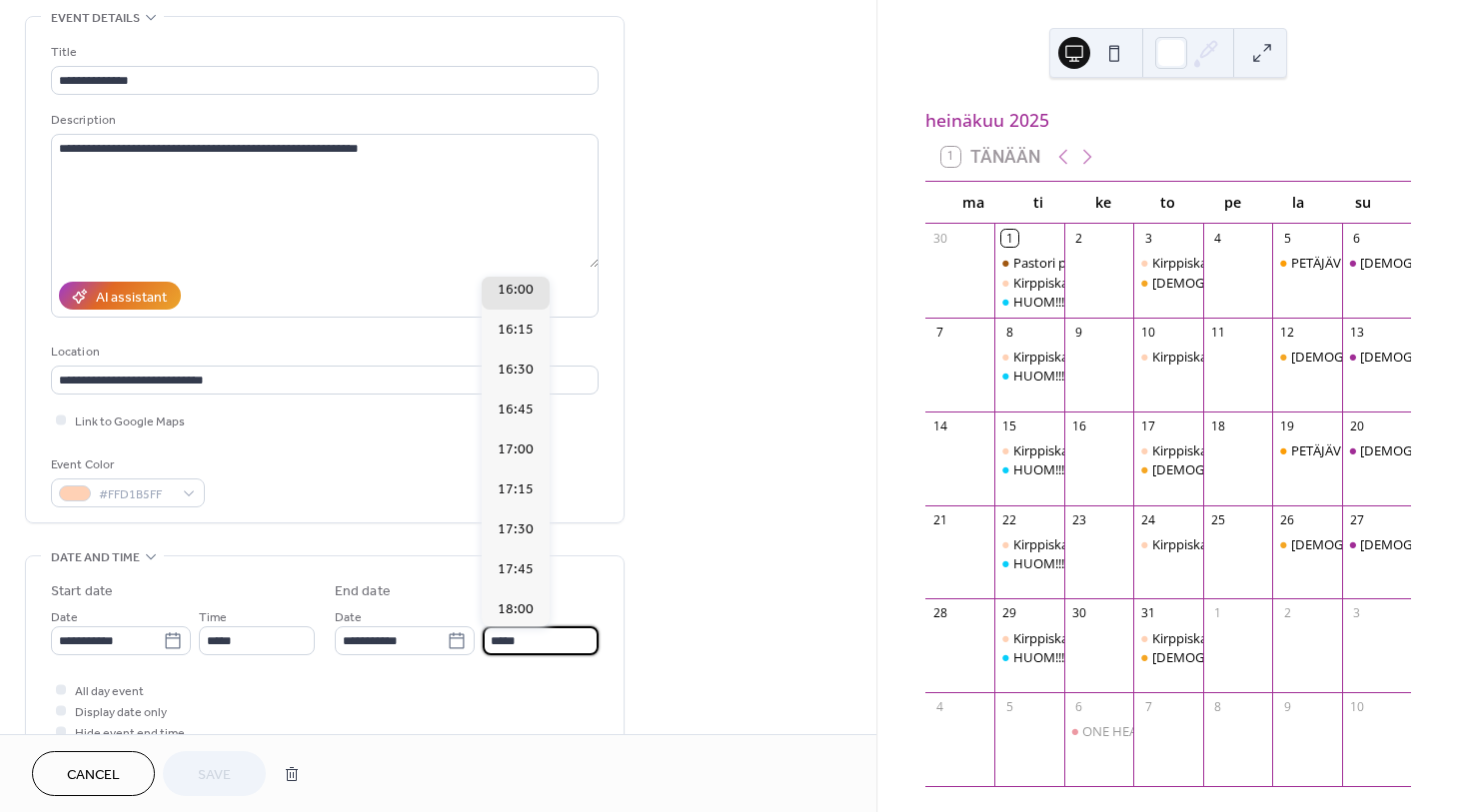 click on "*****" at bounding box center [541, 640] 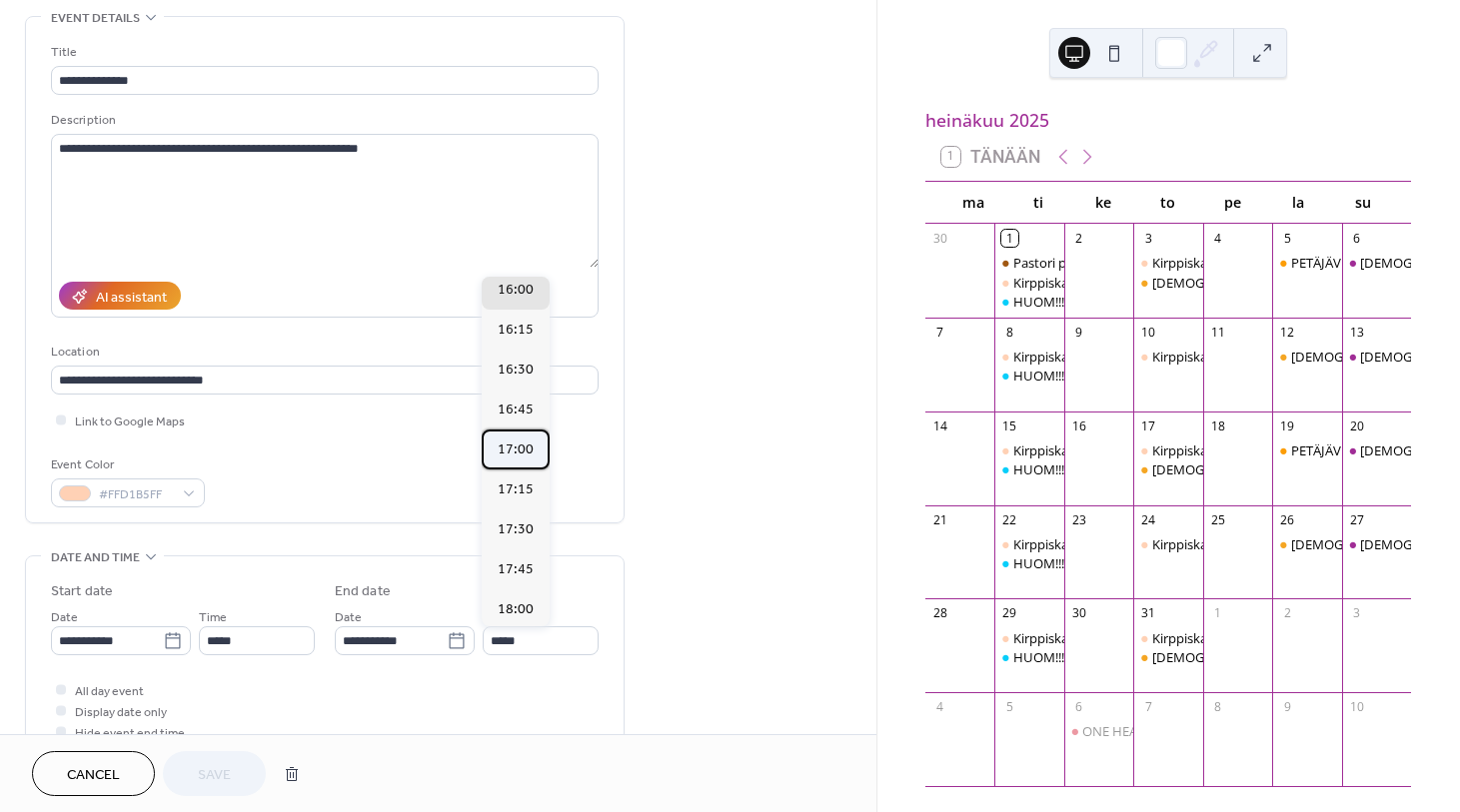 click on "17:00" at bounding box center (516, 449) 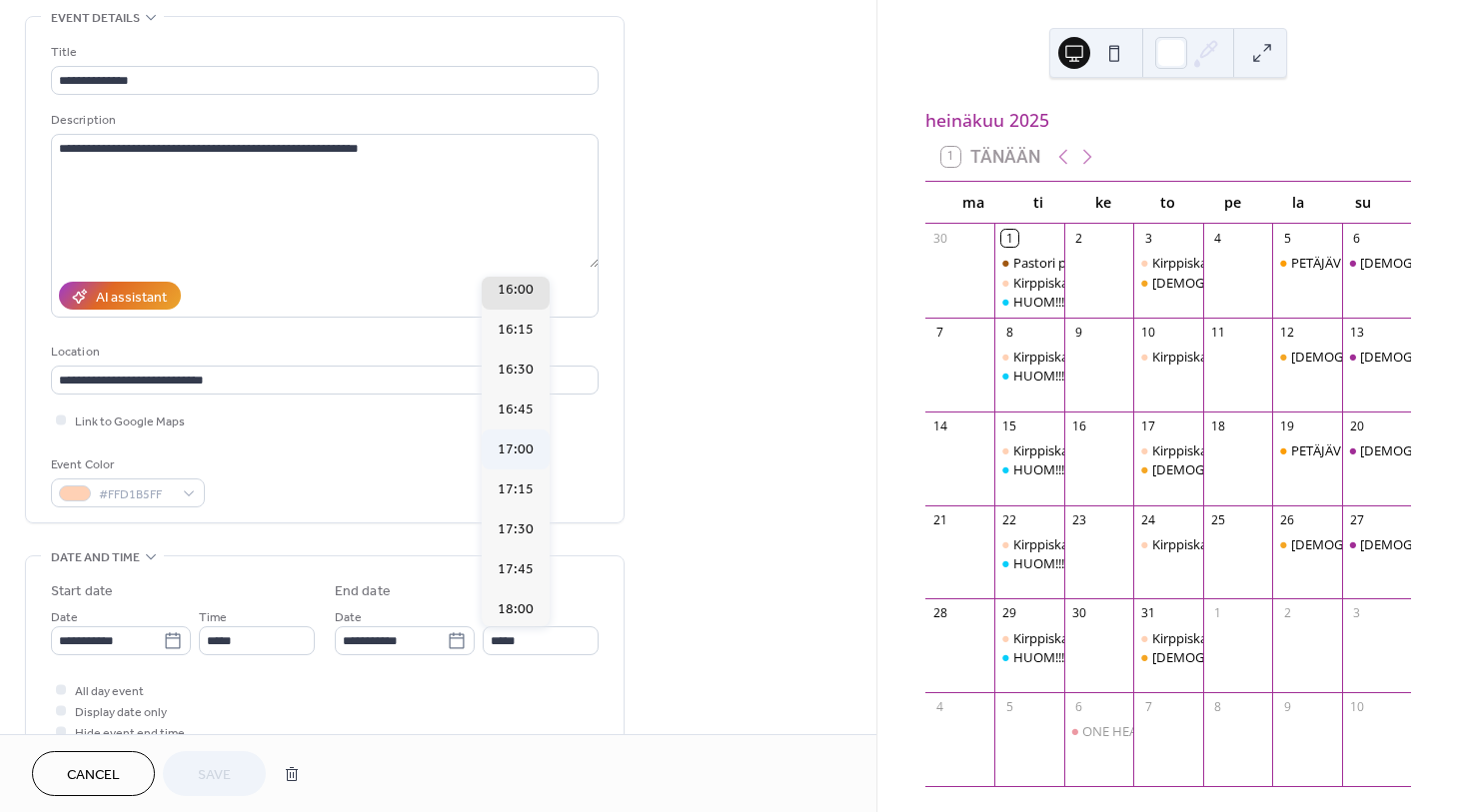 type on "*****" 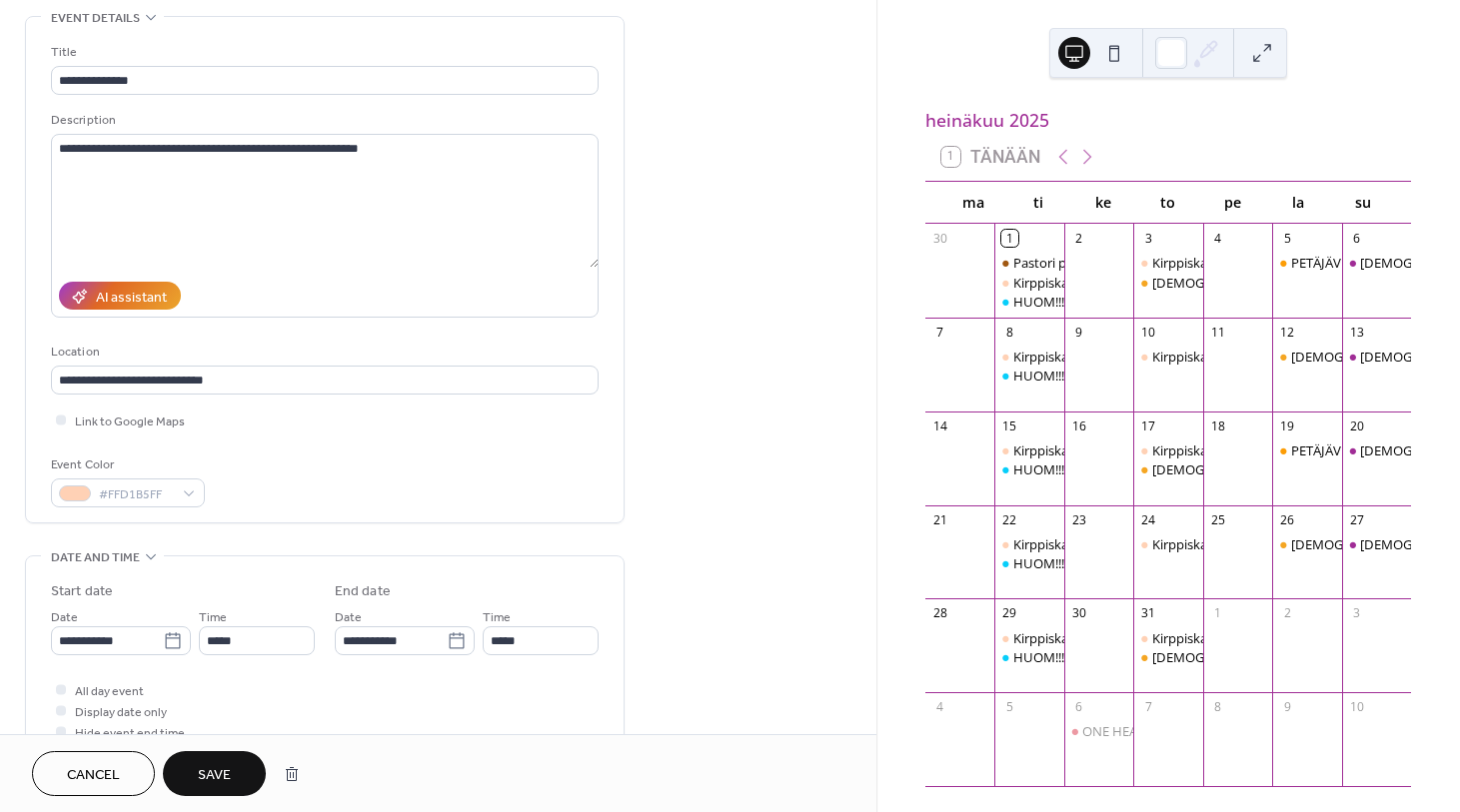 click on "Save" at bounding box center (214, 775) 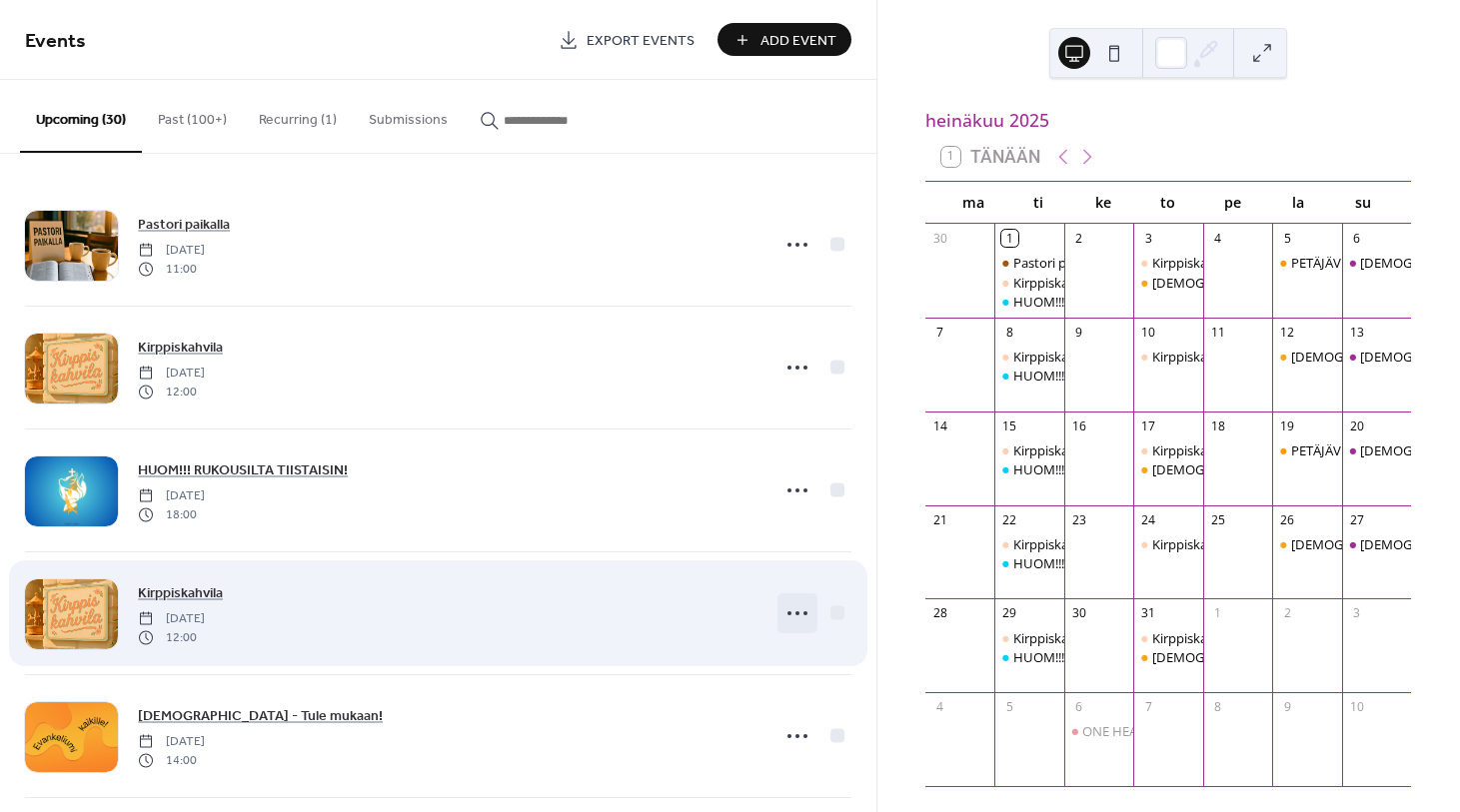 click 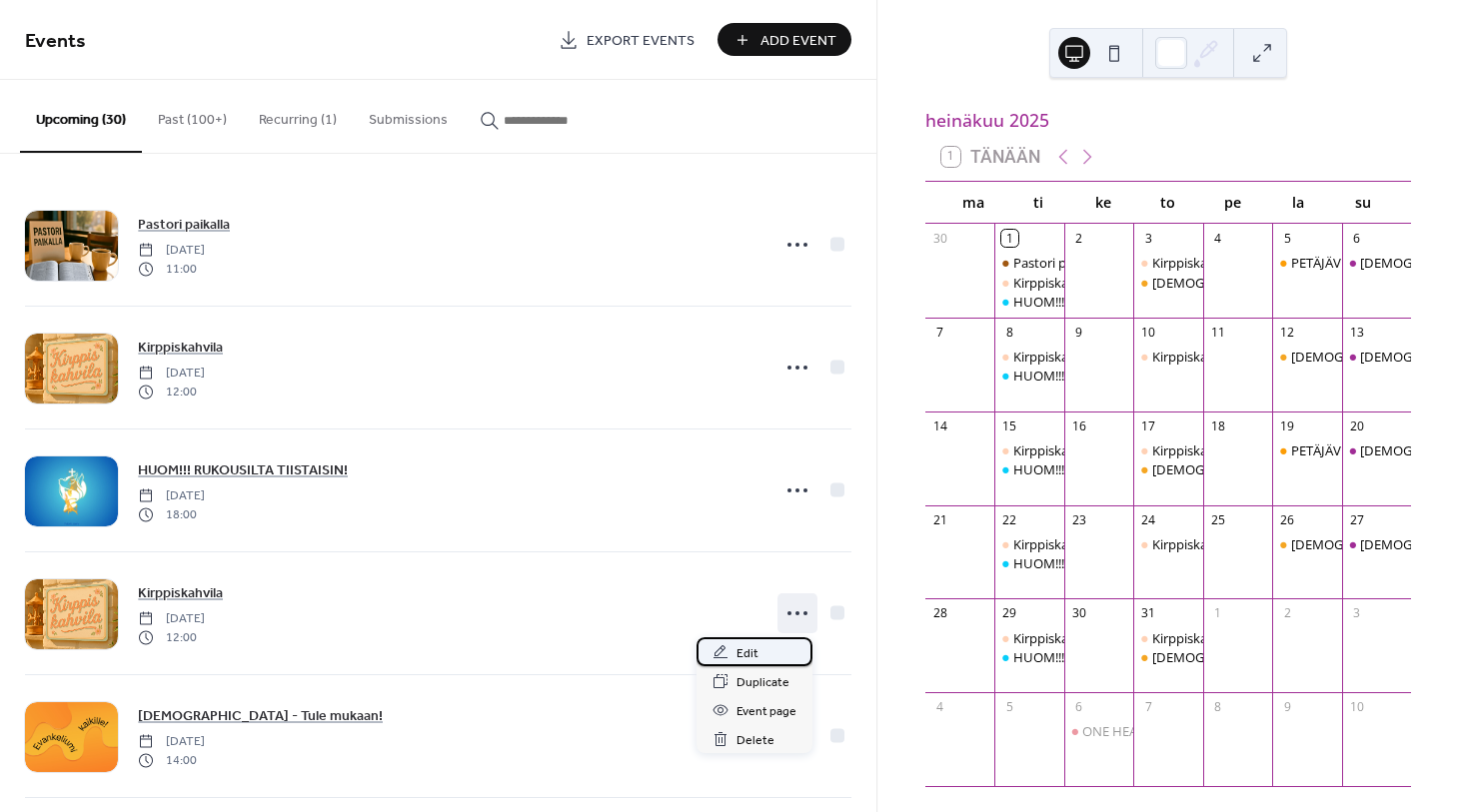 click on "Edit" at bounding box center (754, 651) 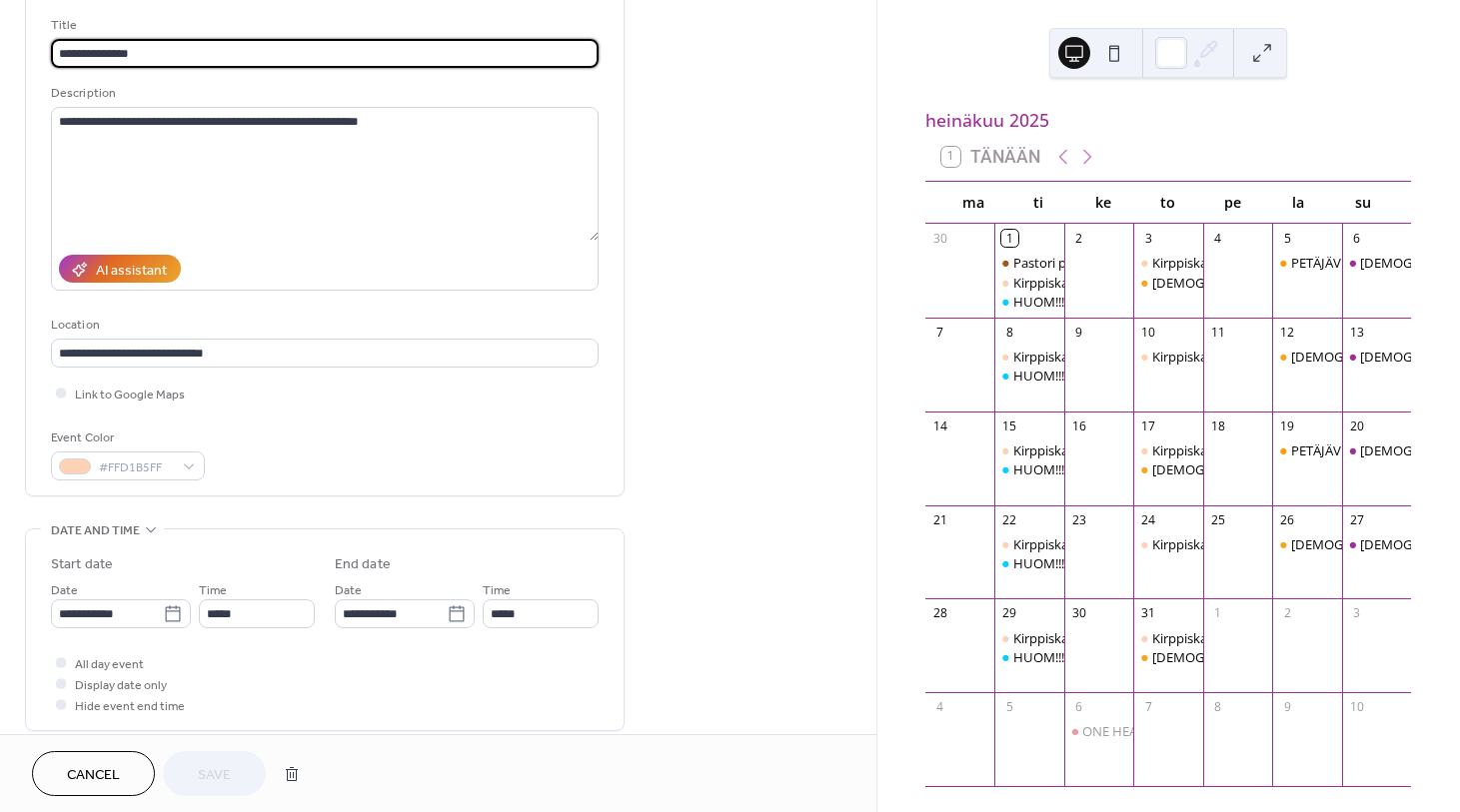 scroll, scrollTop: 157, scrollLeft: 0, axis: vertical 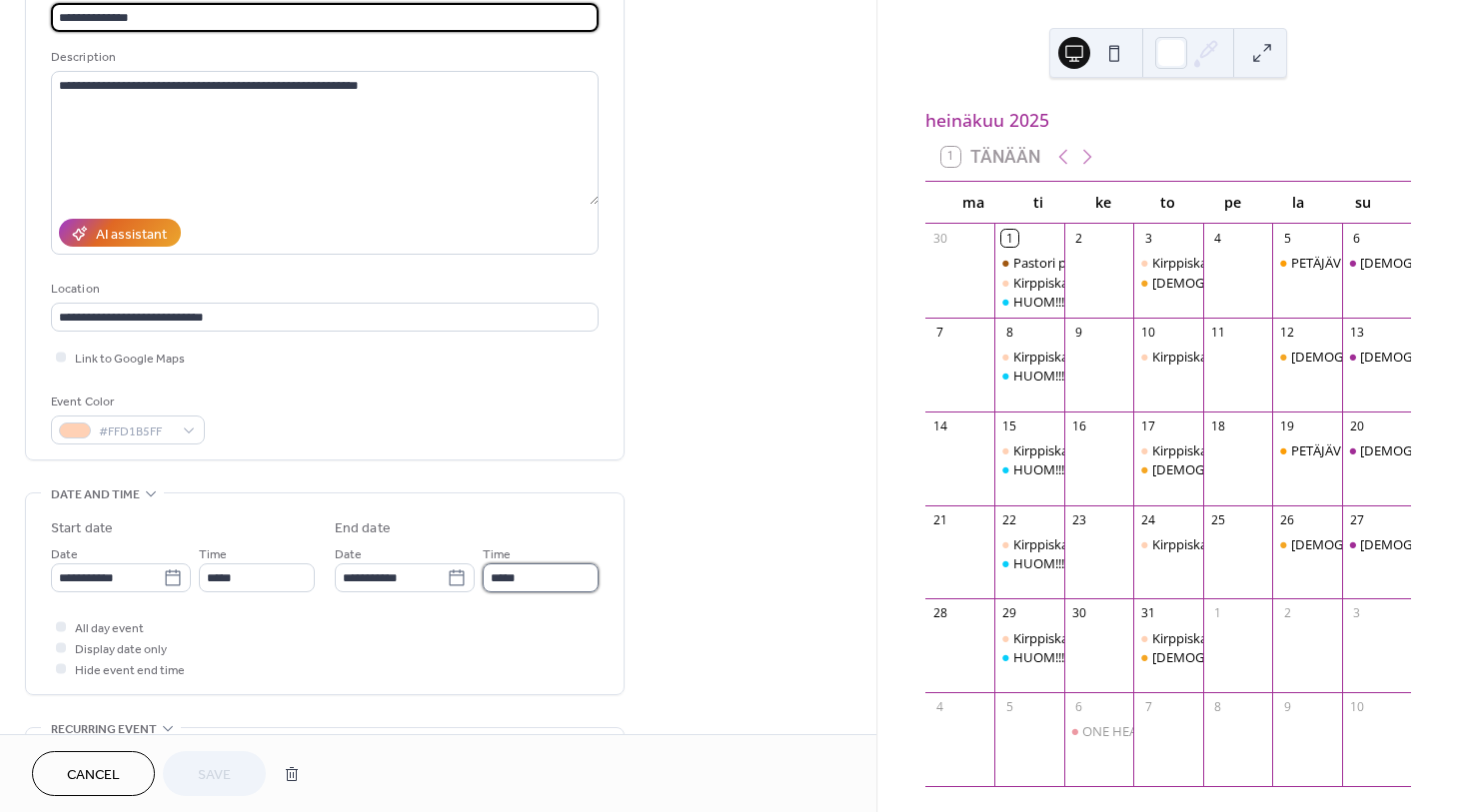 click on "*****" at bounding box center [541, 577] 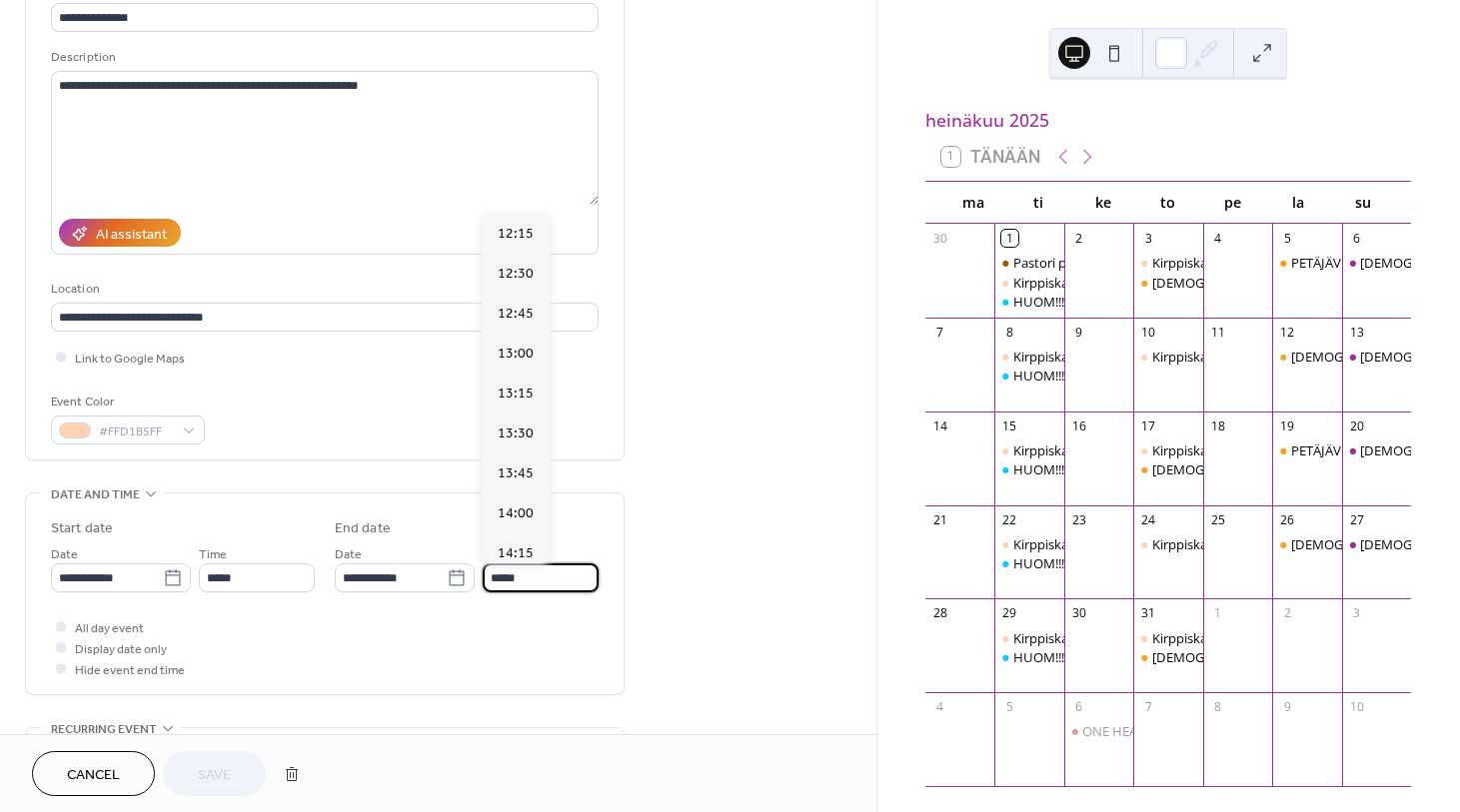 scroll, scrollTop: 606, scrollLeft: 0, axis: vertical 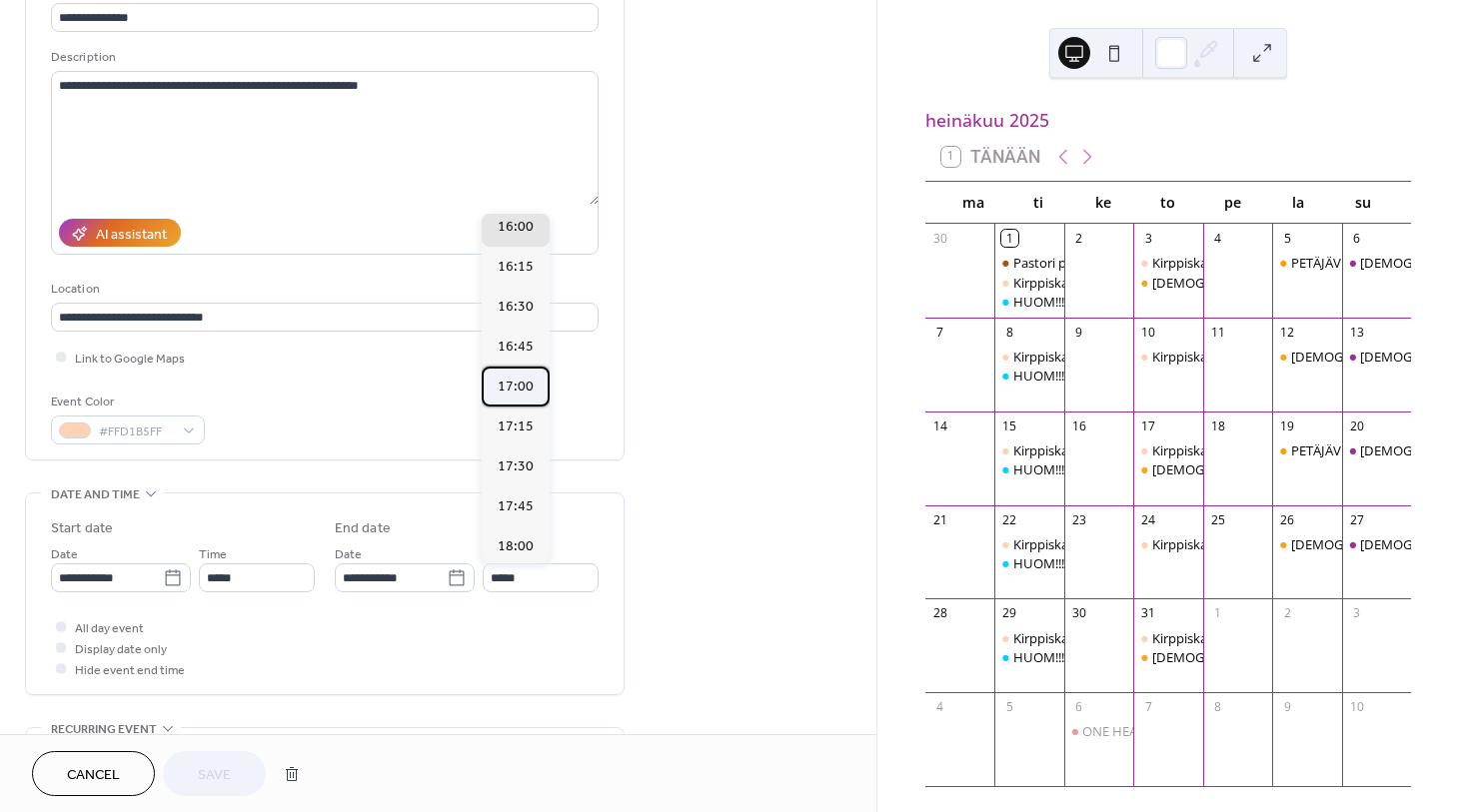 click on "17:00" at bounding box center (516, 387) 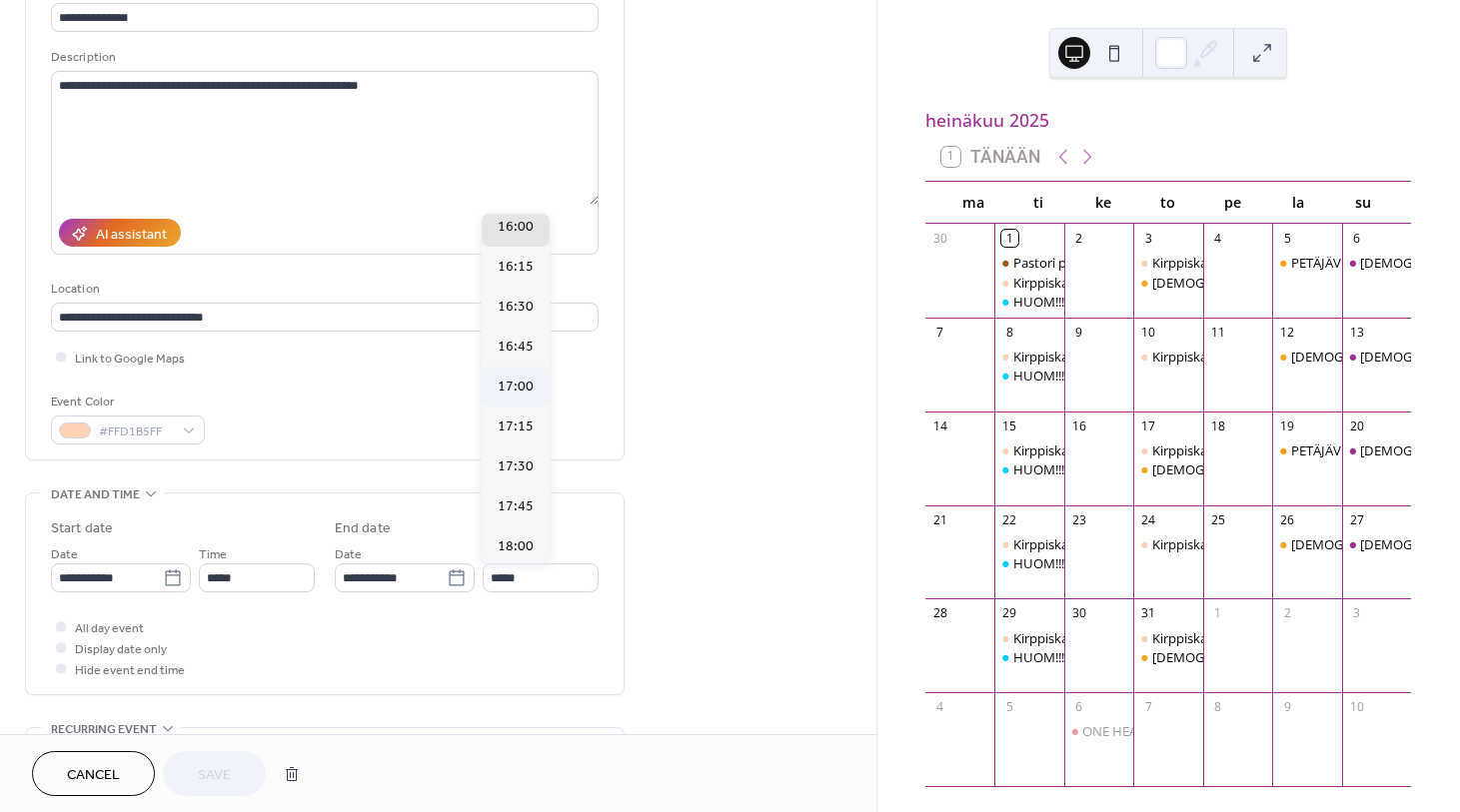 type on "*****" 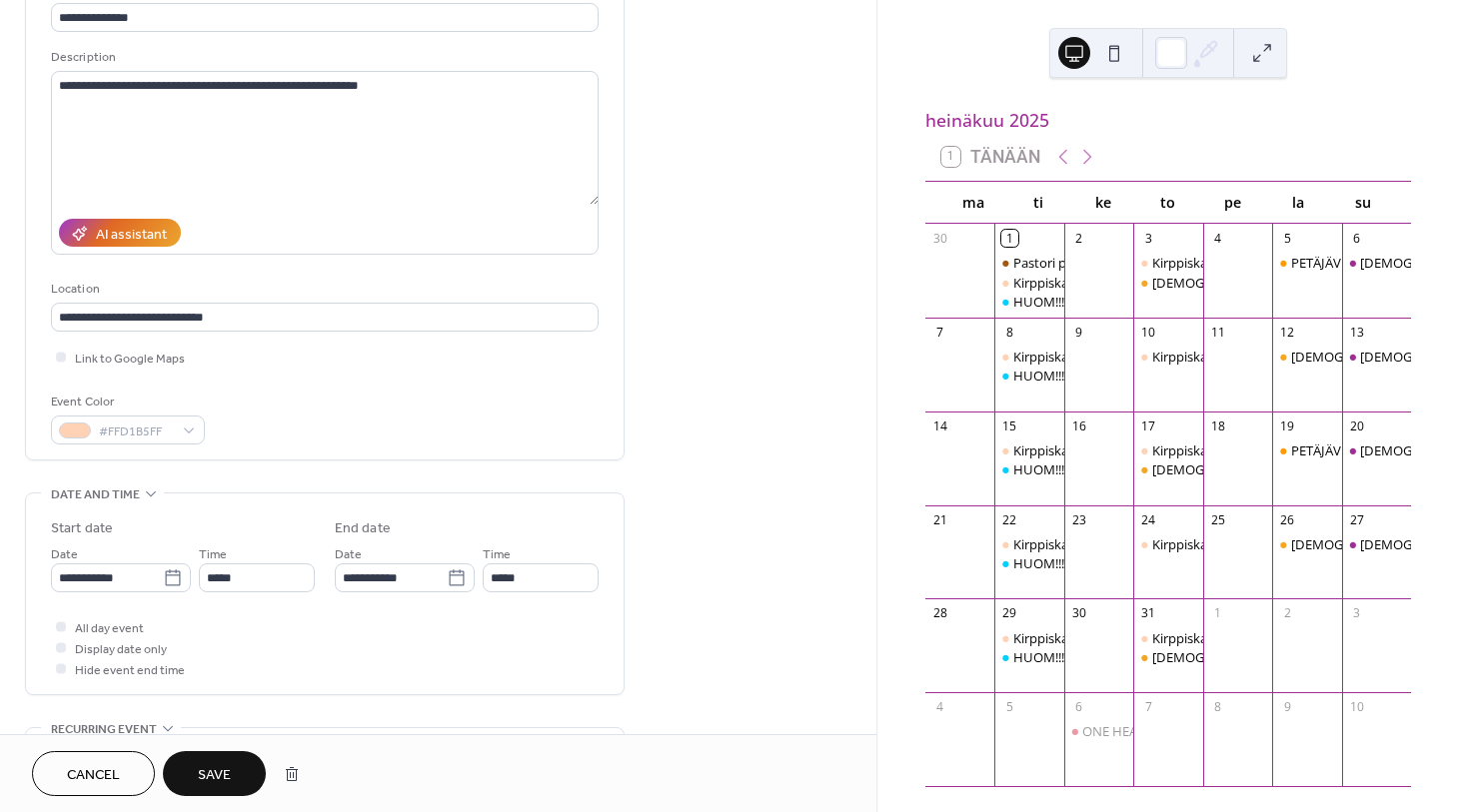 click on "Save" at bounding box center (214, 775) 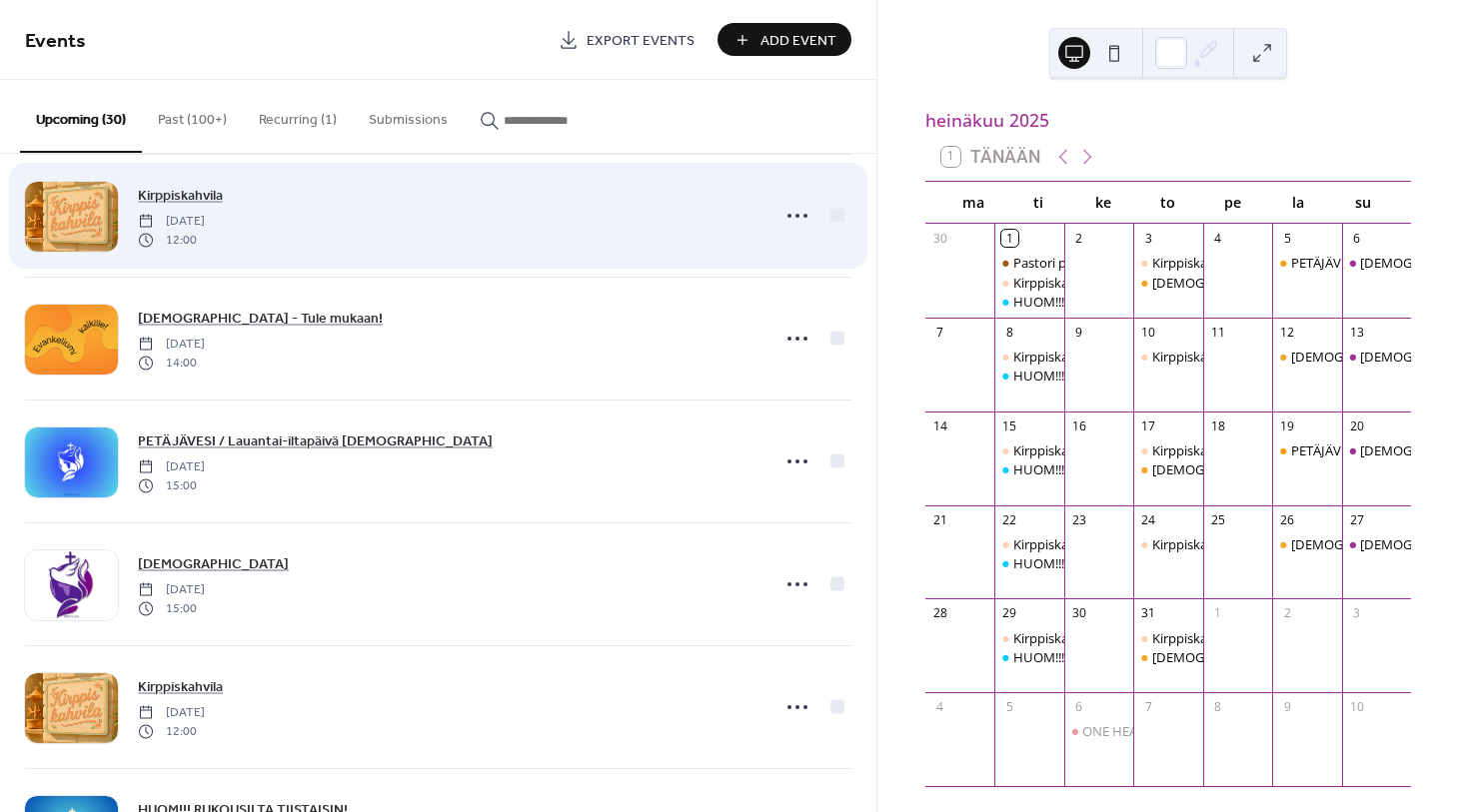 scroll, scrollTop: 402, scrollLeft: 0, axis: vertical 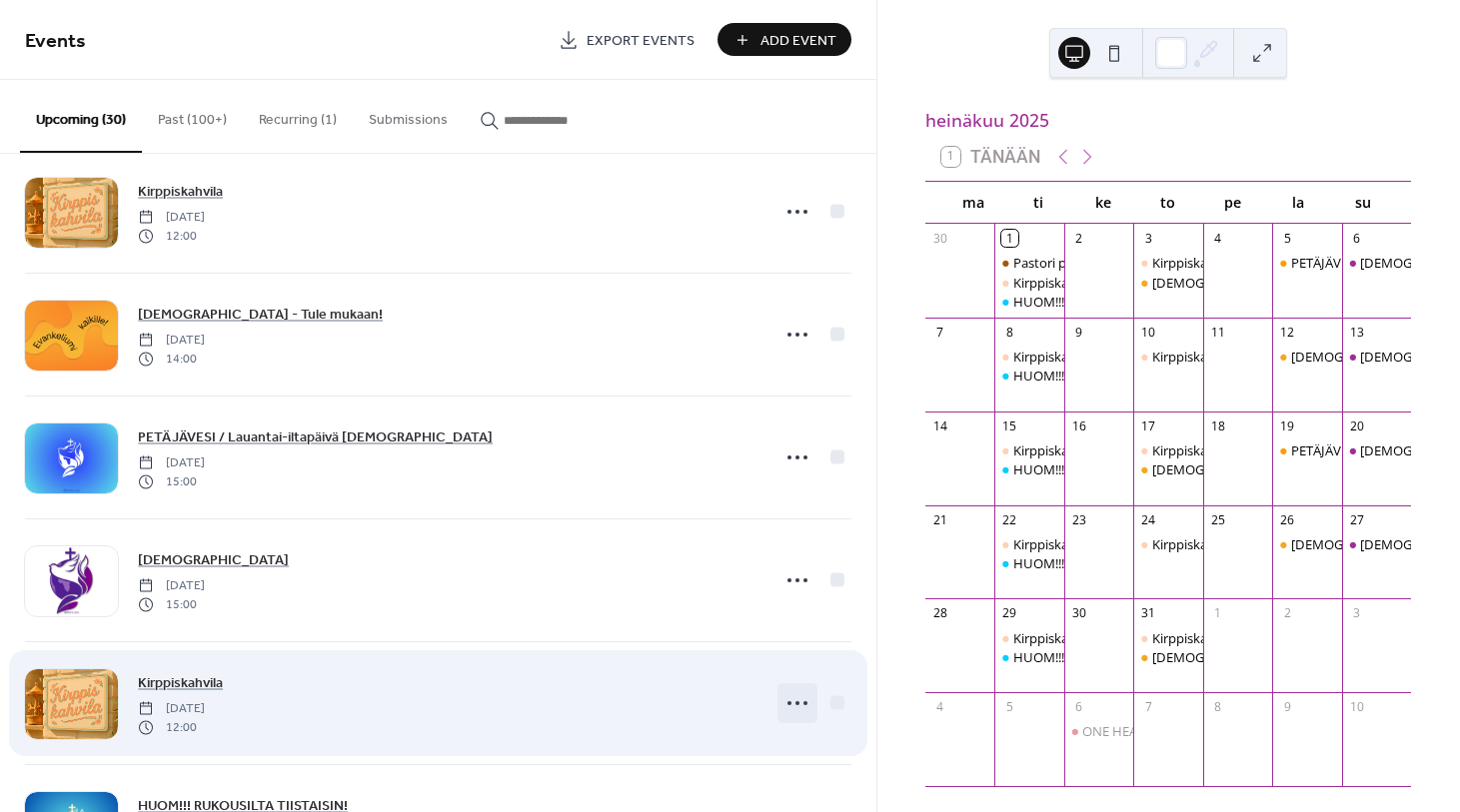 click 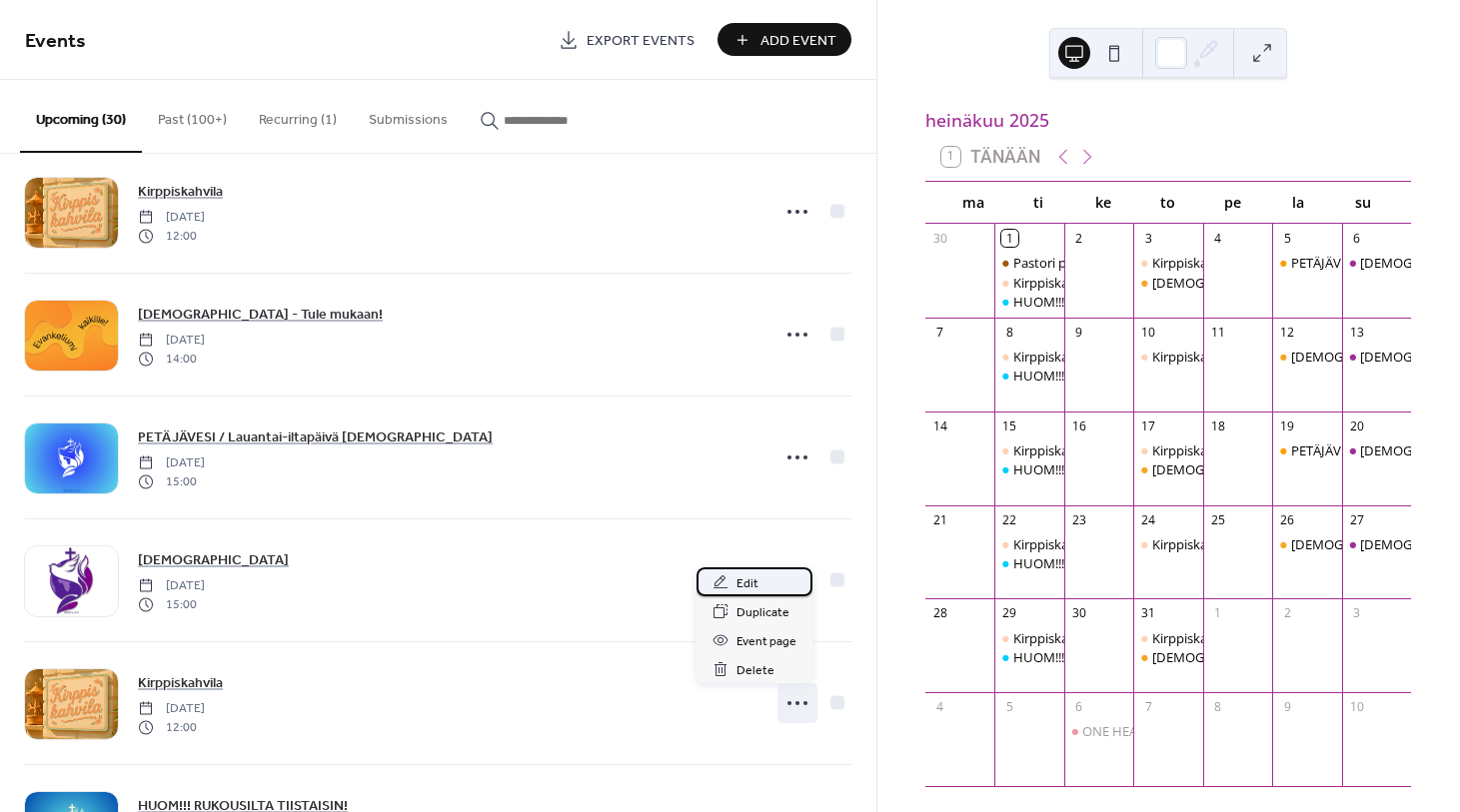click on "Edit" at bounding box center (747, 583) 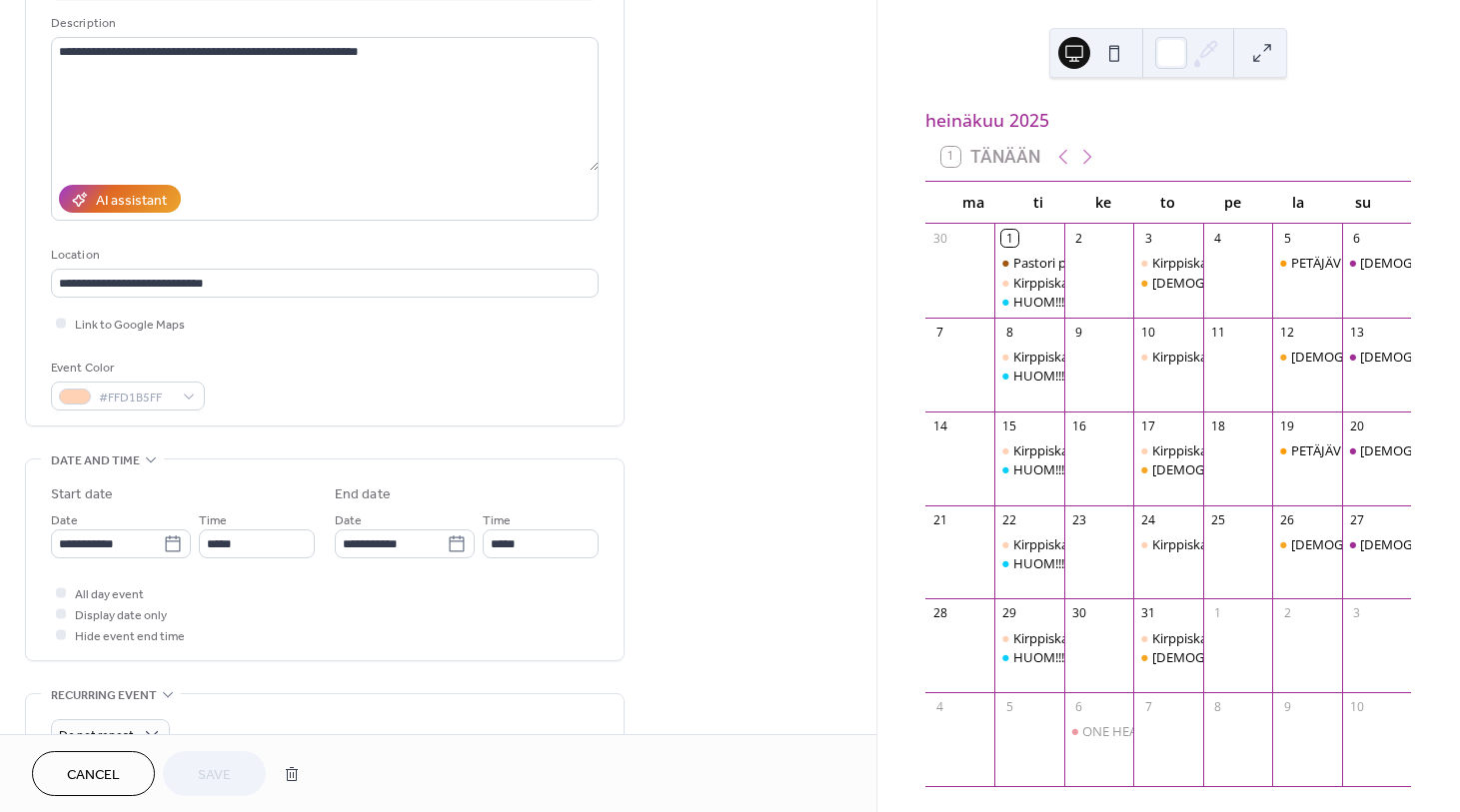 scroll, scrollTop: 213, scrollLeft: 0, axis: vertical 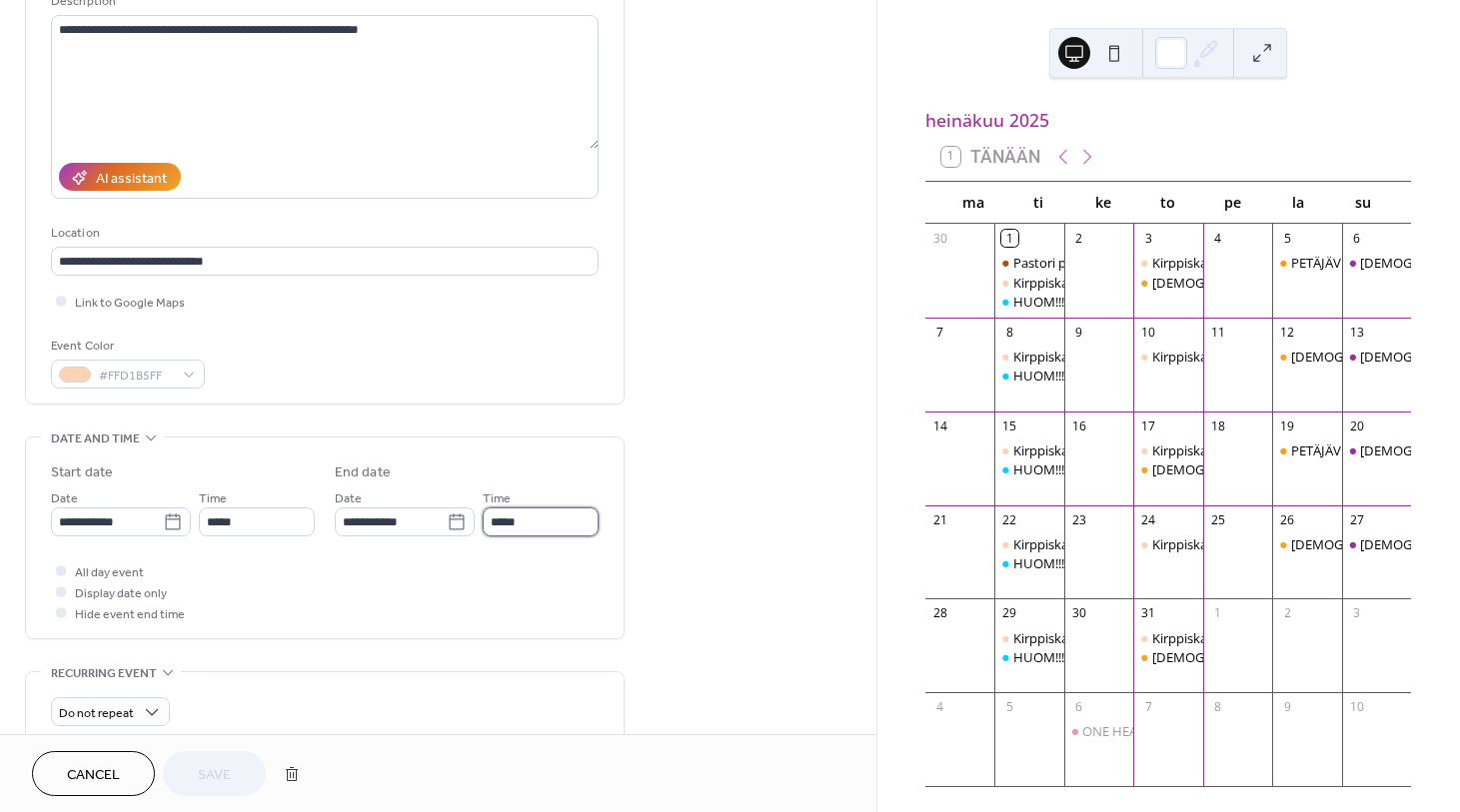 click on "*****" at bounding box center [541, 521] 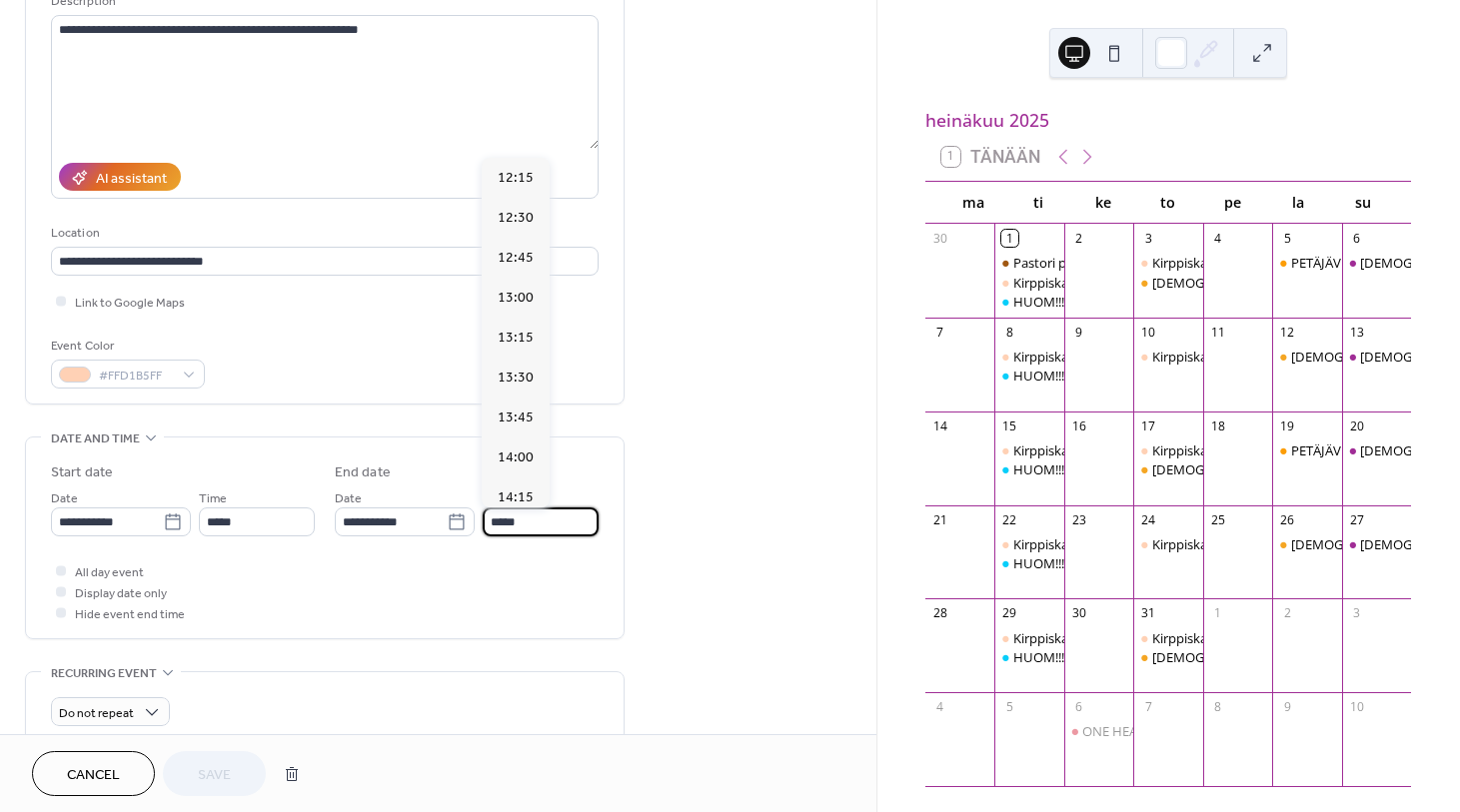 scroll, scrollTop: 606, scrollLeft: 0, axis: vertical 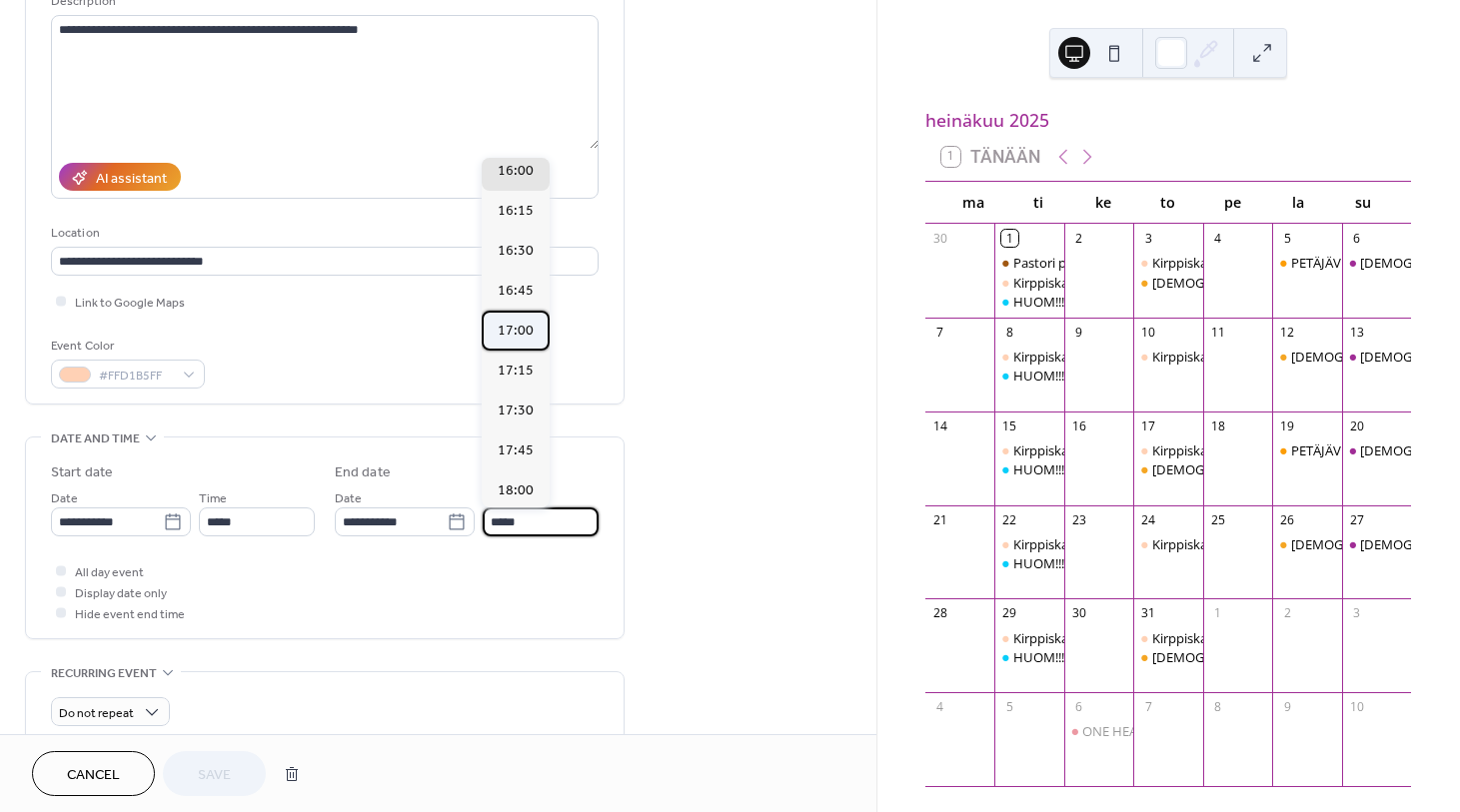 click on "17:00" at bounding box center (516, 331) 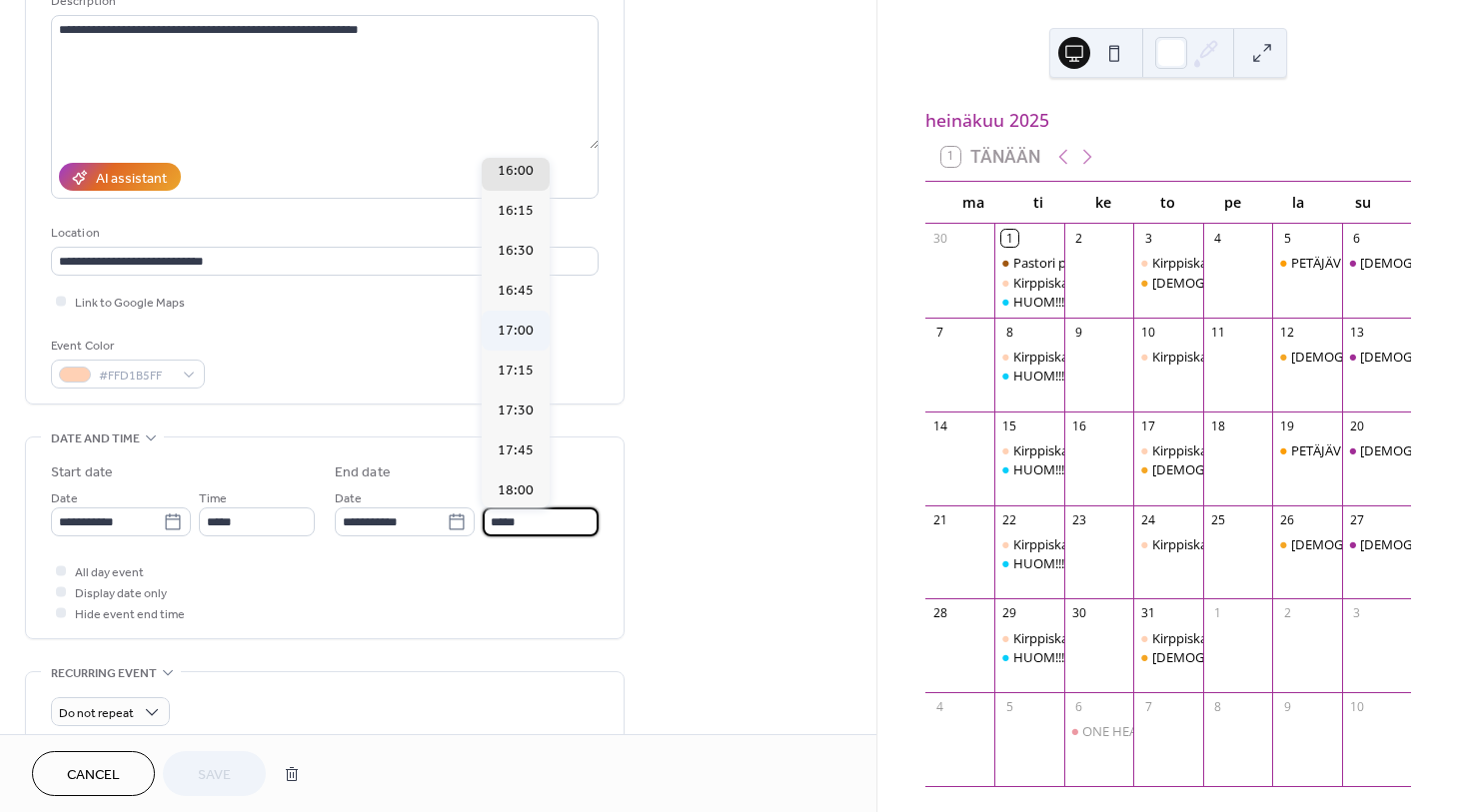 type on "*****" 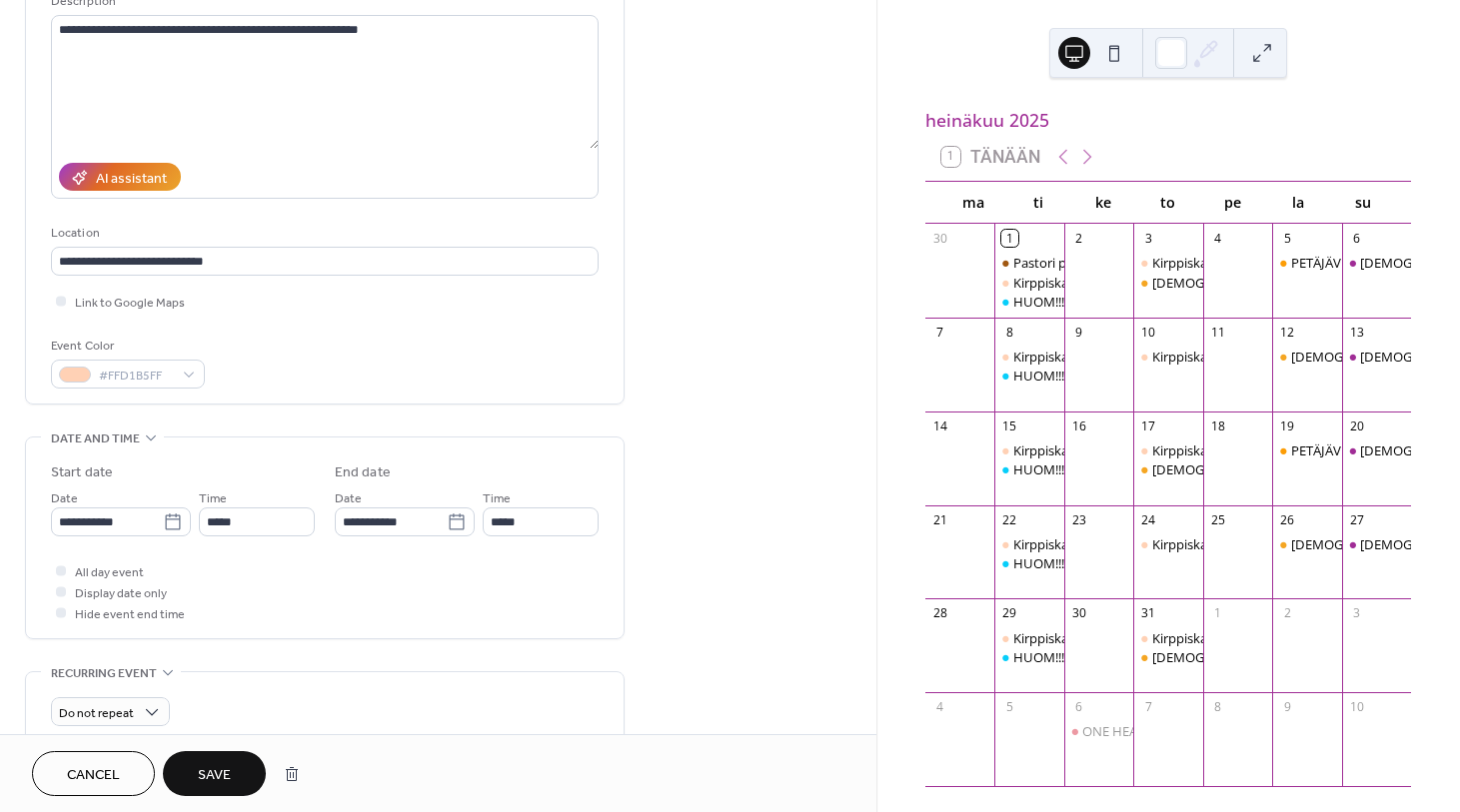 click on "Save" at bounding box center [214, 775] 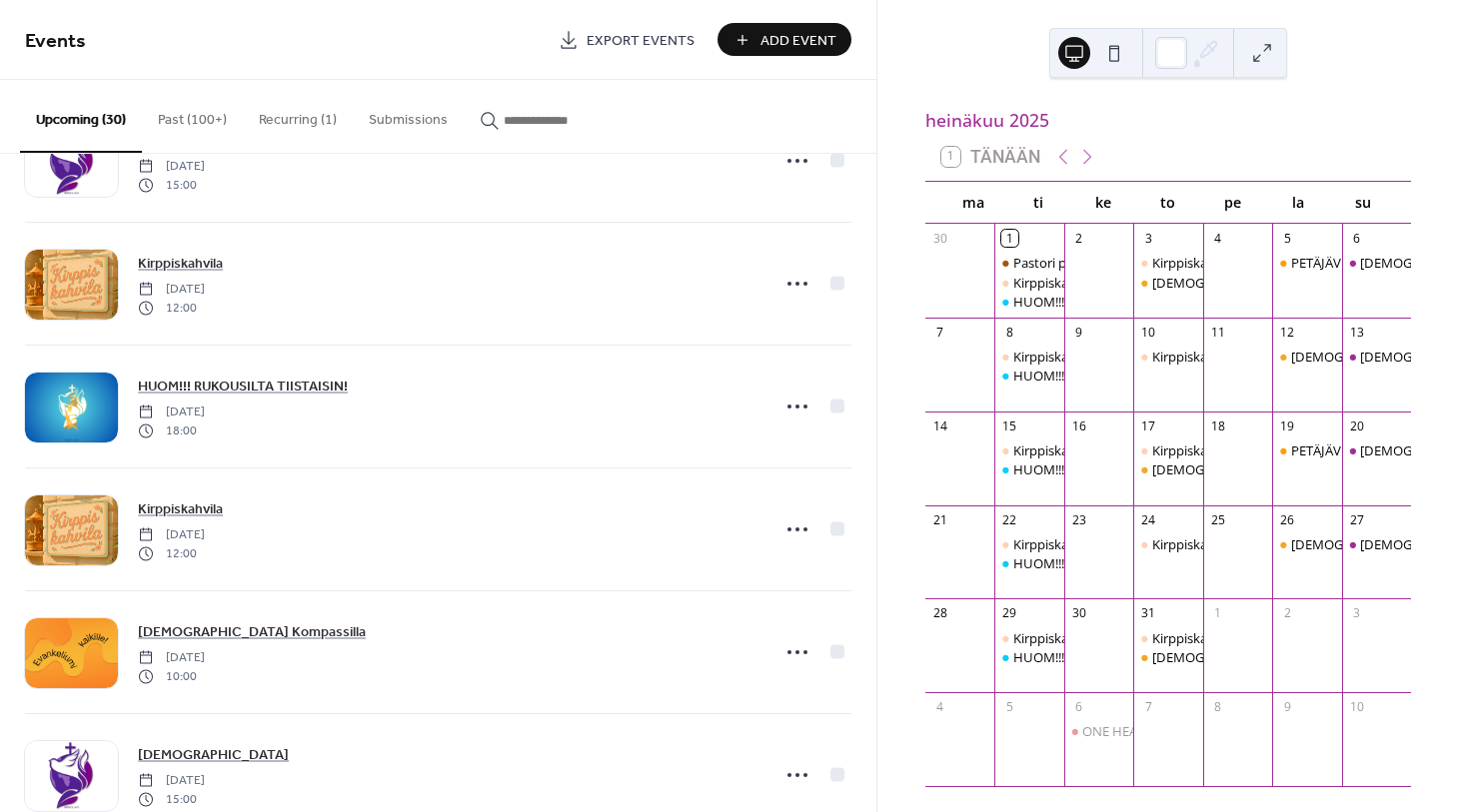 scroll, scrollTop: 874, scrollLeft: 0, axis: vertical 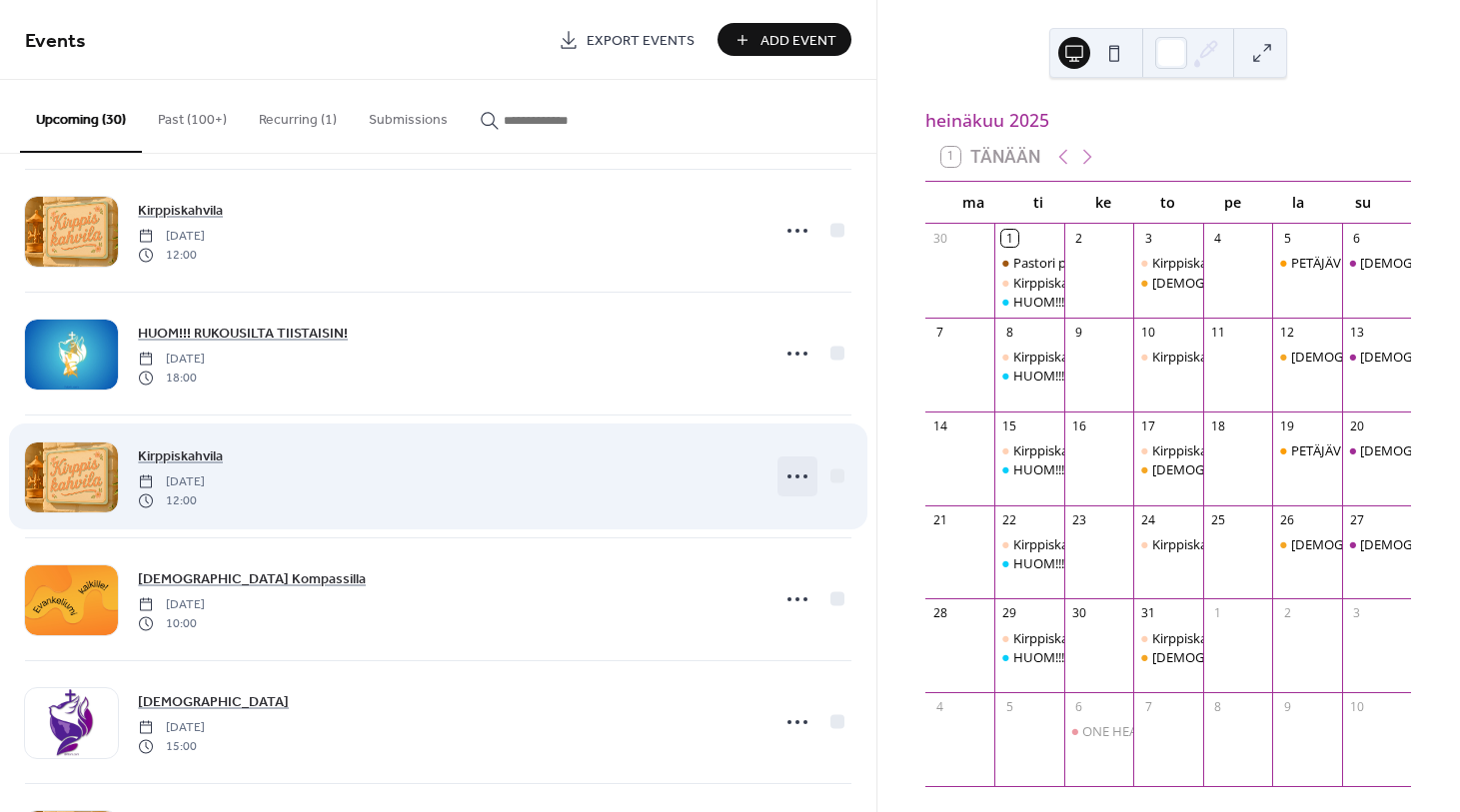 click 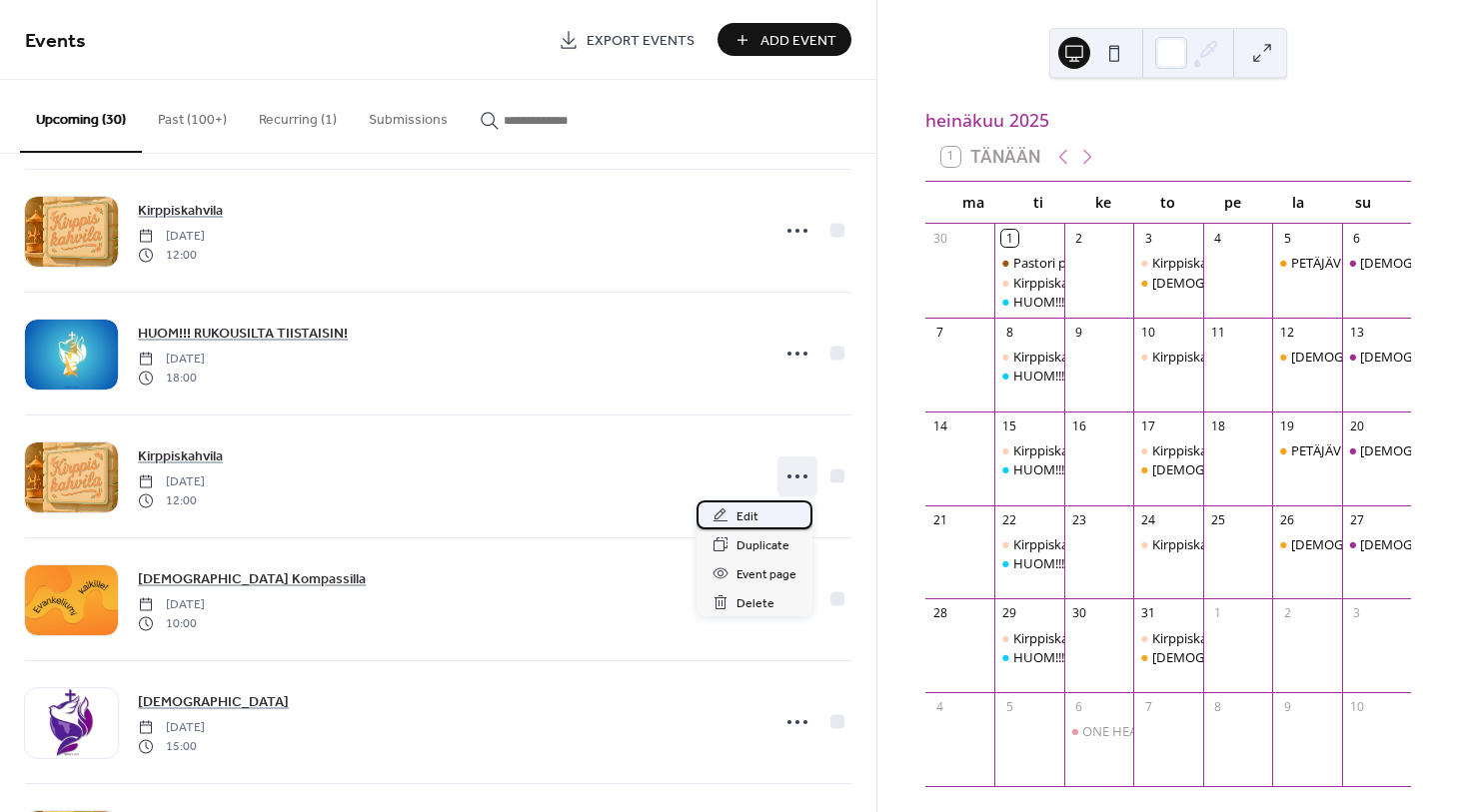 click on "Edit" at bounding box center [754, 514] 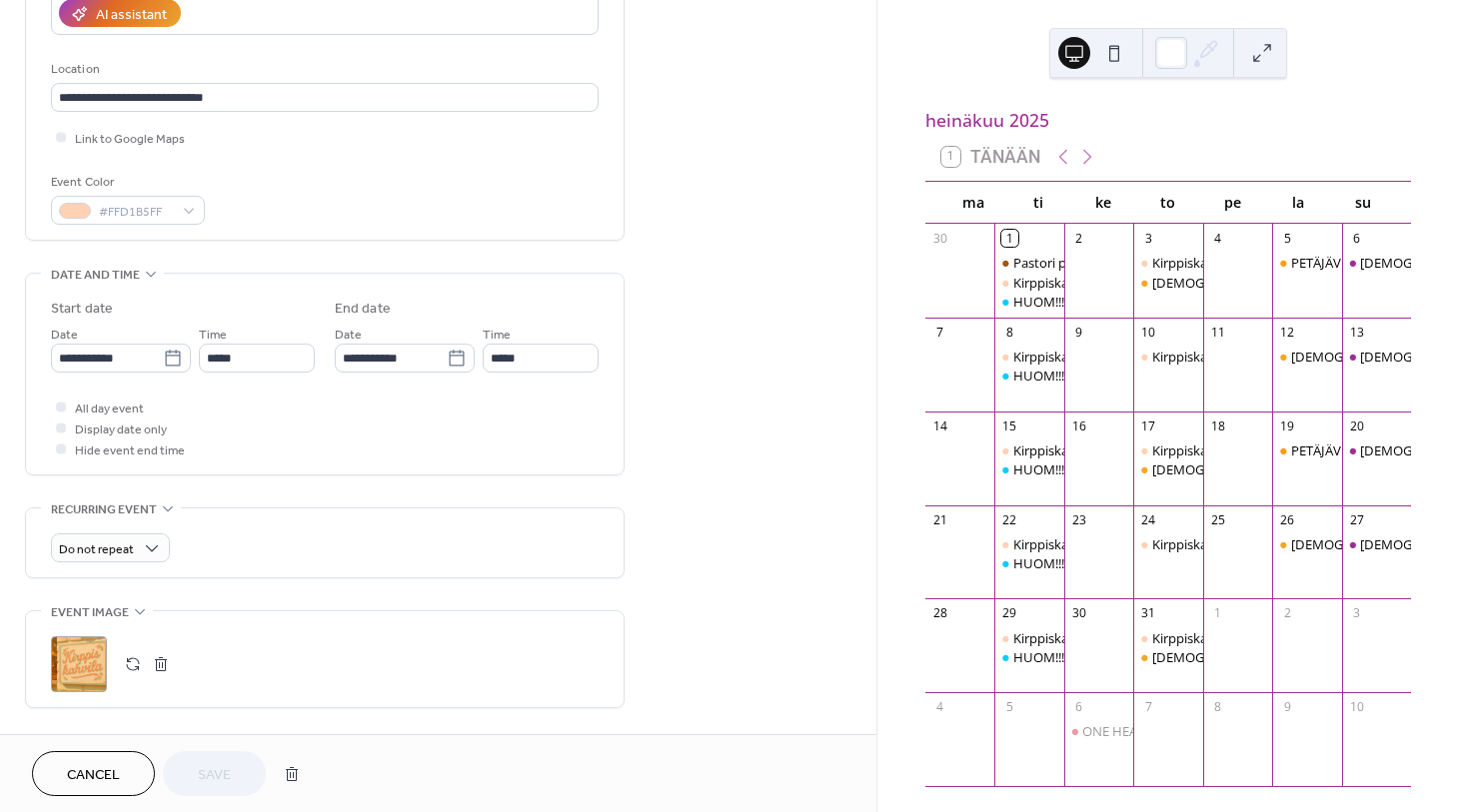 scroll, scrollTop: 379, scrollLeft: 0, axis: vertical 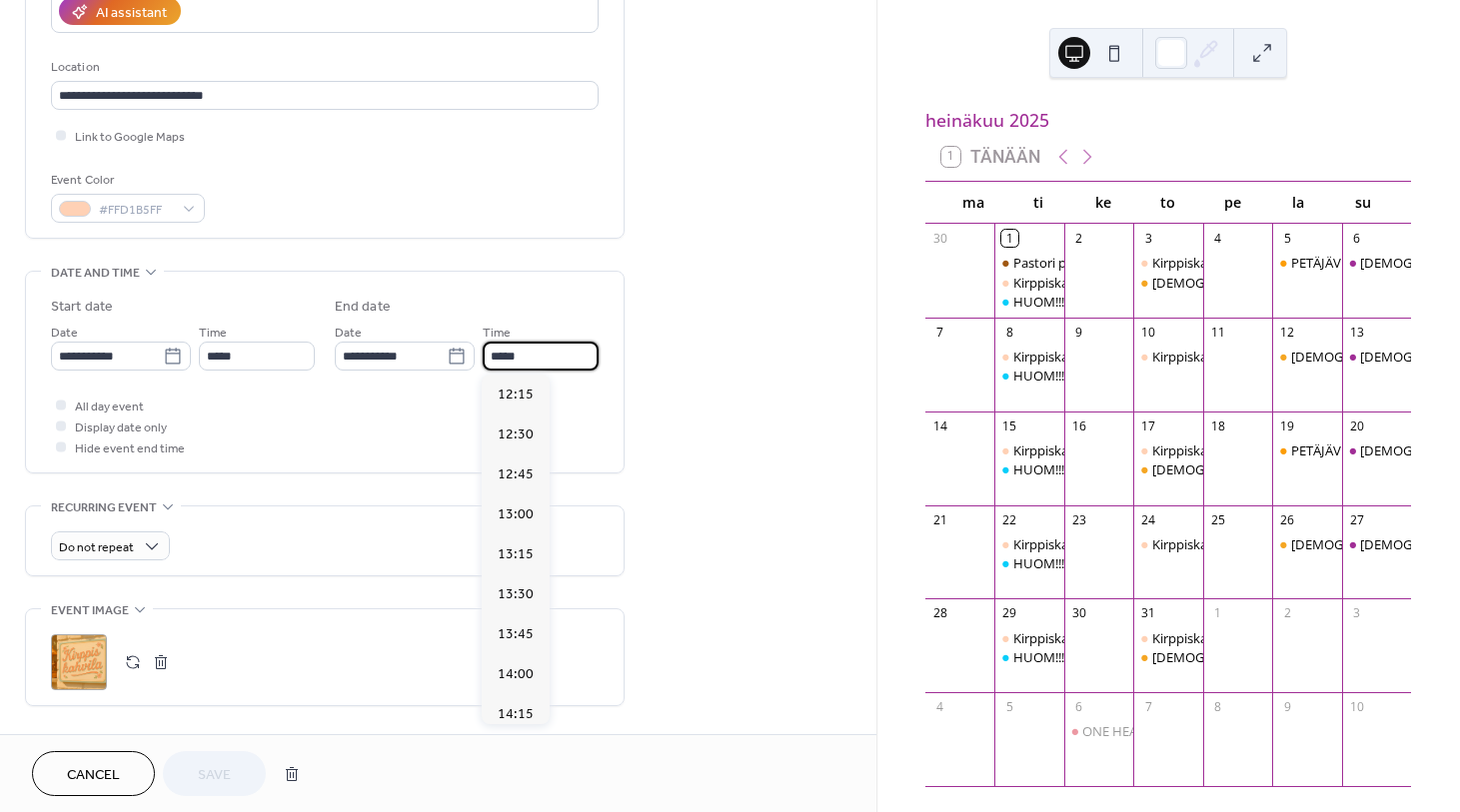 click on "*****" at bounding box center [541, 356] 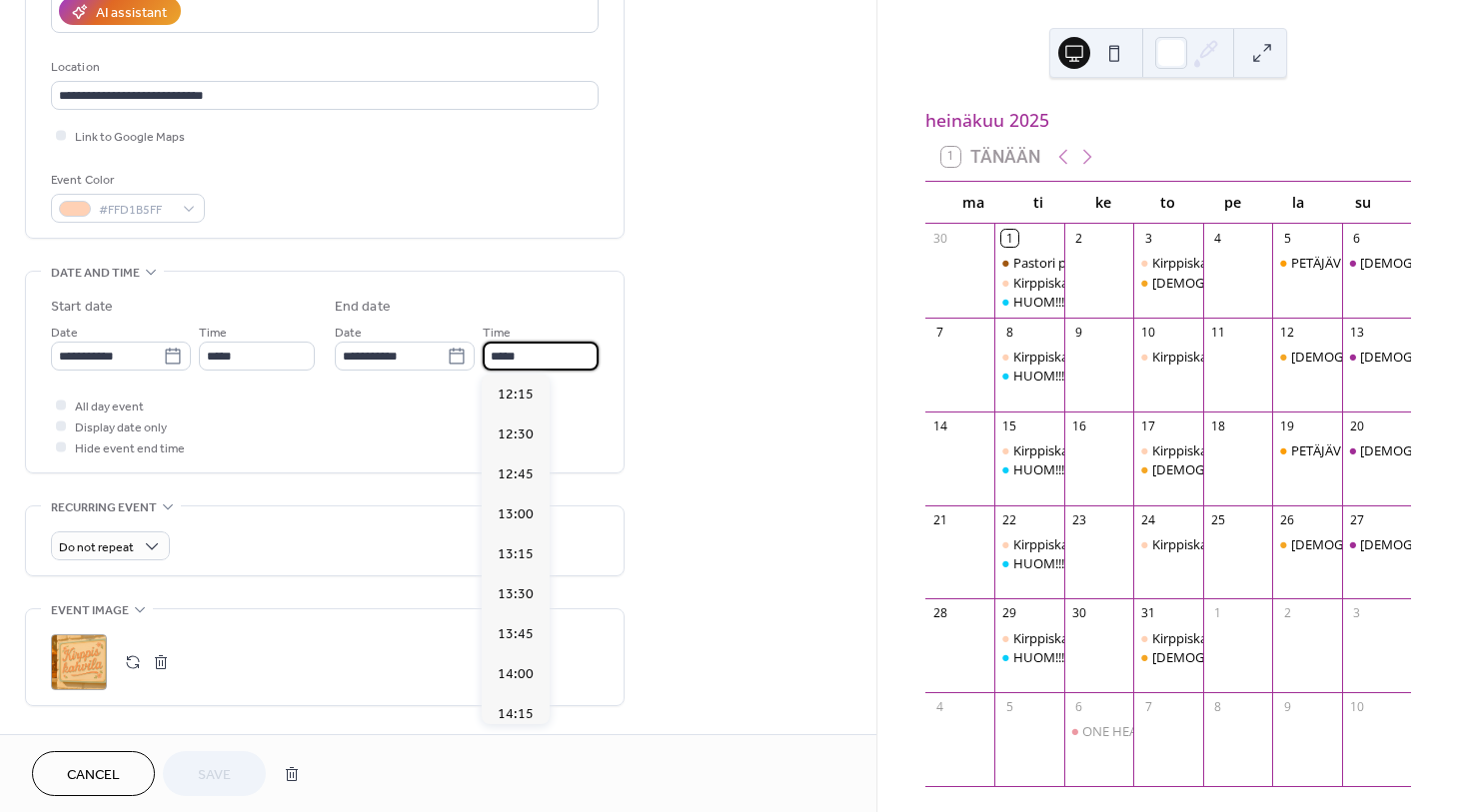 scroll, scrollTop: 606, scrollLeft: 0, axis: vertical 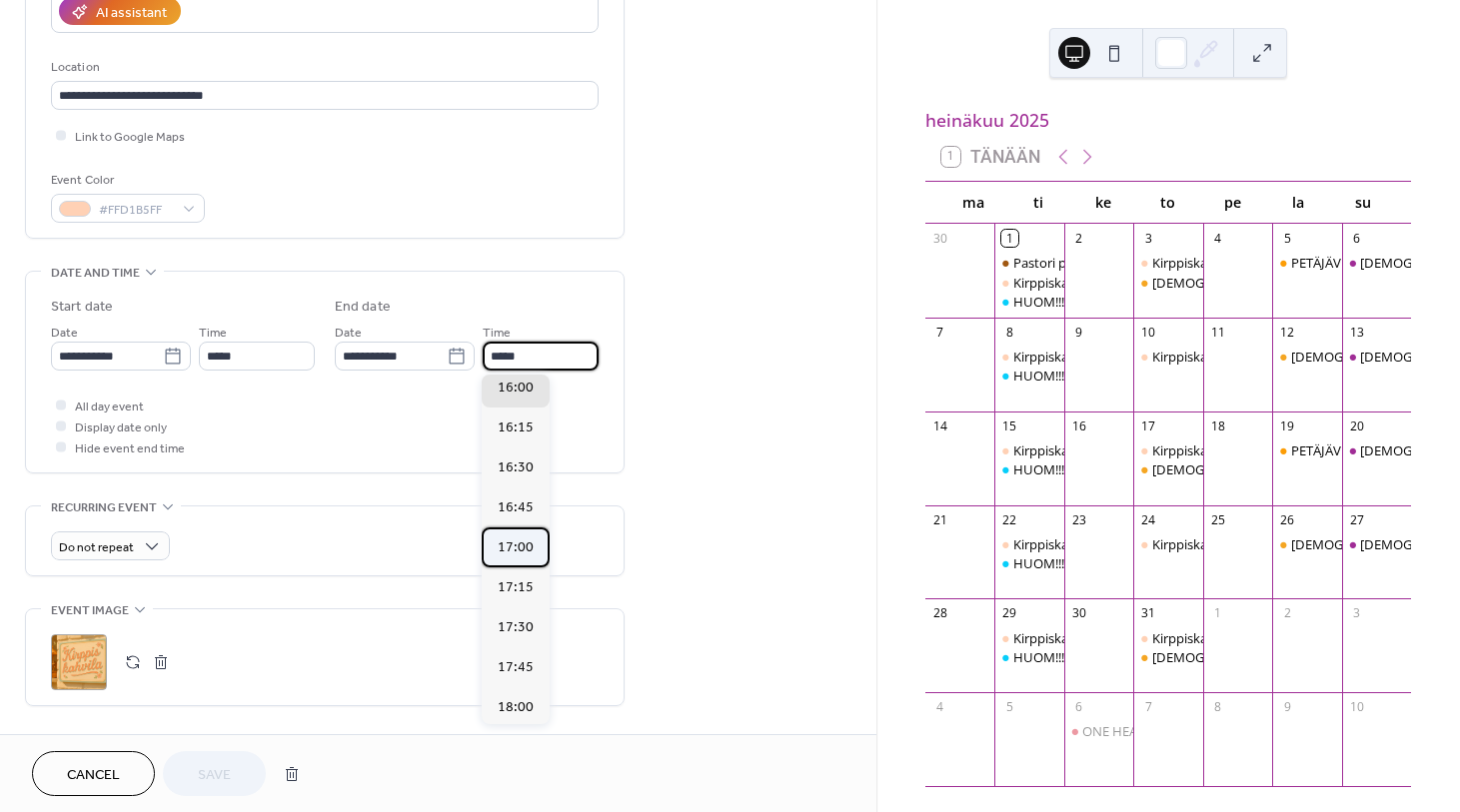 click on "17:00" at bounding box center (516, 547) 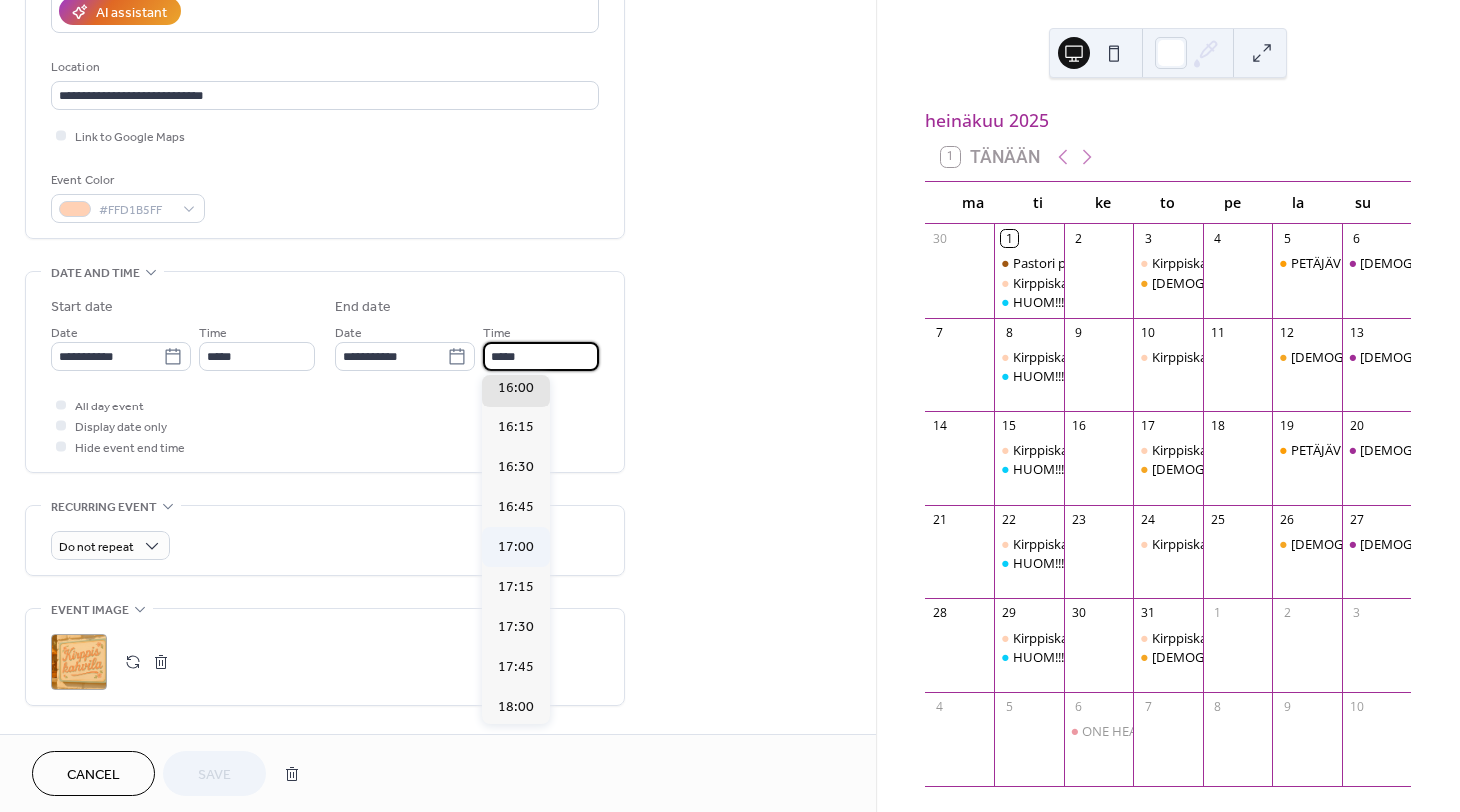 type on "*****" 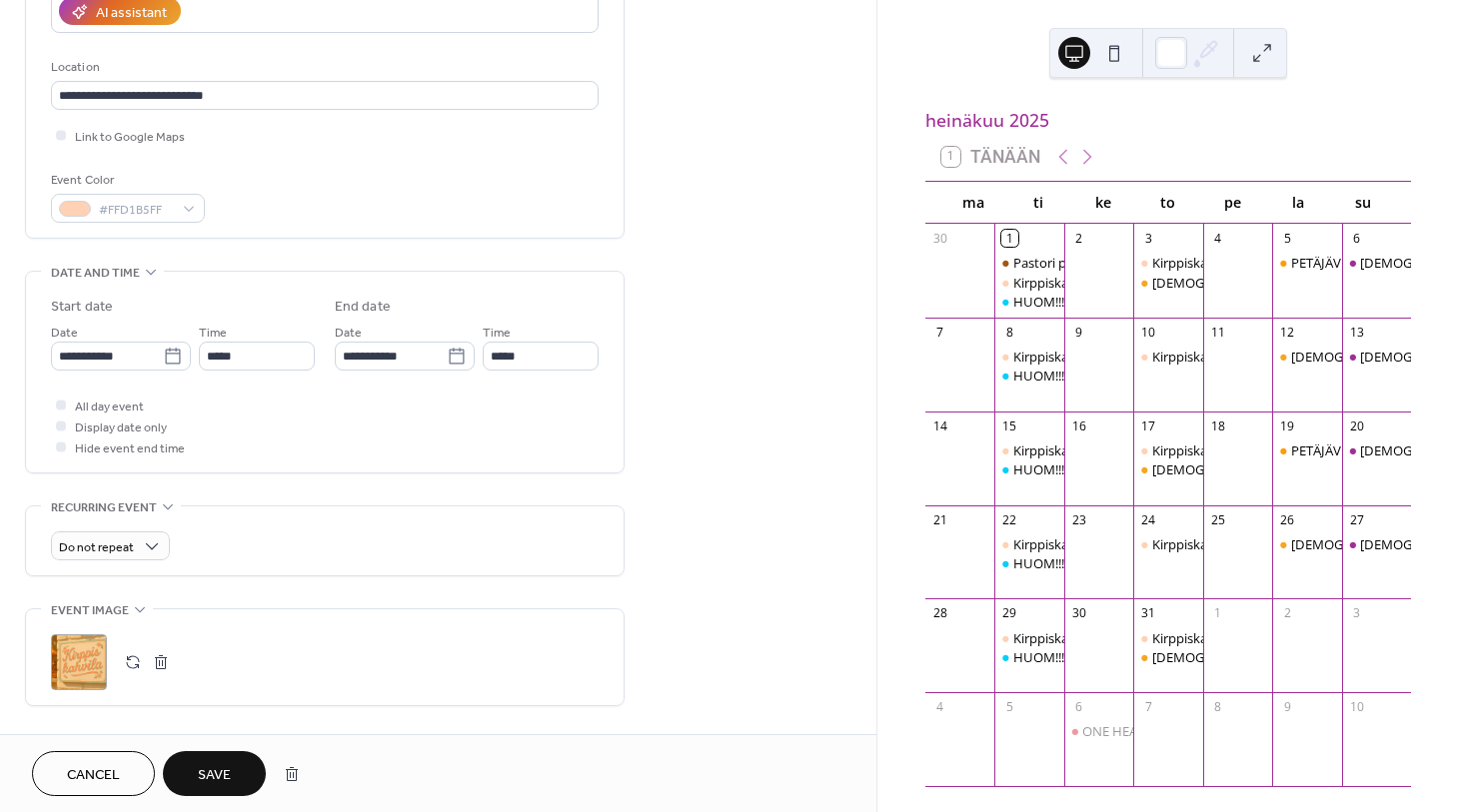 click on "Save" at bounding box center (214, 775) 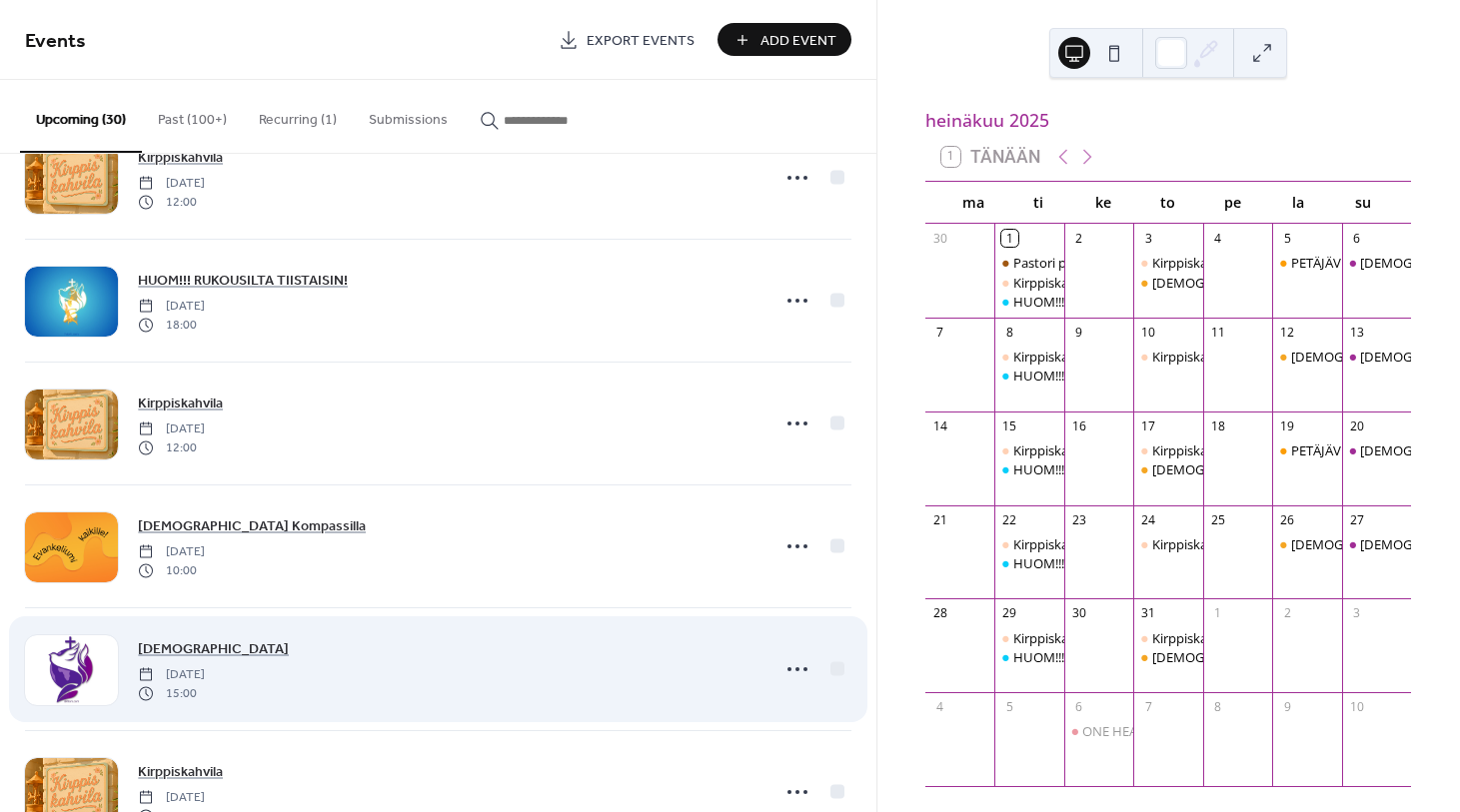 scroll, scrollTop: 1181, scrollLeft: 0, axis: vertical 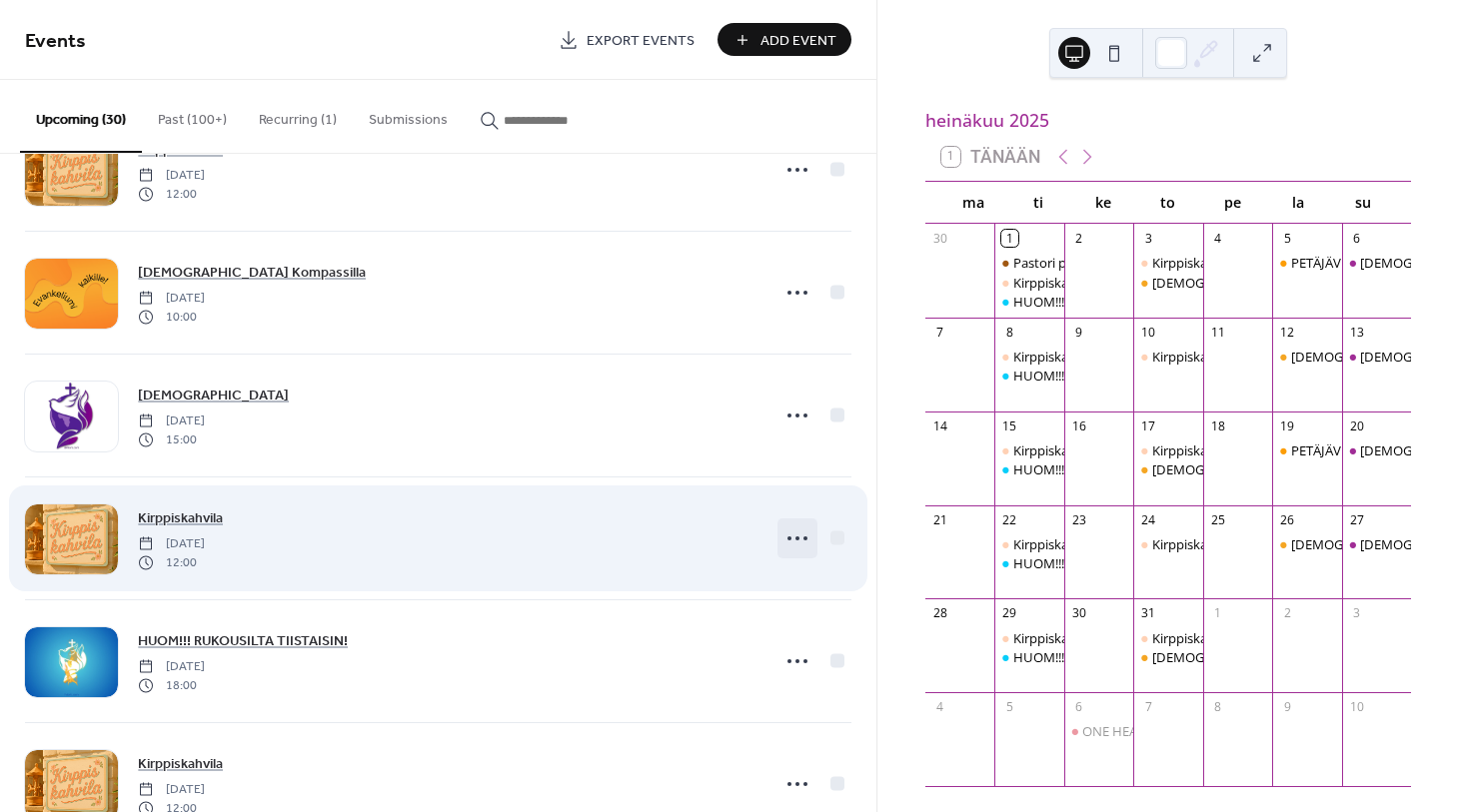 click 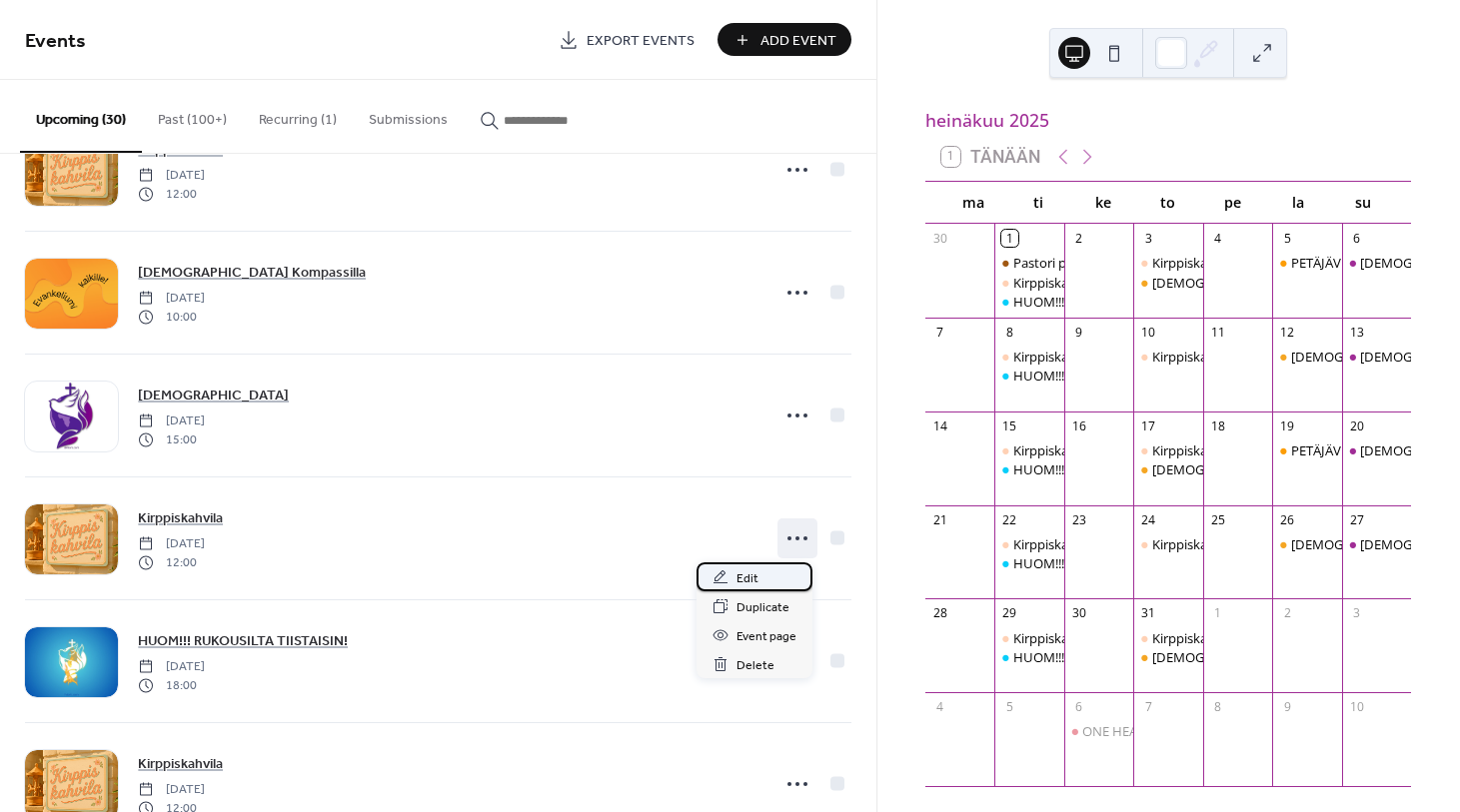 click on "Edit" at bounding box center [747, 578] 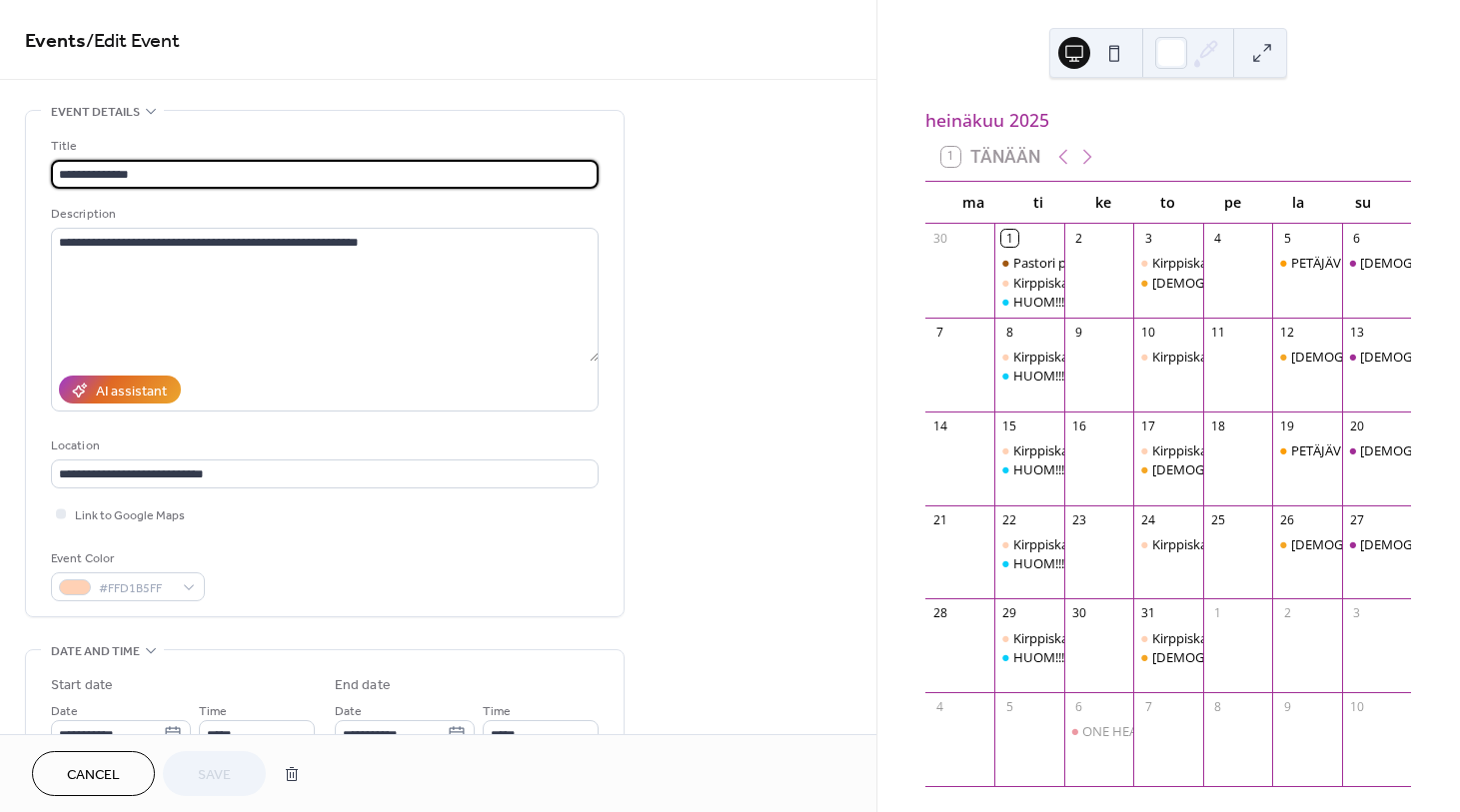 scroll, scrollTop: 76, scrollLeft: 0, axis: vertical 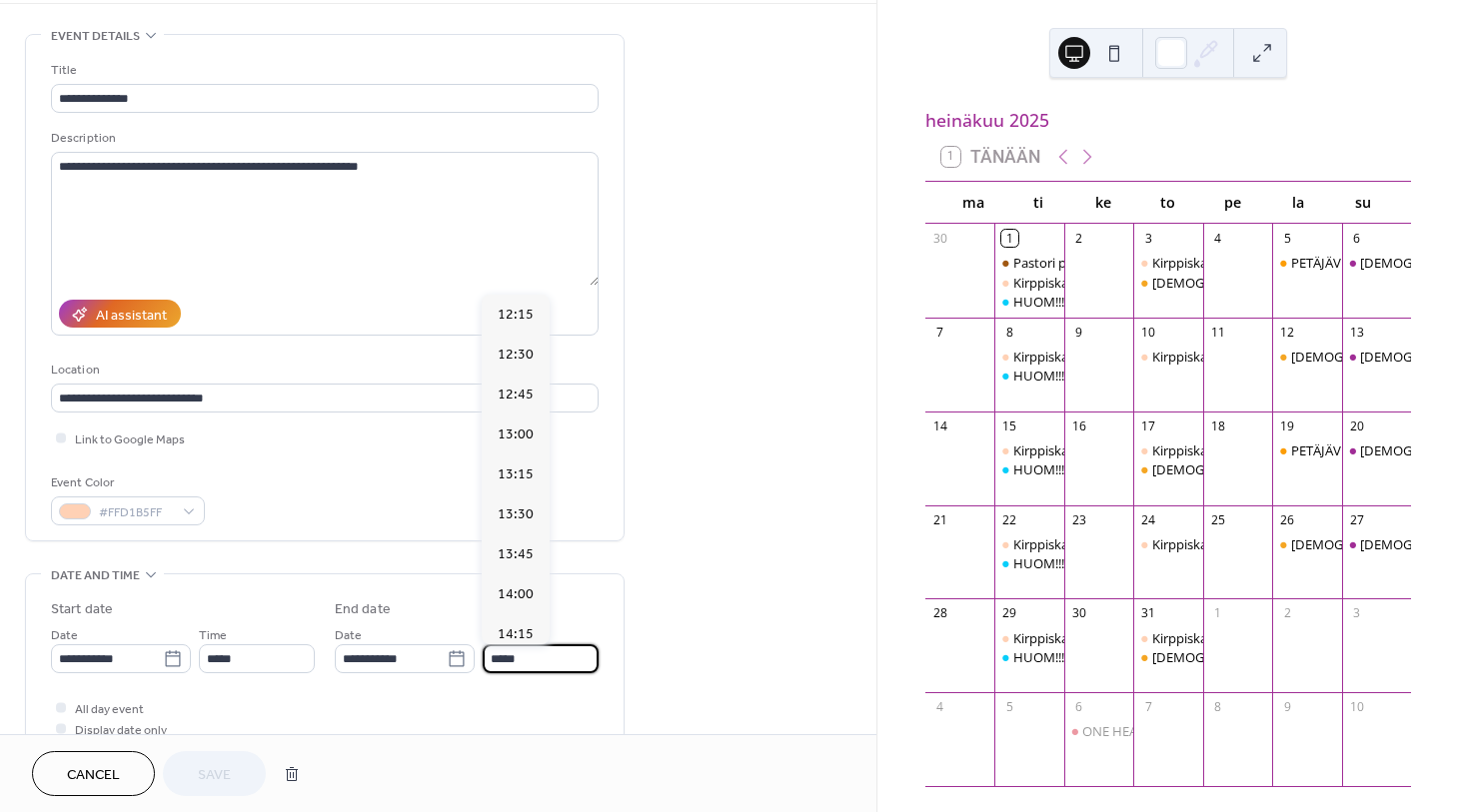 click on "*****" at bounding box center [541, 658] 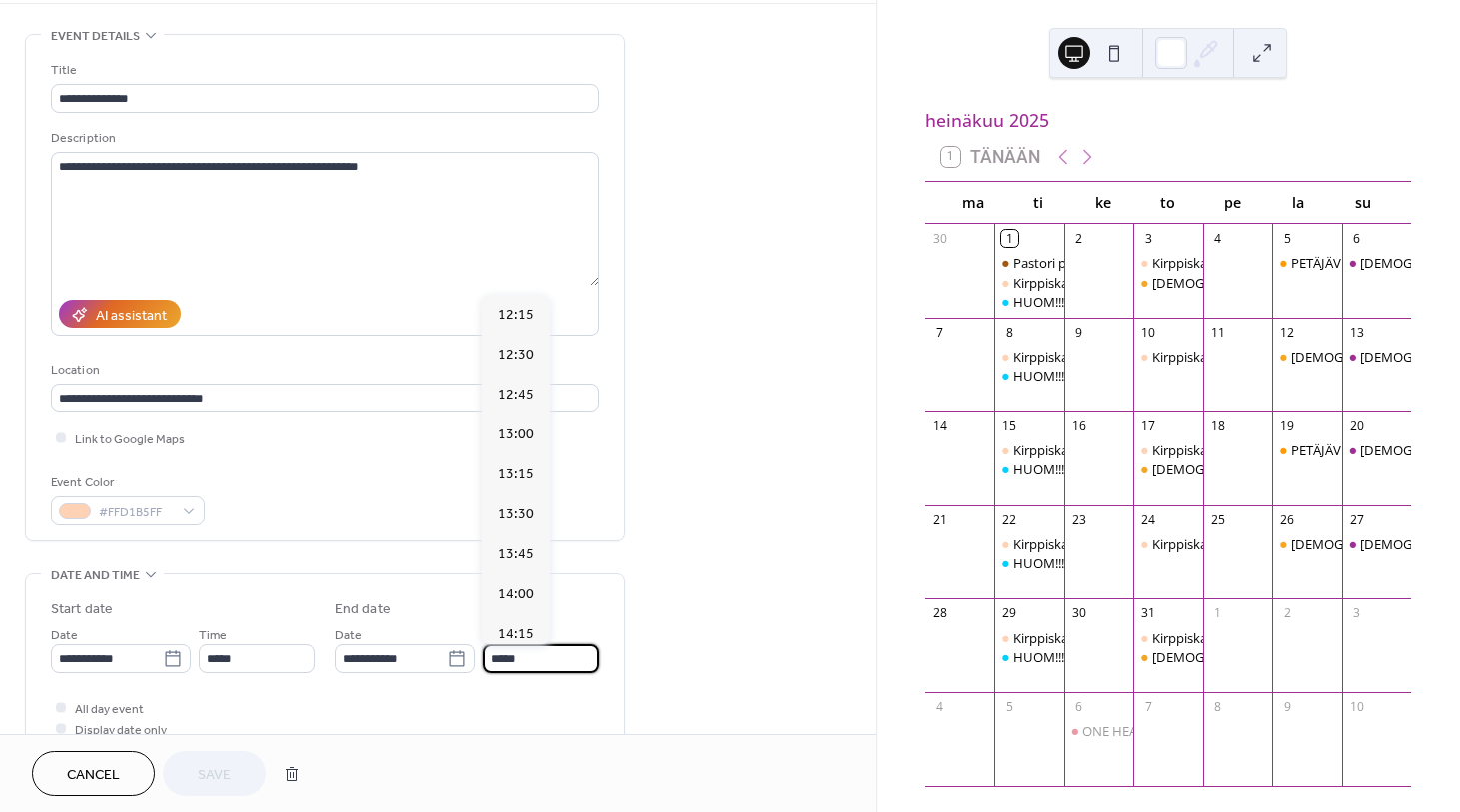 scroll, scrollTop: 606, scrollLeft: 0, axis: vertical 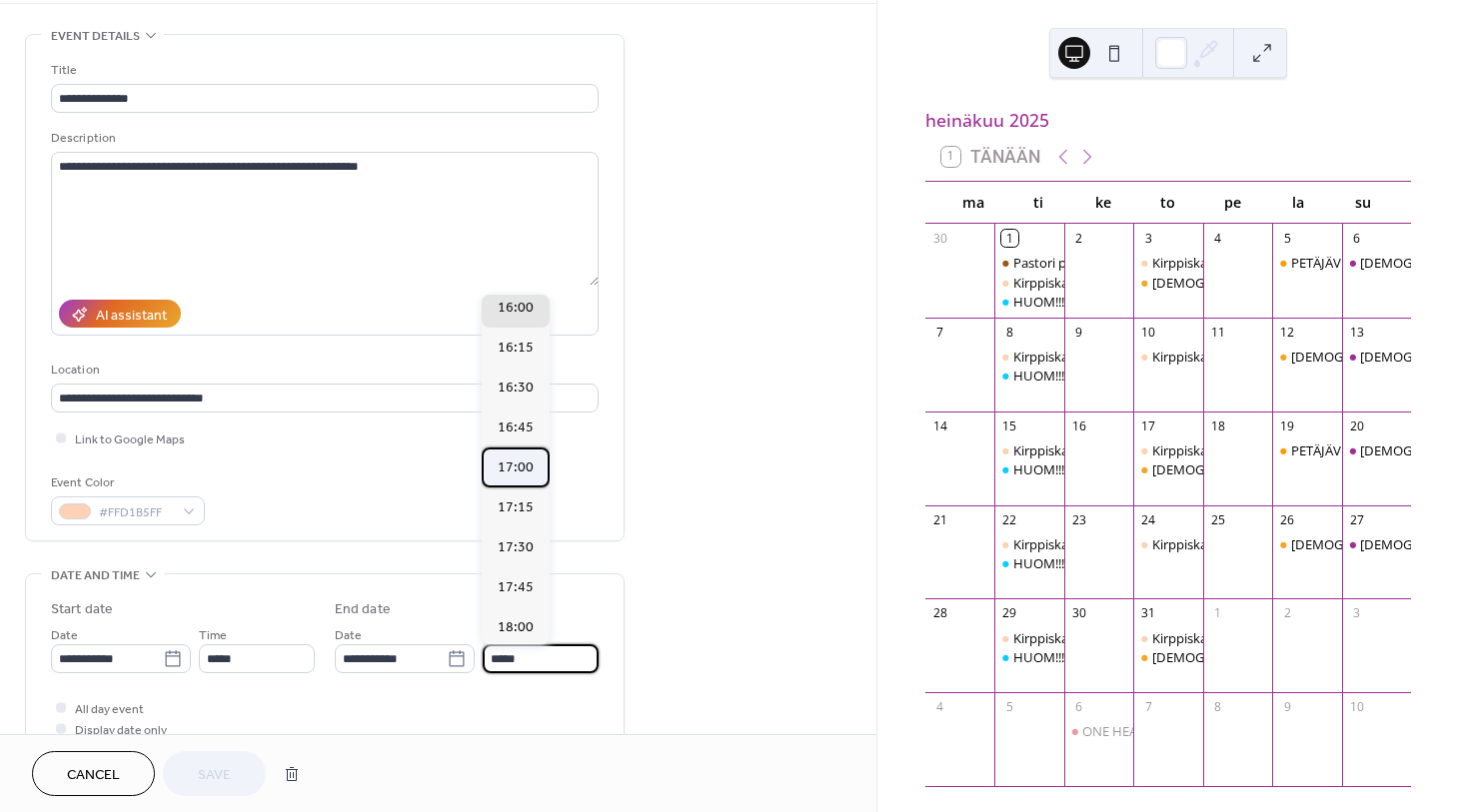 click on "17:00" at bounding box center (516, 467) 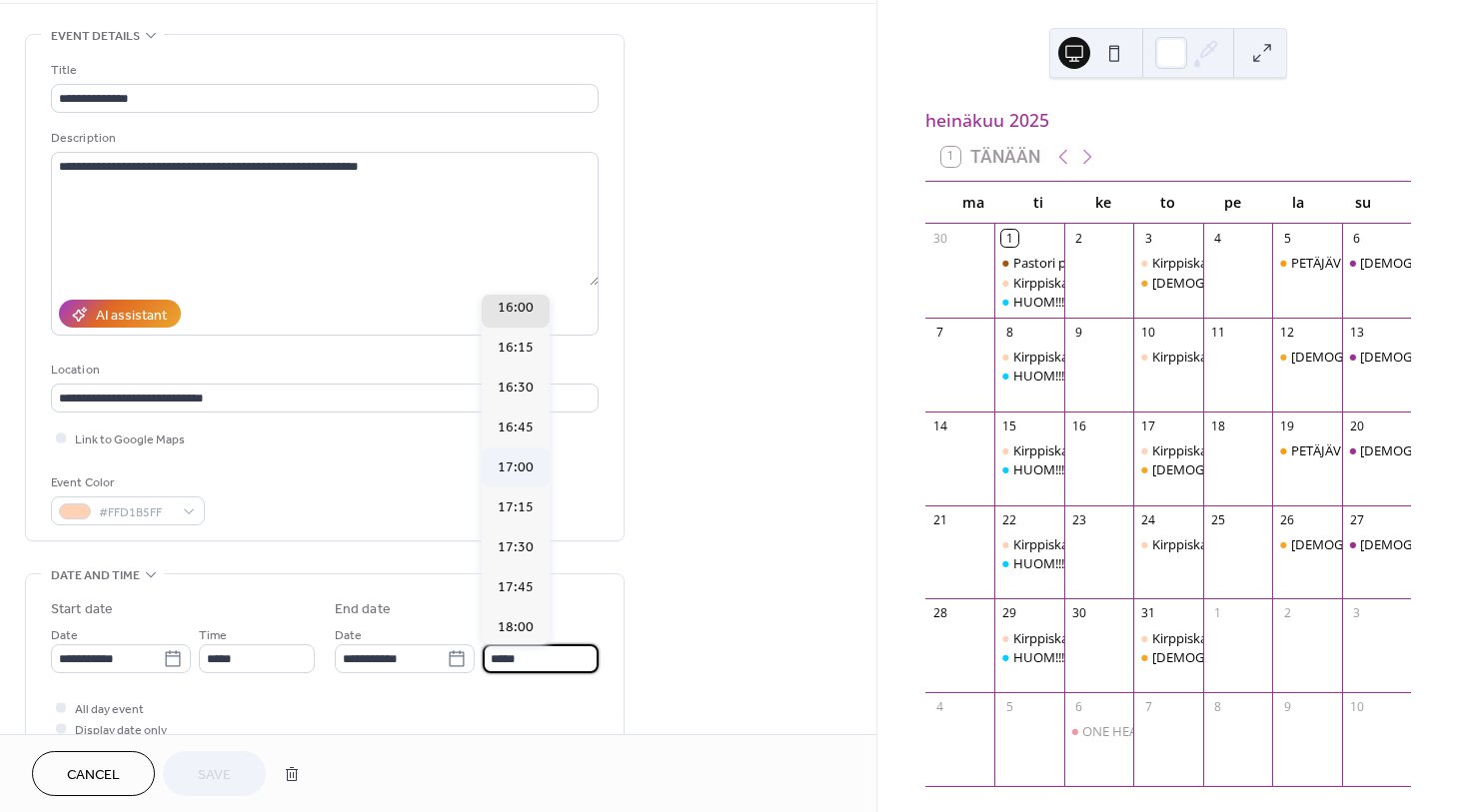 type on "*****" 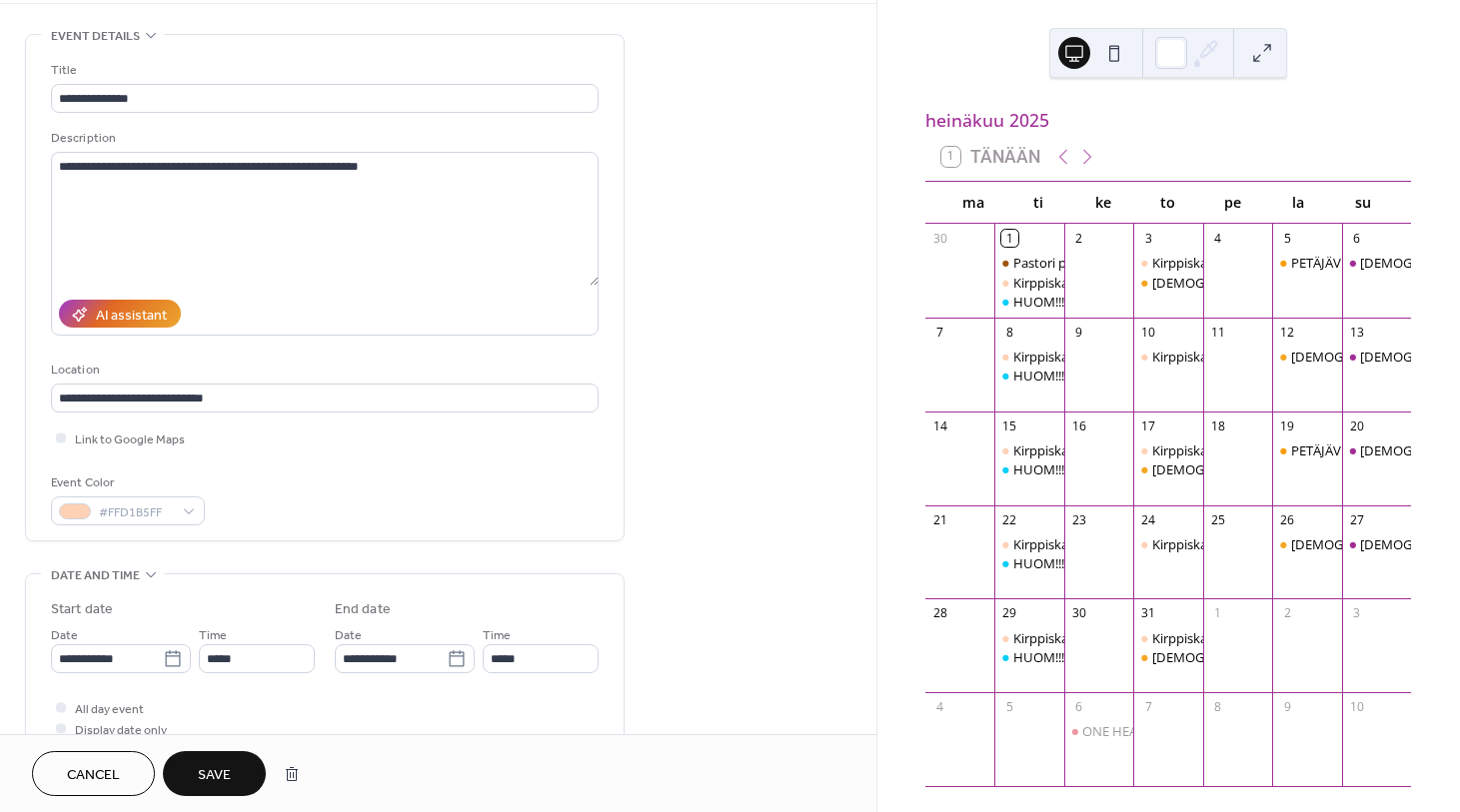 click on "Save" at bounding box center (214, 775) 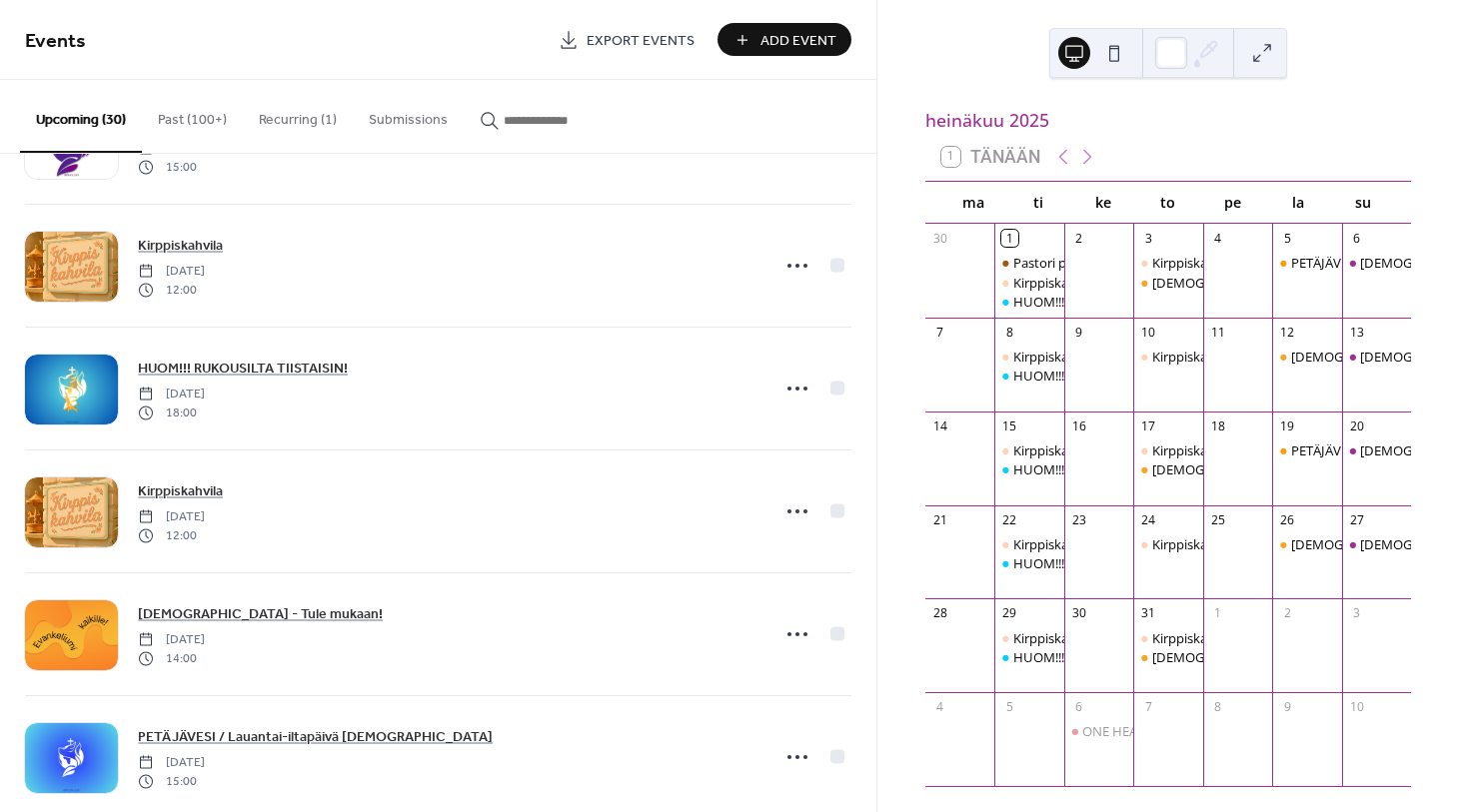 scroll, scrollTop: 1455, scrollLeft: 0, axis: vertical 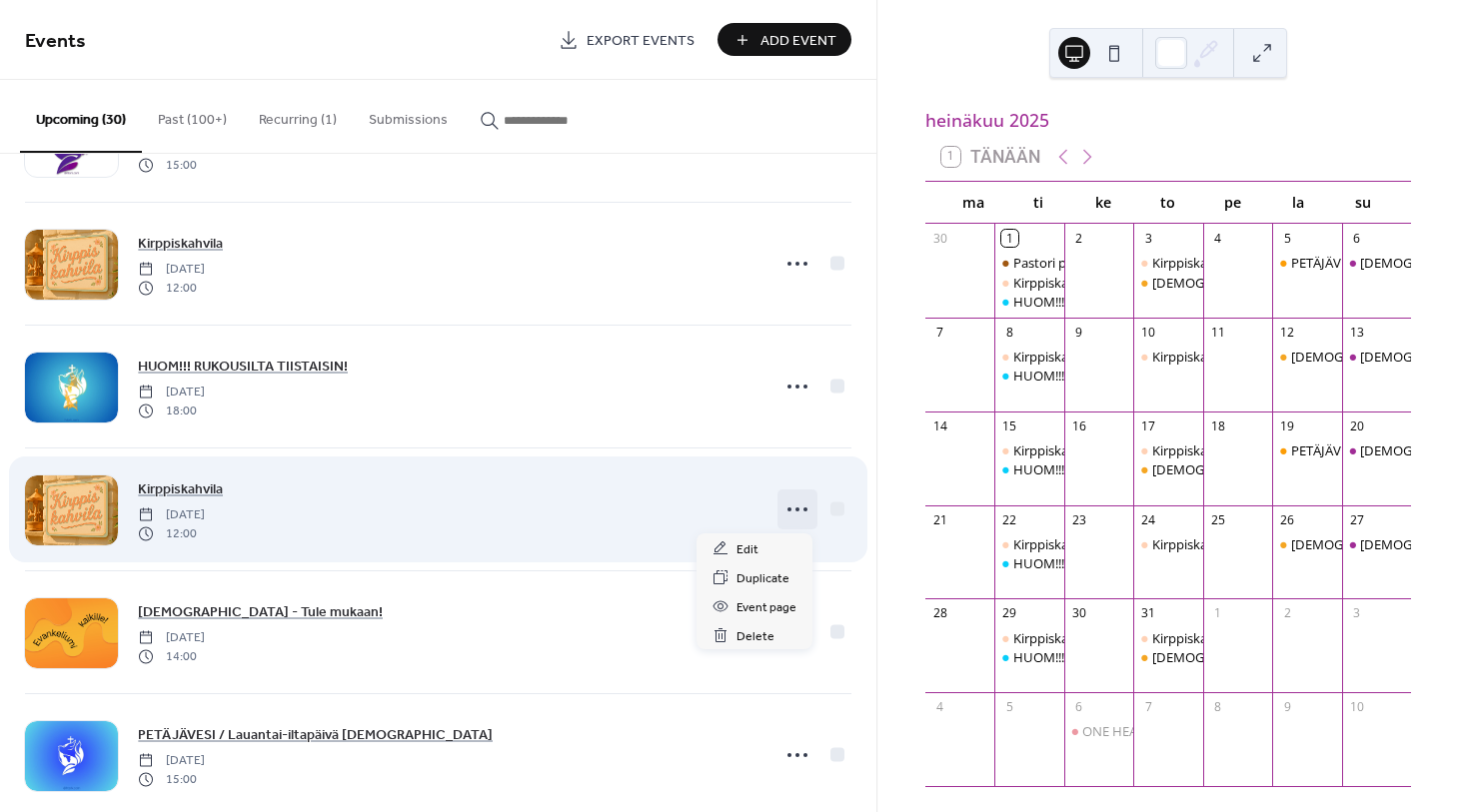 click 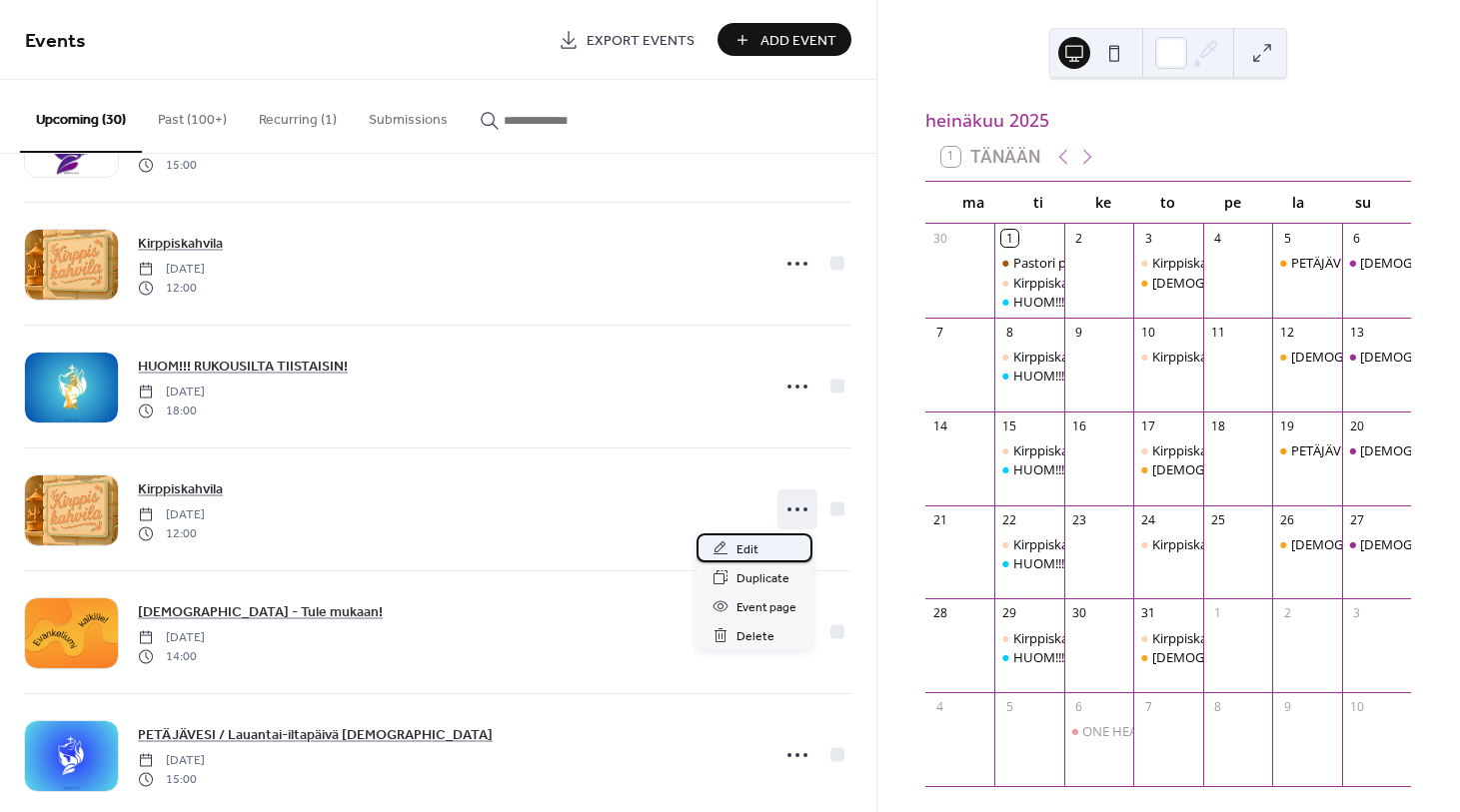 click on "Edit" at bounding box center (747, 549) 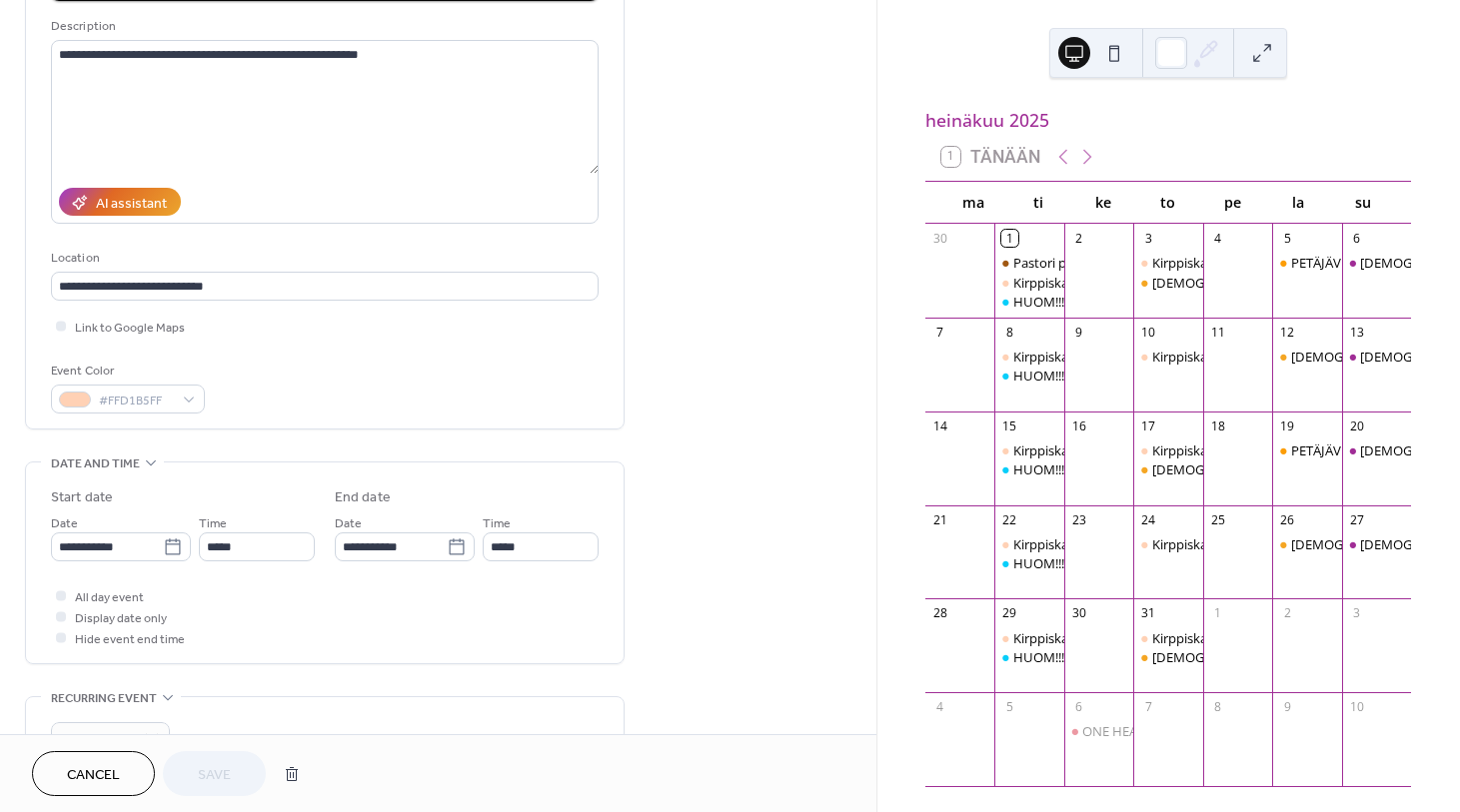 scroll, scrollTop: 262, scrollLeft: 0, axis: vertical 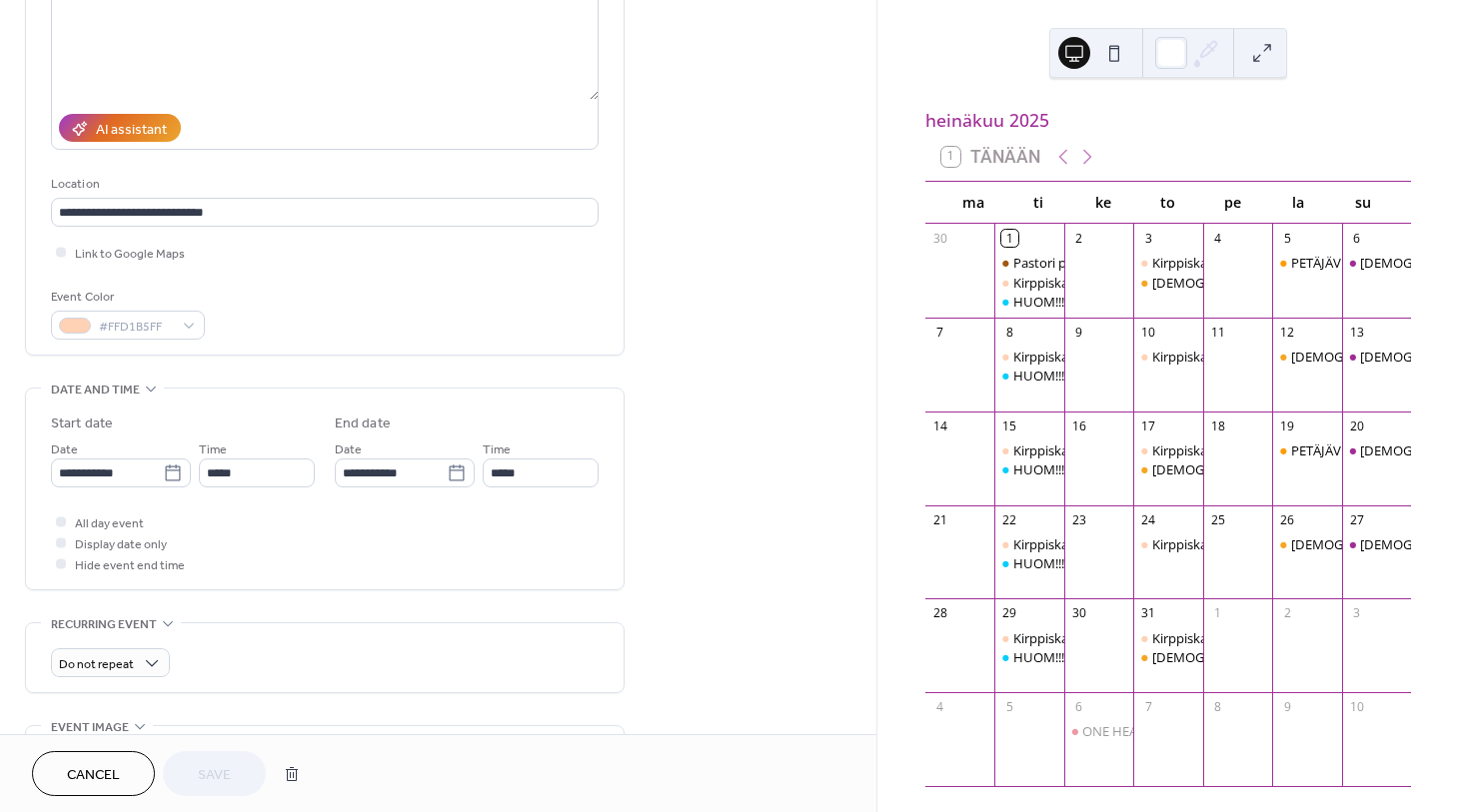 click on "Cancel" at bounding box center [93, 775] 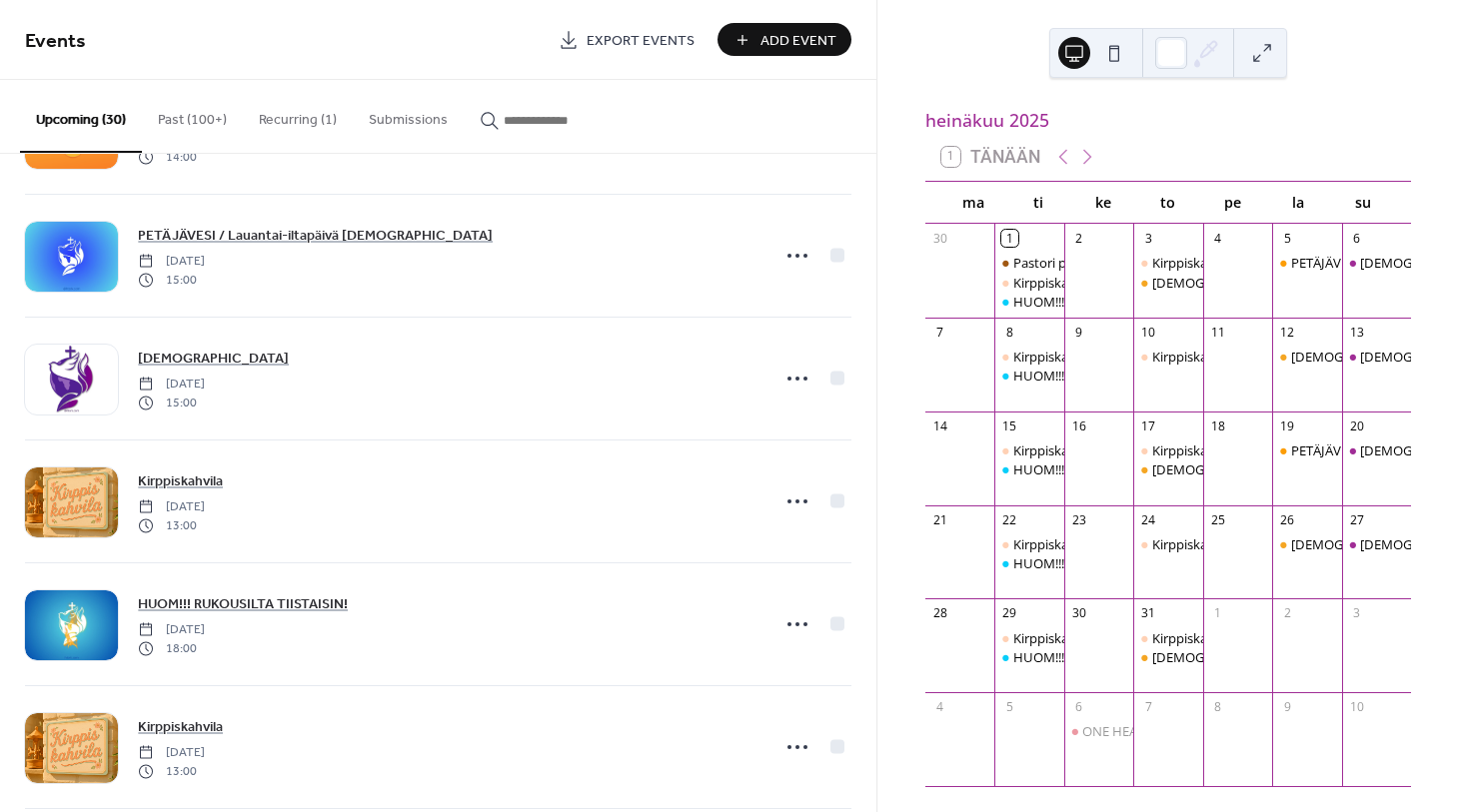 scroll, scrollTop: 1956, scrollLeft: 0, axis: vertical 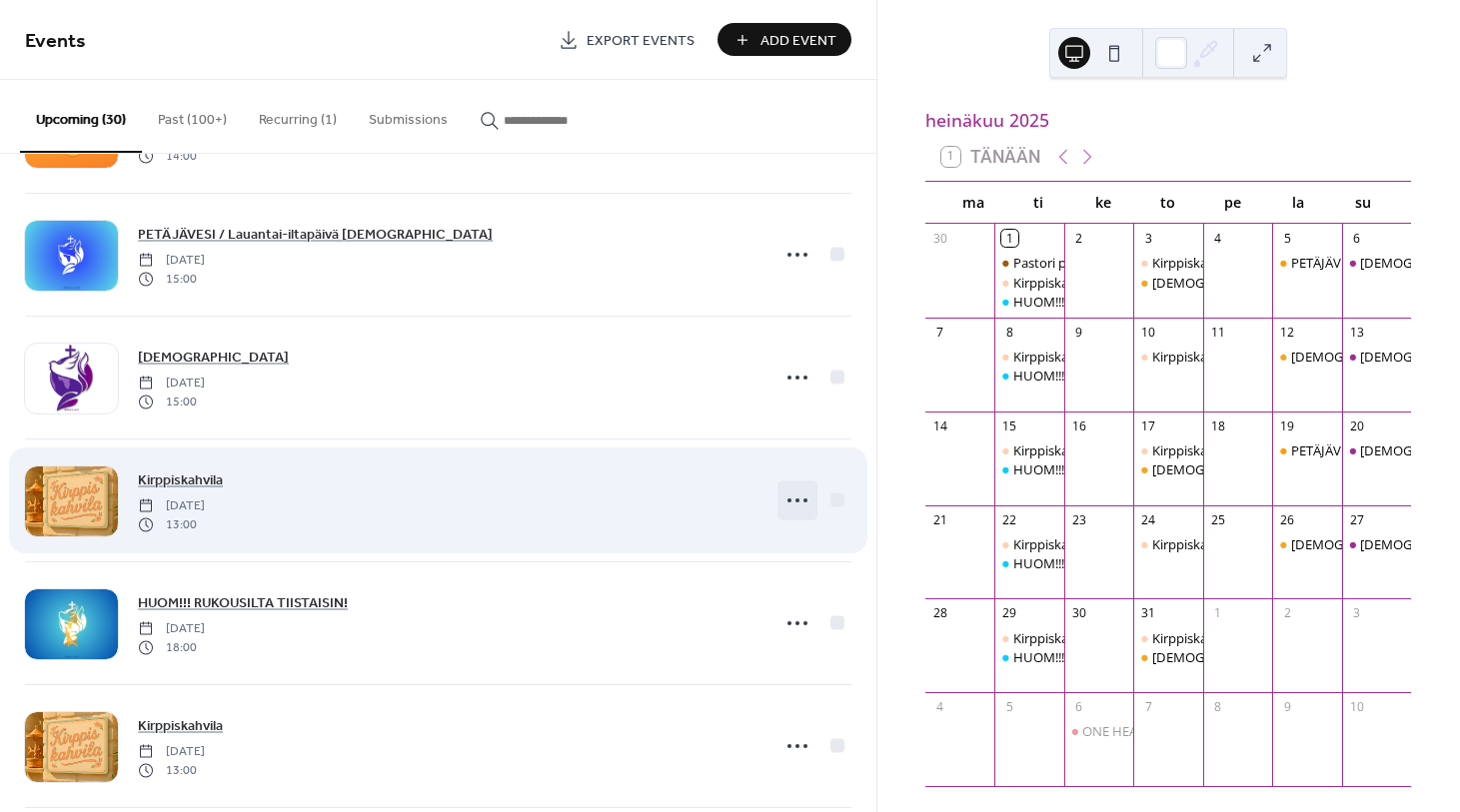 click 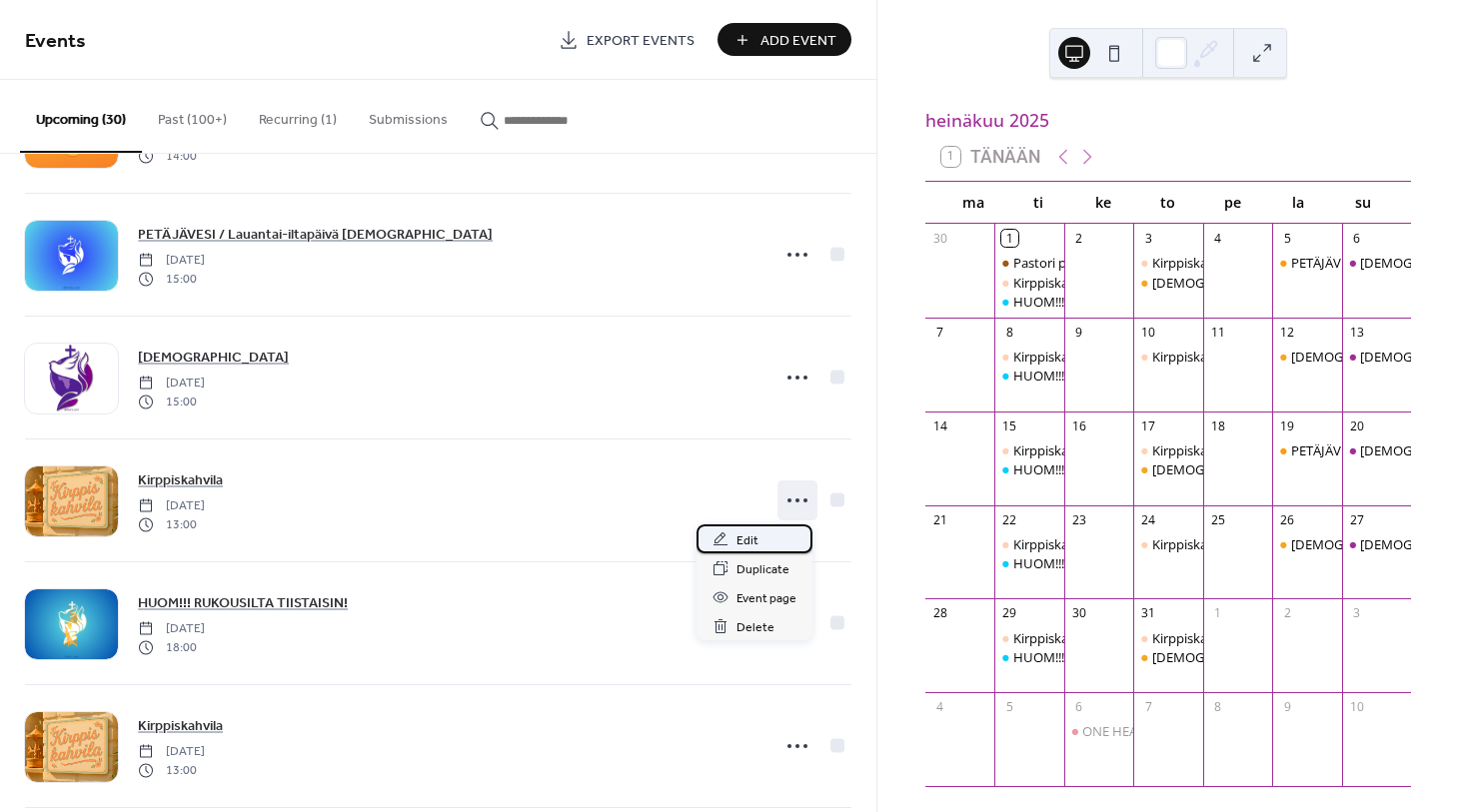 click on "Edit" at bounding box center [747, 540] 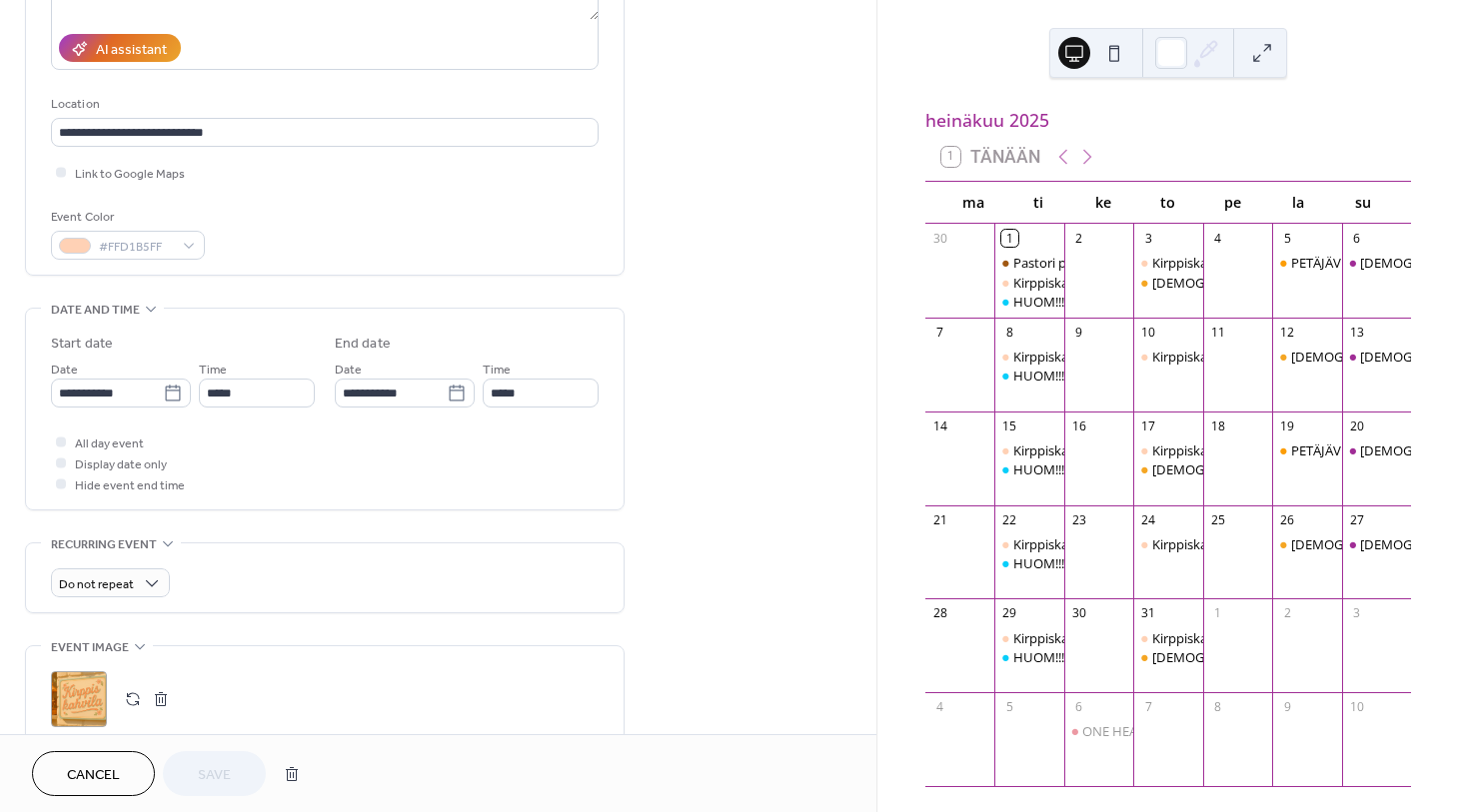 scroll, scrollTop: 399, scrollLeft: 0, axis: vertical 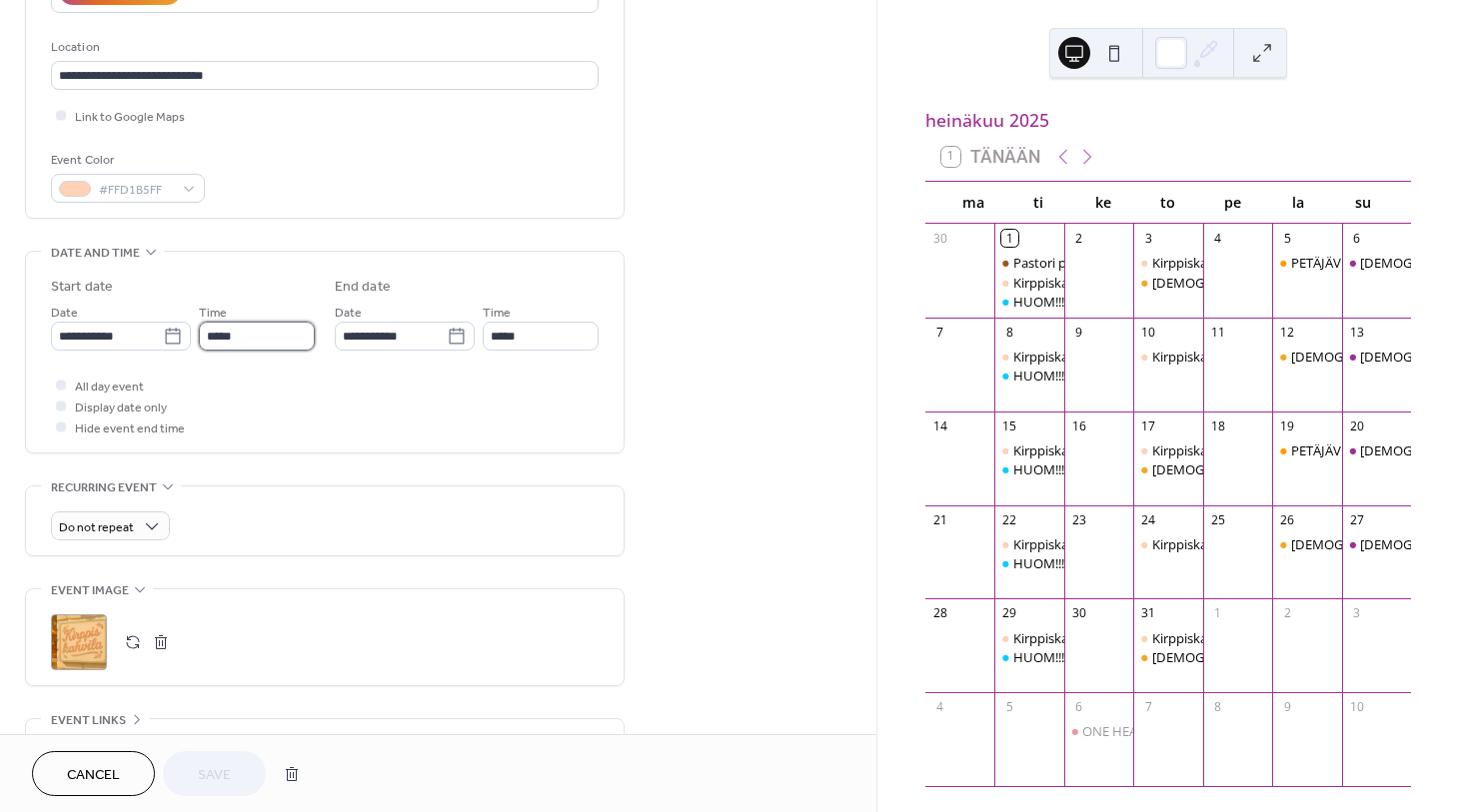 click on "*****" at bounding box center (257, 336) 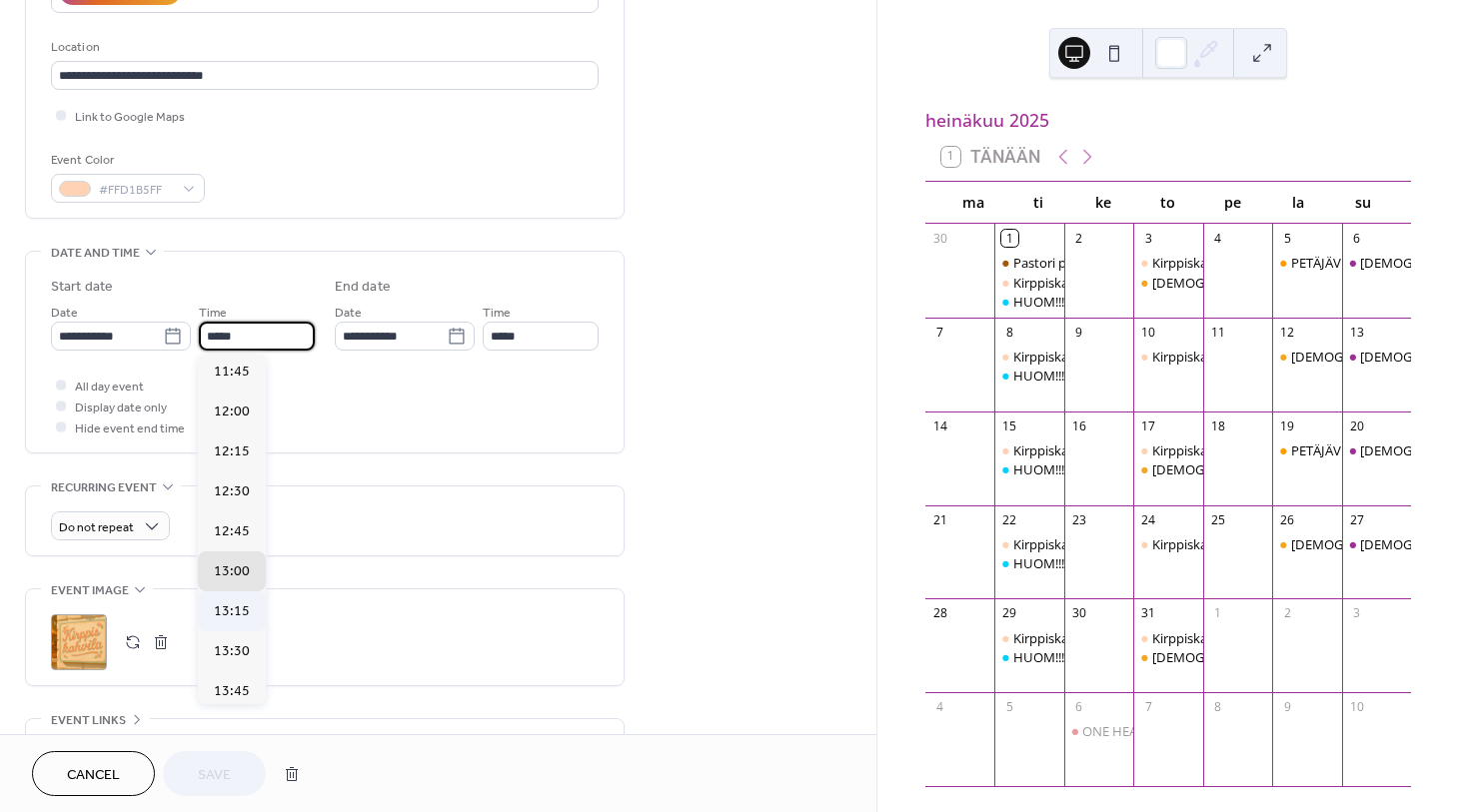 scroll, scrollTop: 1864, scrollLeft: 0, axis: vertical 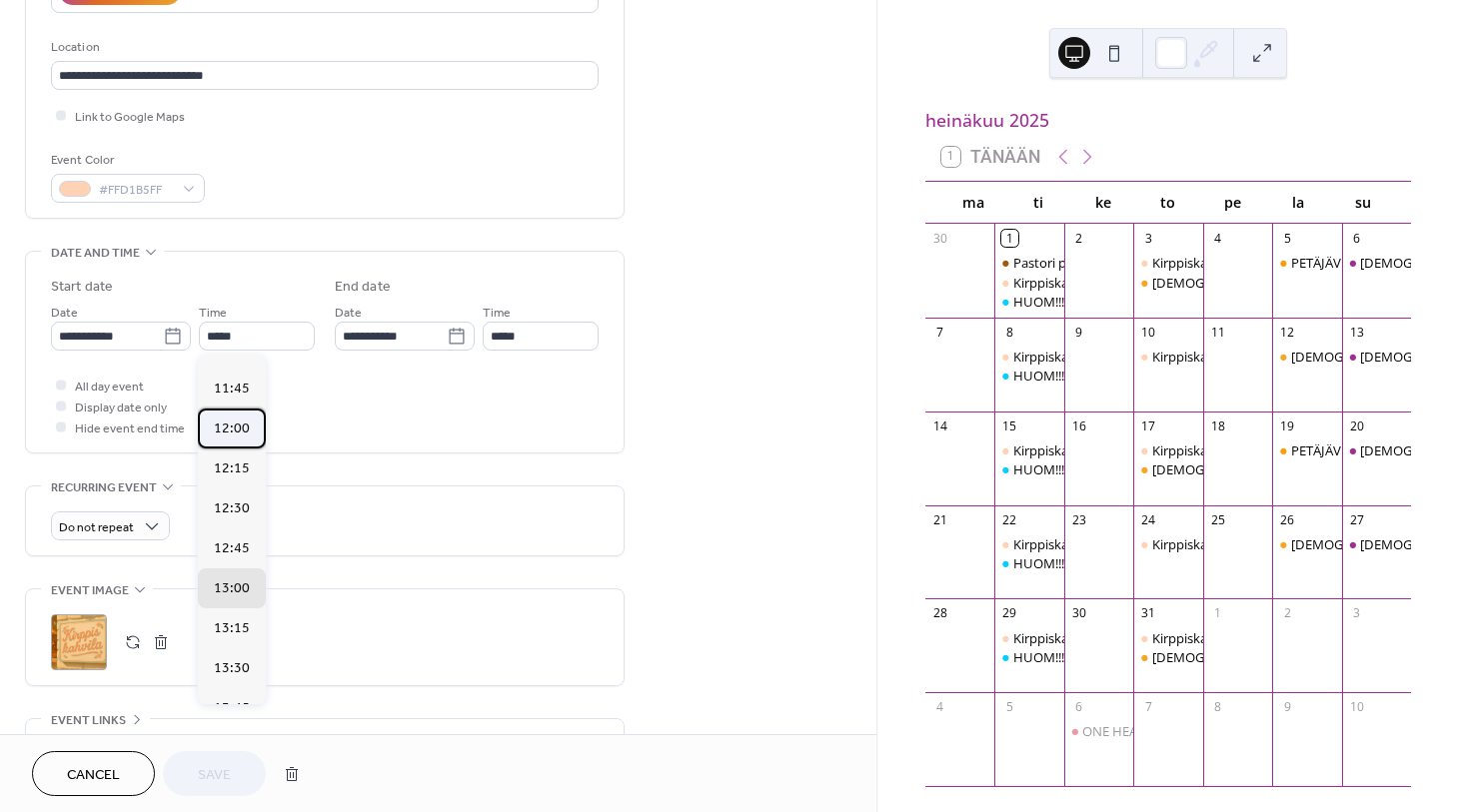 click on "12:00" at bounding box center (232, 428) 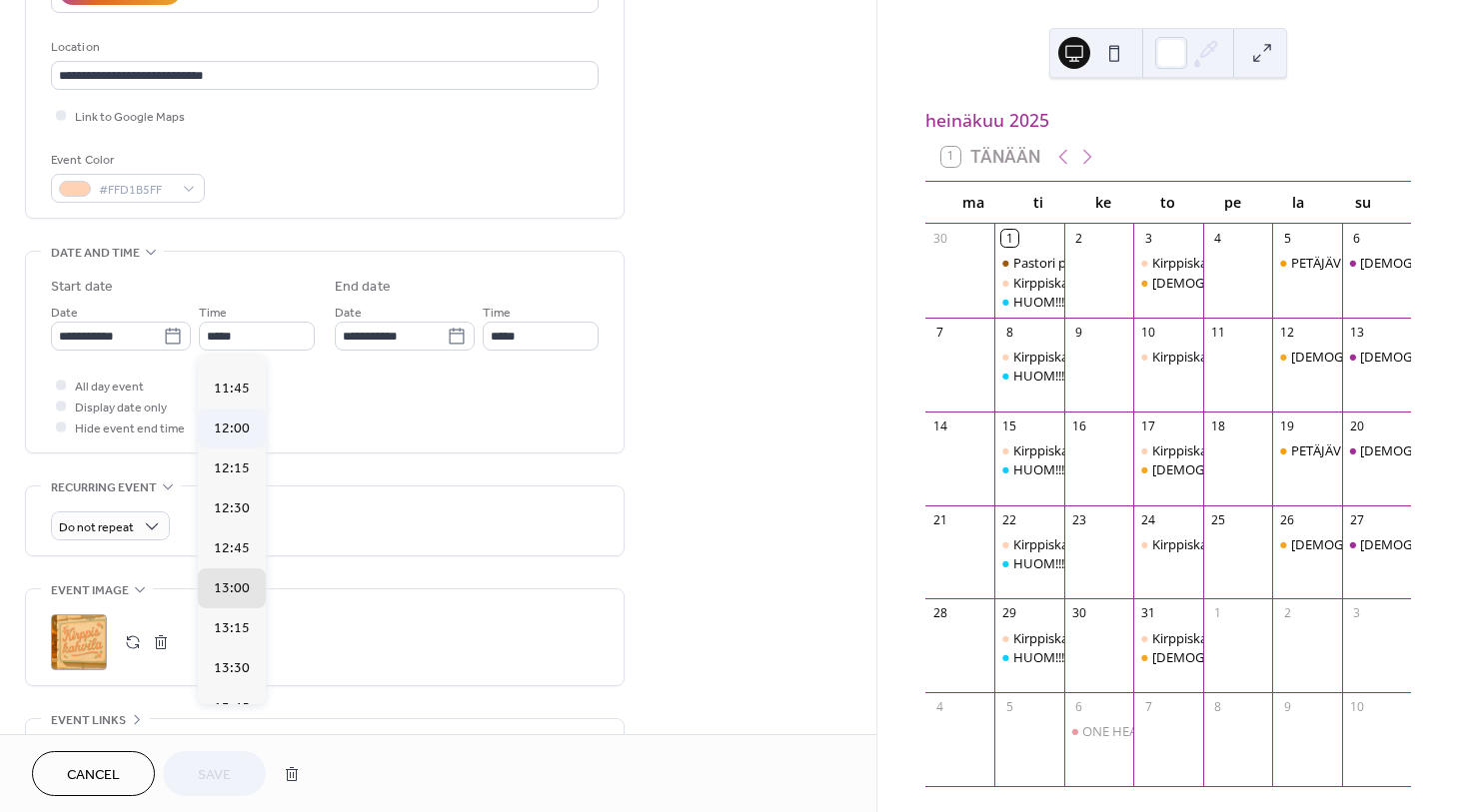type on "*****" 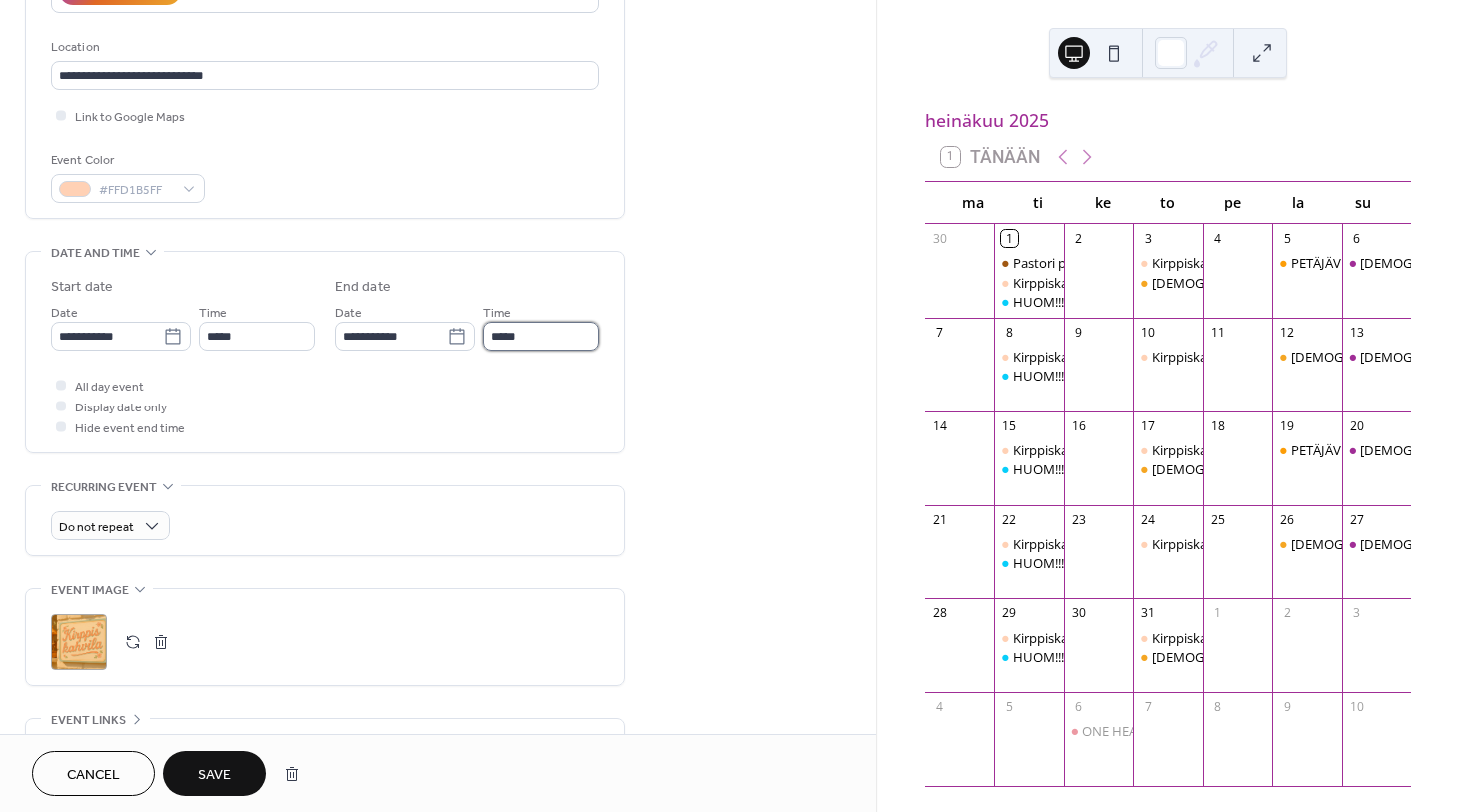 click on "*****" at bounding box center [541, 336] 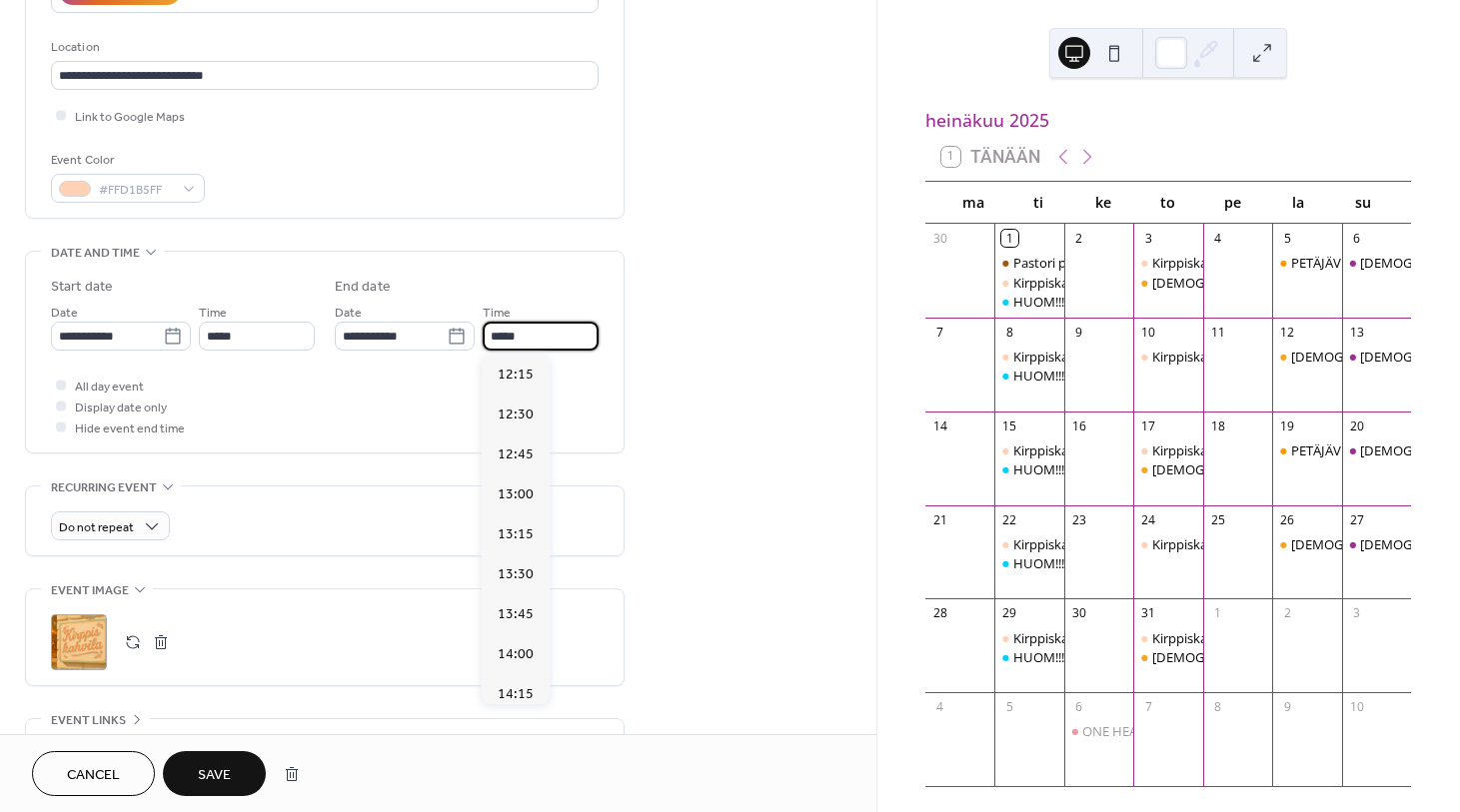 scroll, scrollTop: 606, scrollLeft: 0, axis: vertical 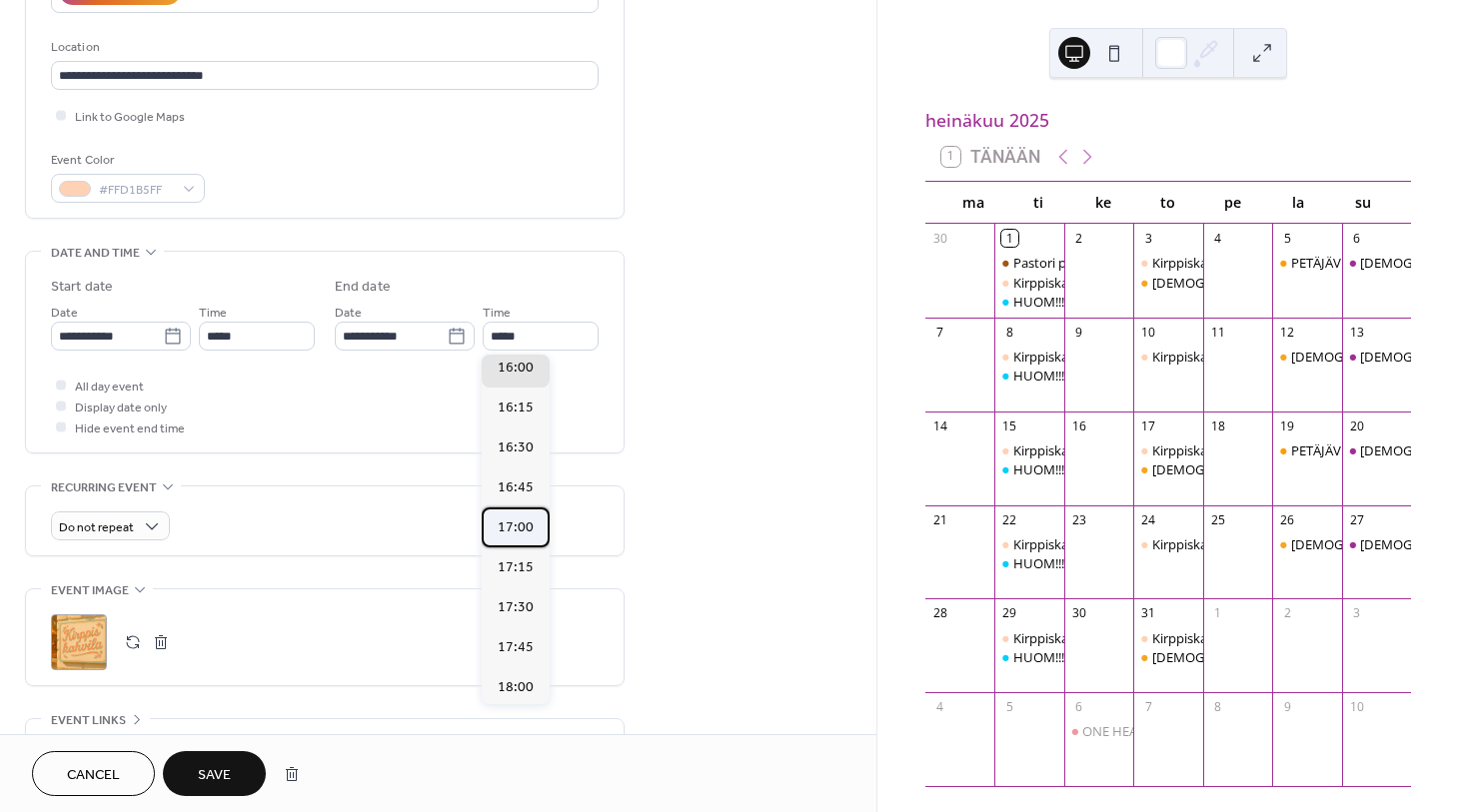 click on "17:00" at bounding box center [516, 527] 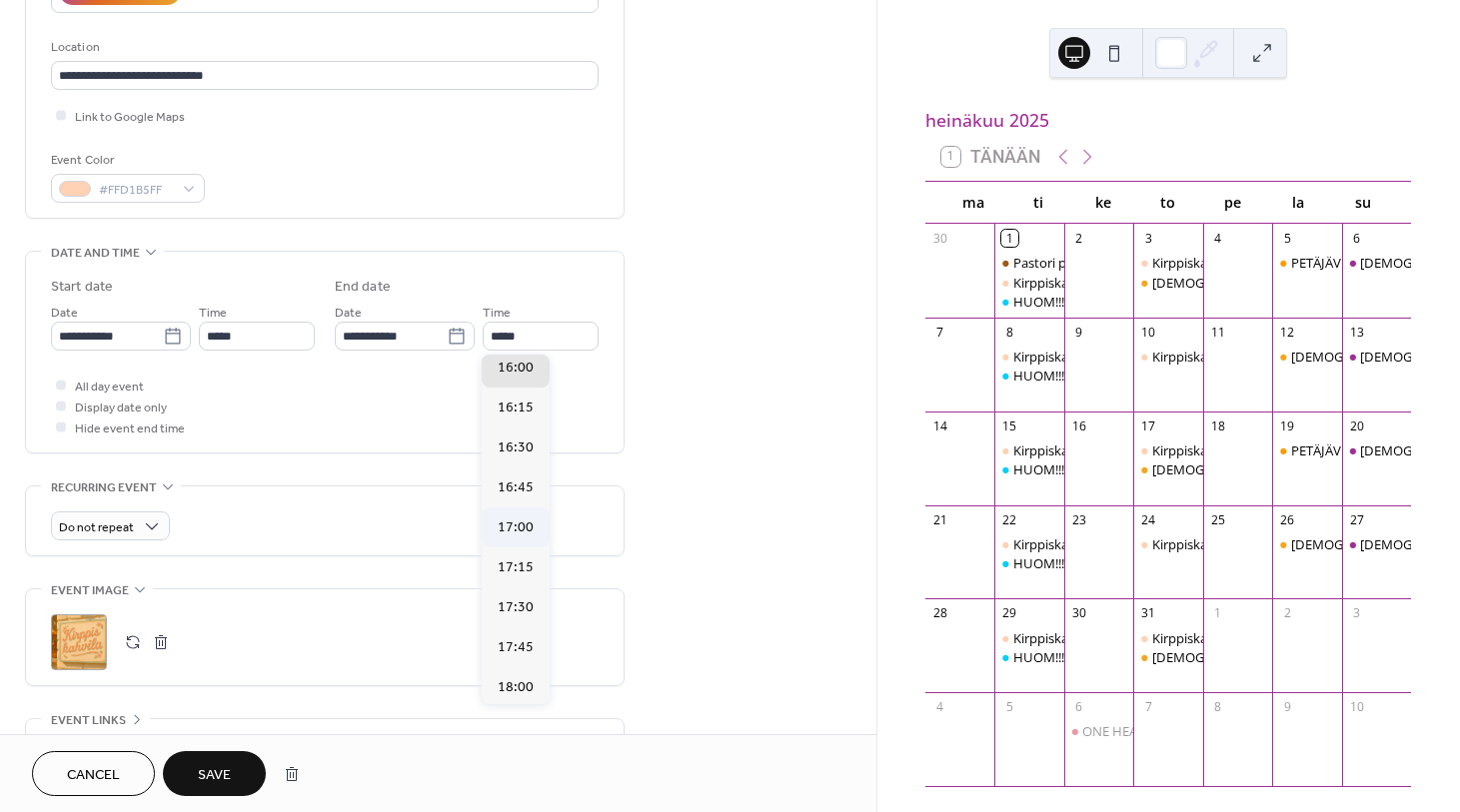 type on "*****" 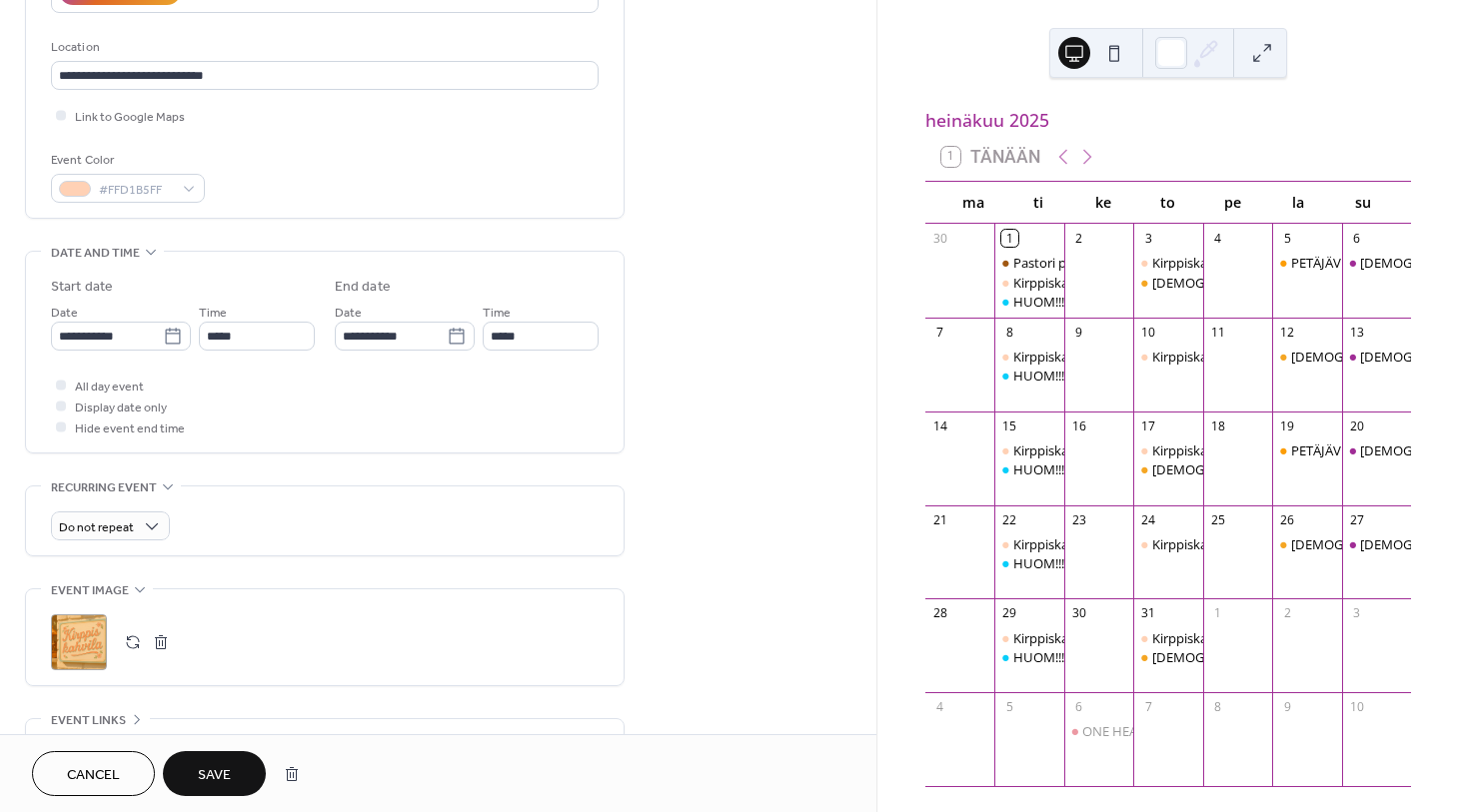 click on "Save" at bounding box center [214, 775] 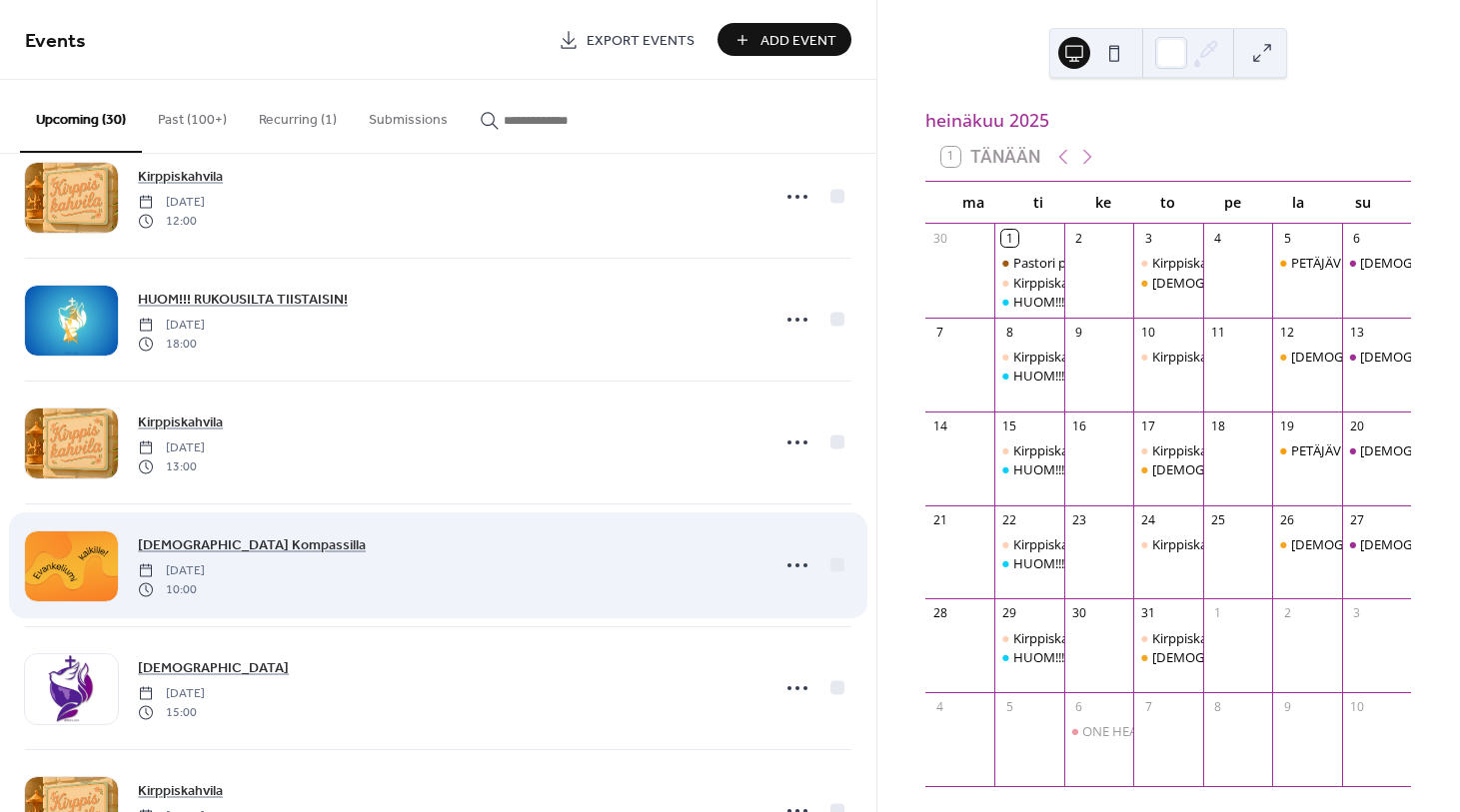 scroll, scrollTop: 2255, scrollLeft: 0, axis: vertical 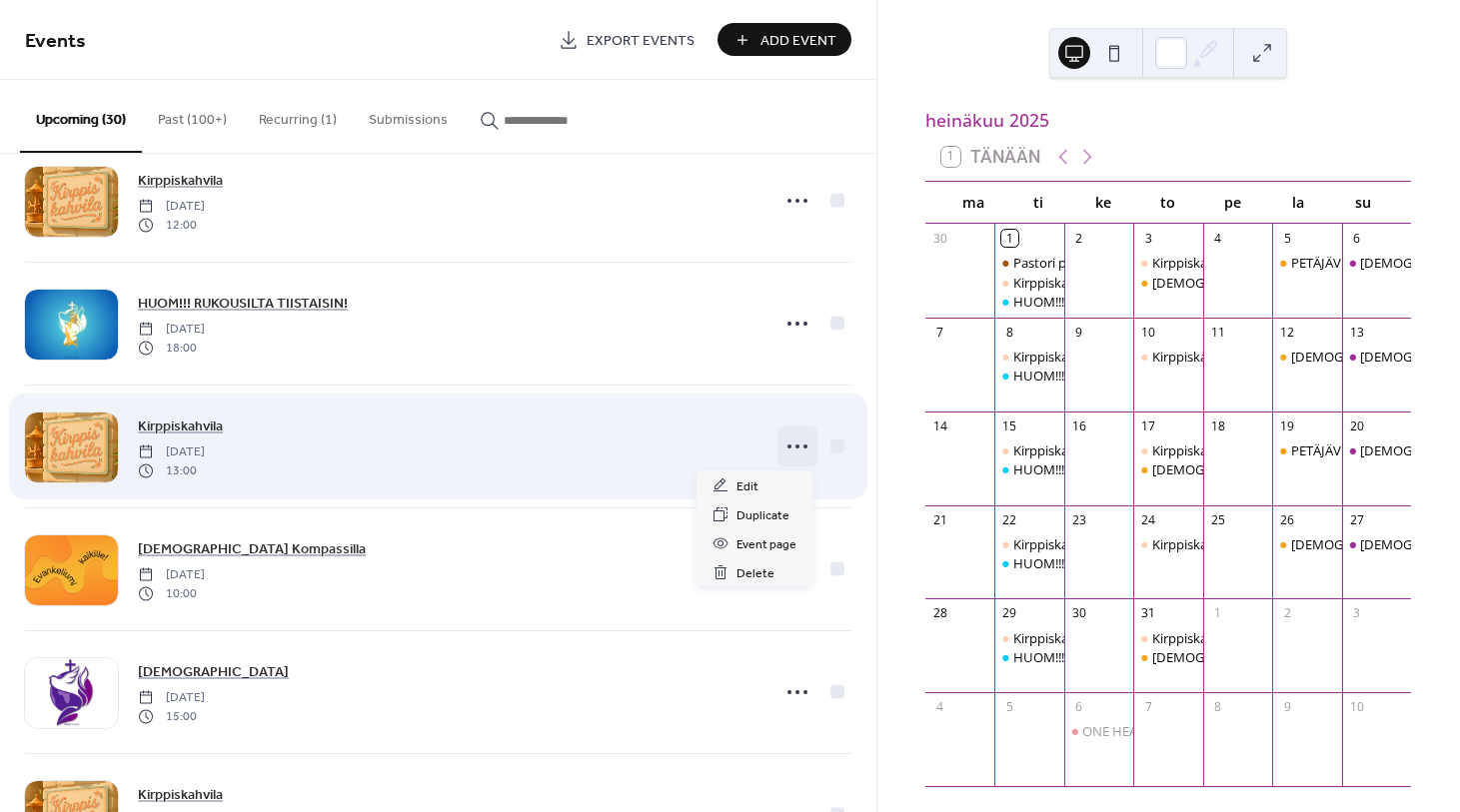 click 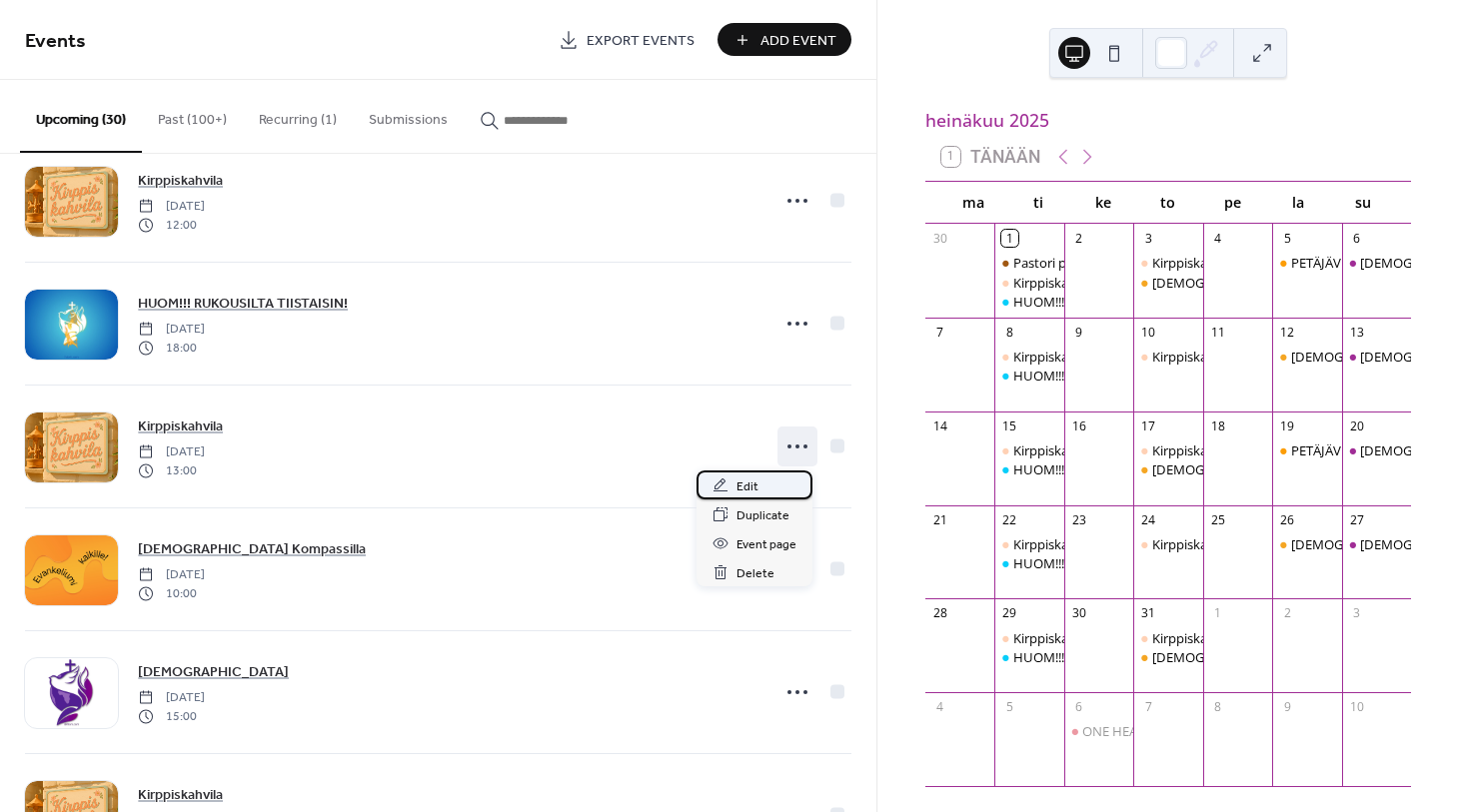 click on "Edit" at bounding box center (747, 486) 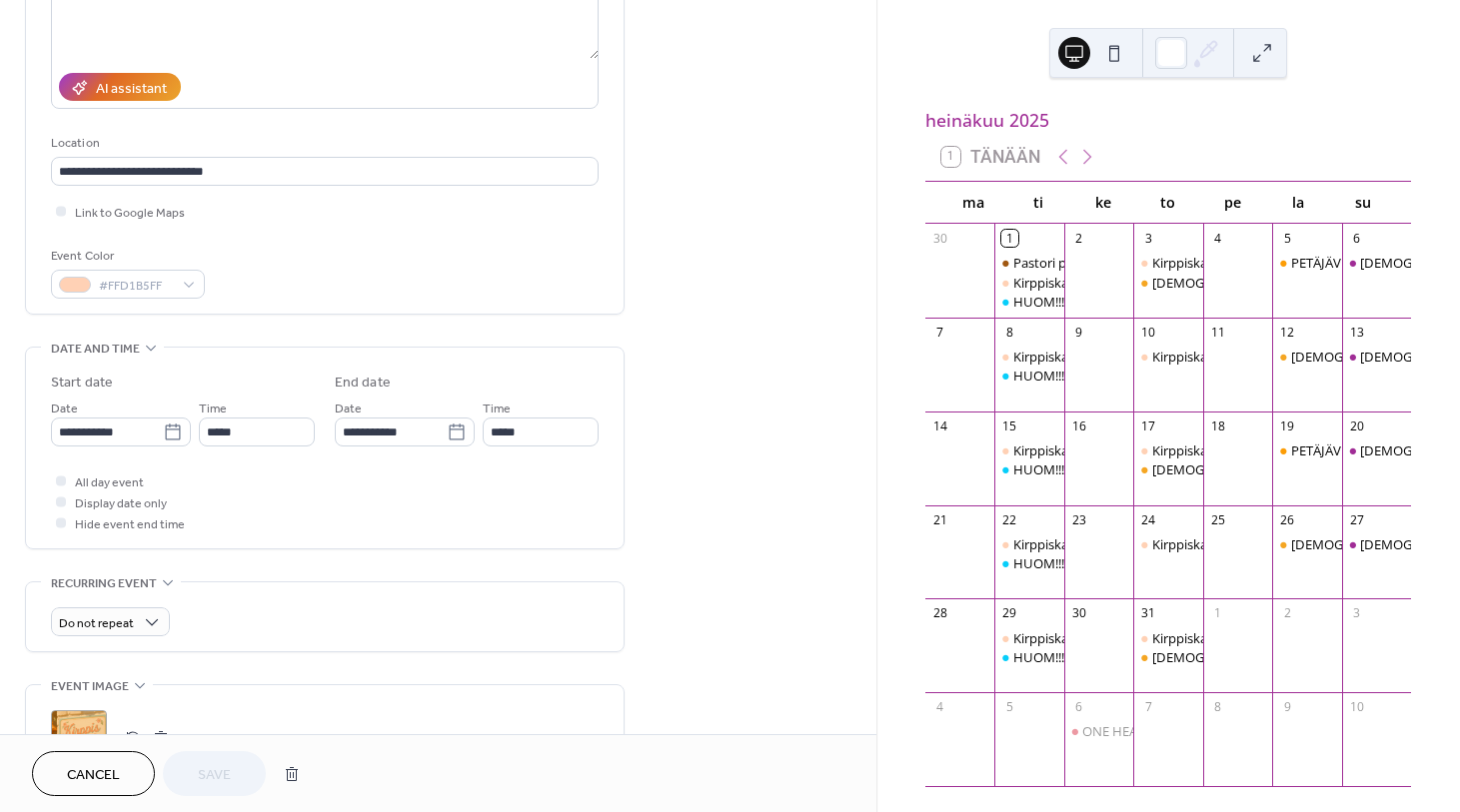 scroll, scrollTop: 304, scrollLeft: 0, axis: vertical 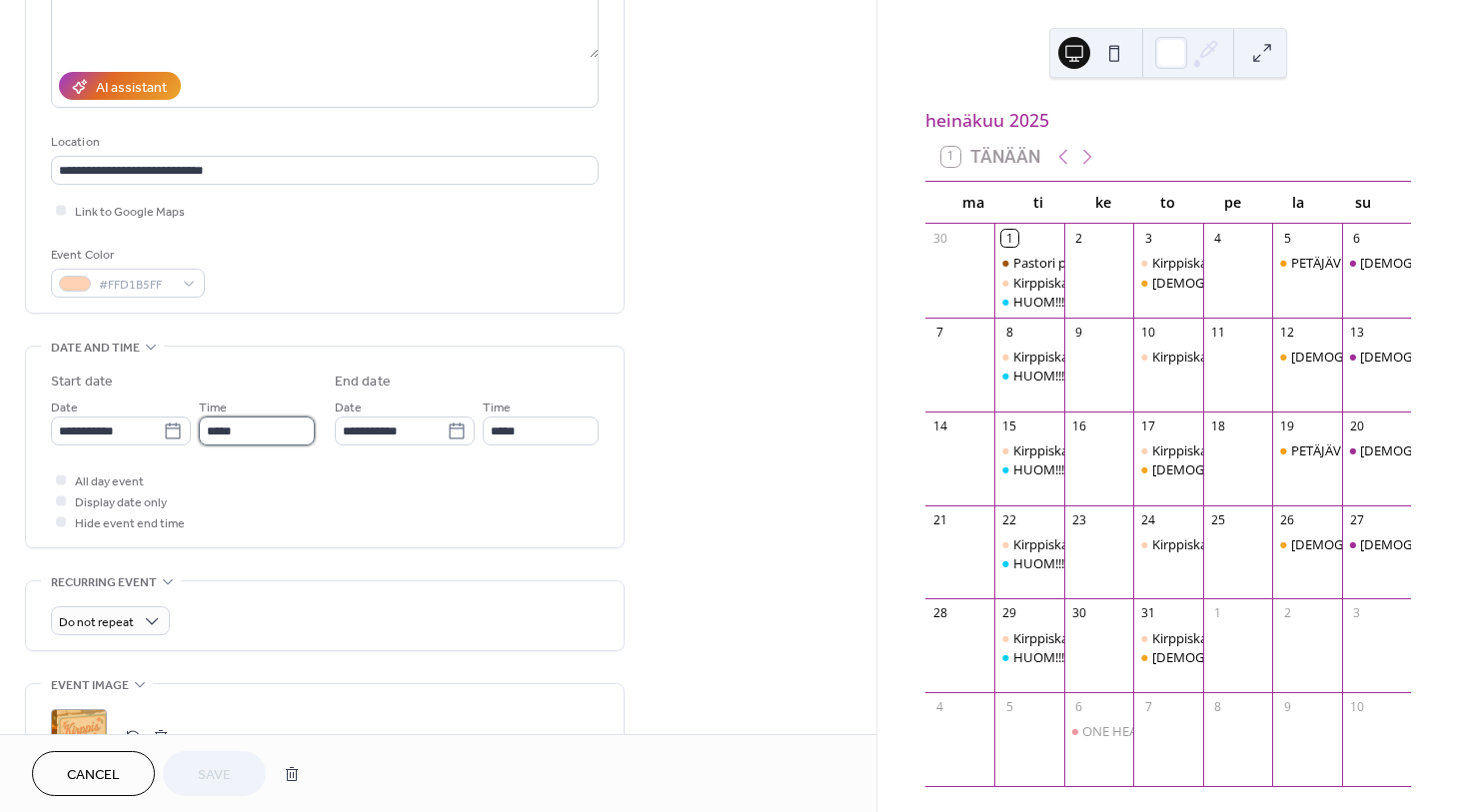 click on "*****" at bounding box center (257, 430) 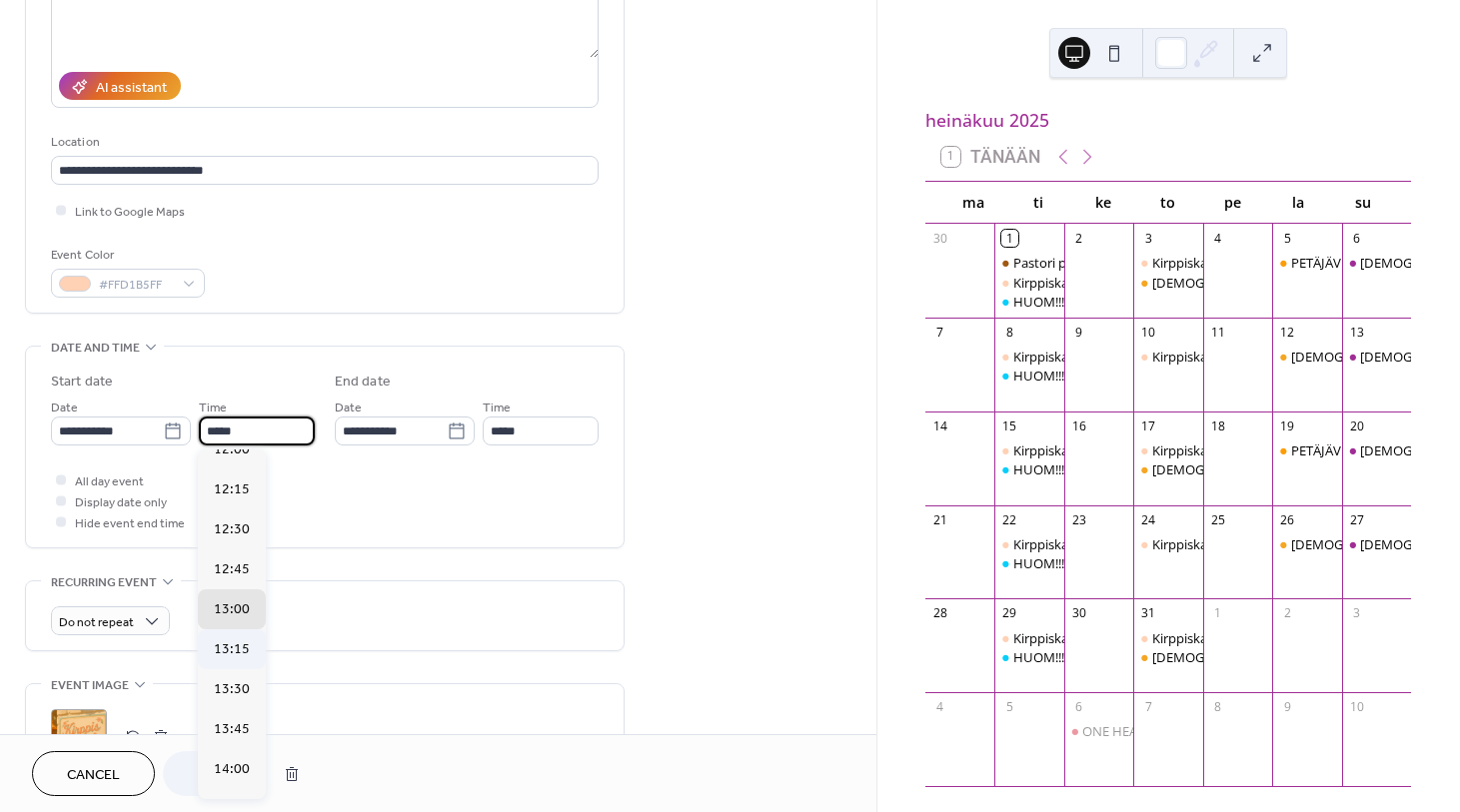 scroll, scrollTop: 1859, scrollLeft: 0, axis: vertical 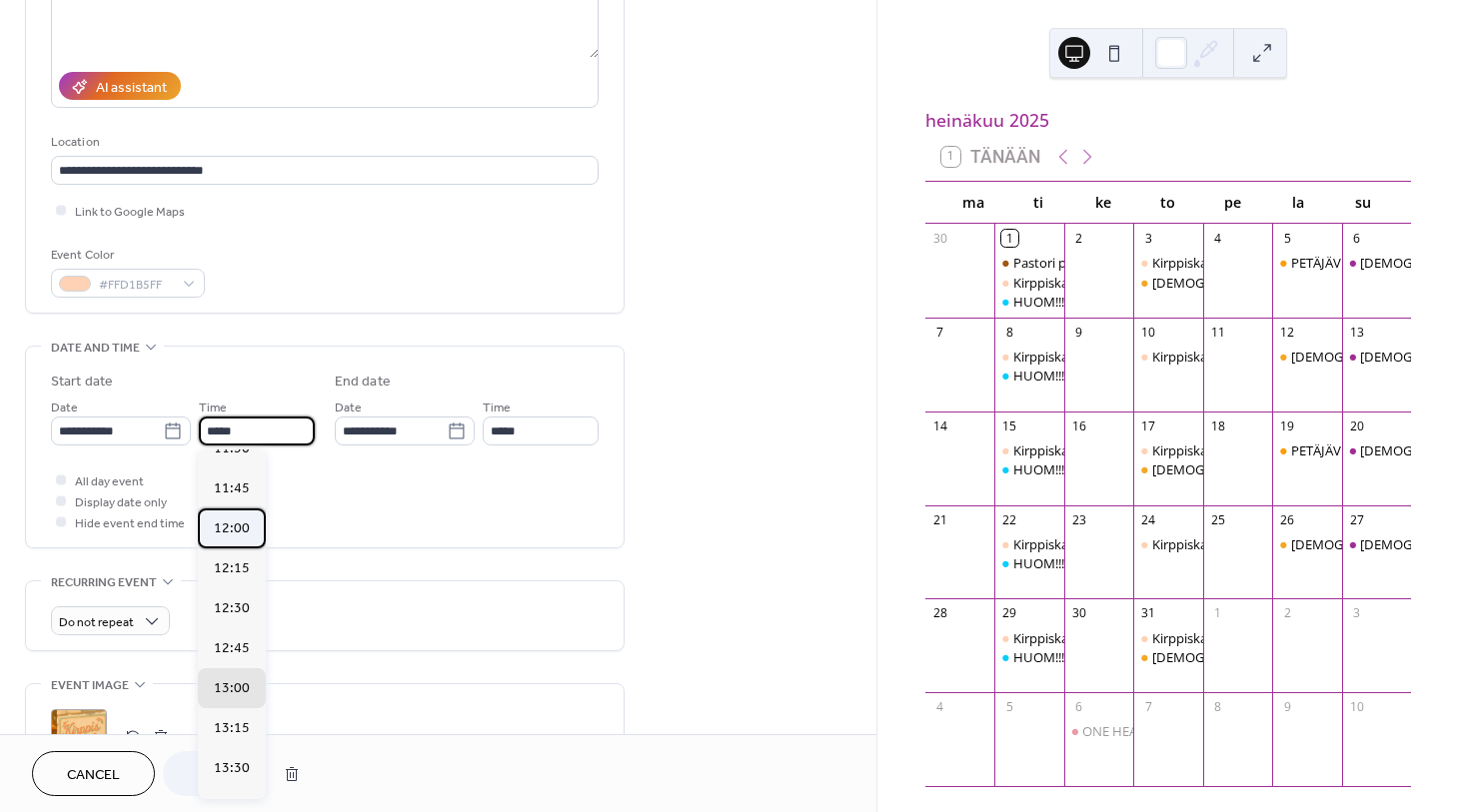 click on "12:00" at bounding box center [232, 528] 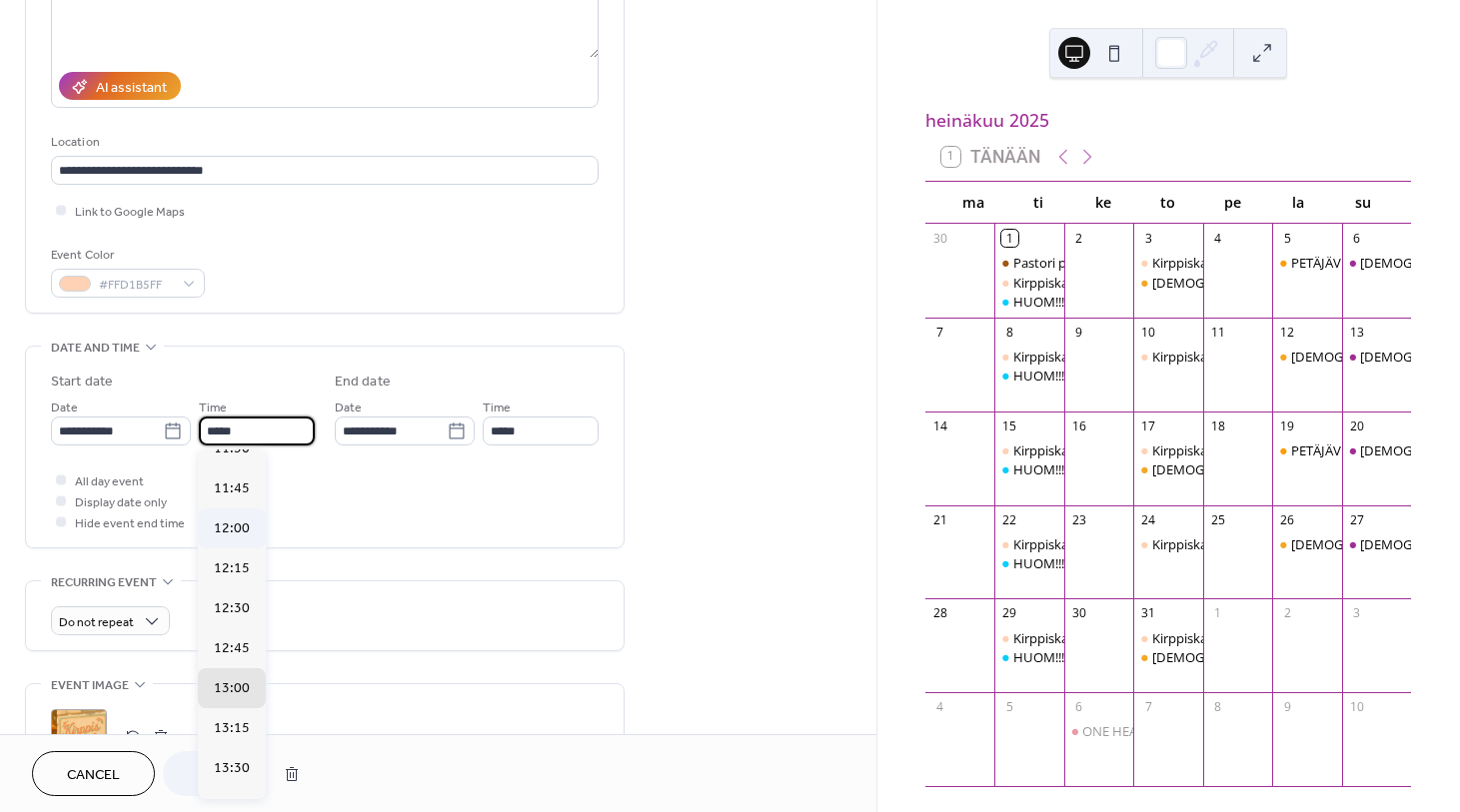type on "*****" 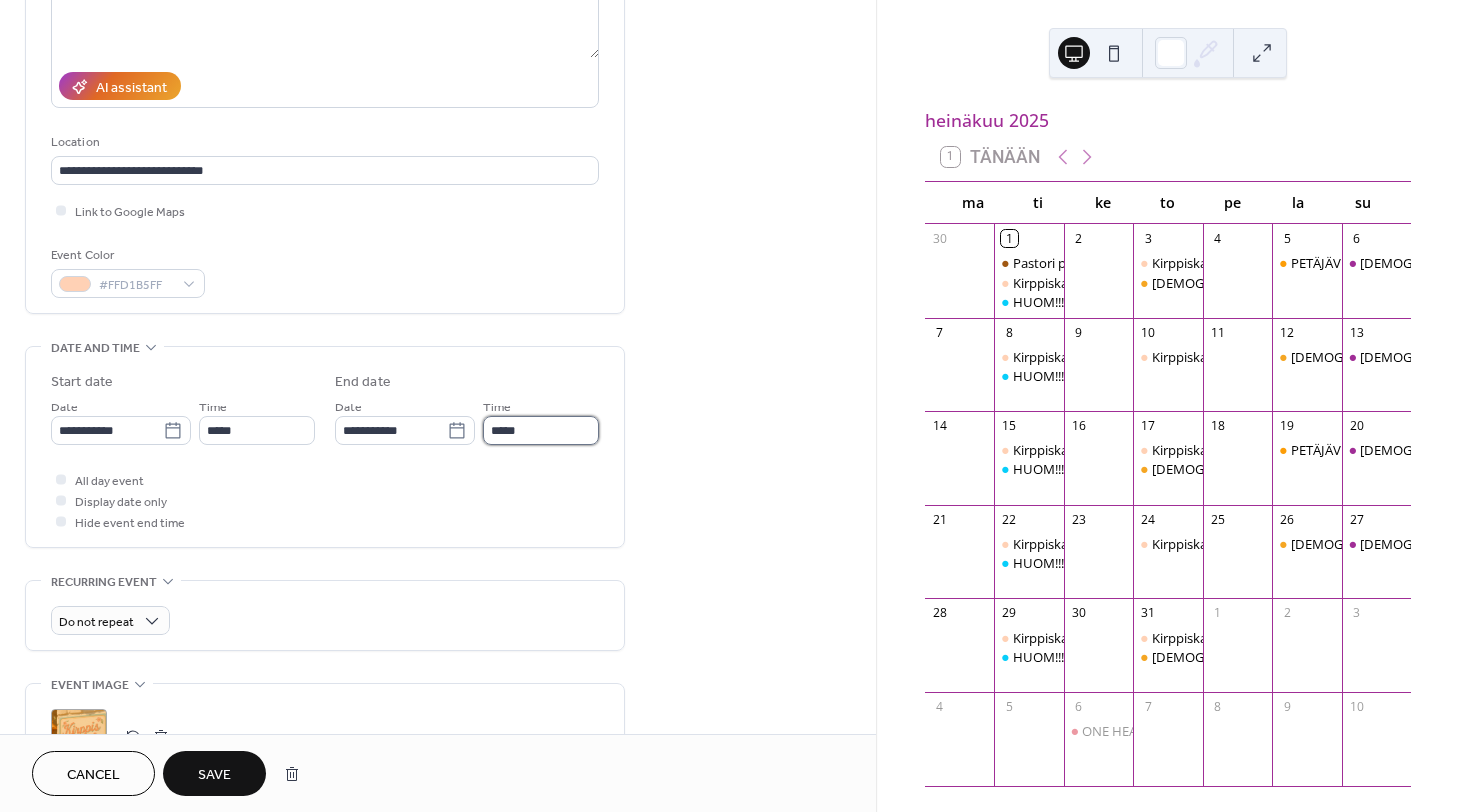 click on "*****" at bounding box center [541, 430] 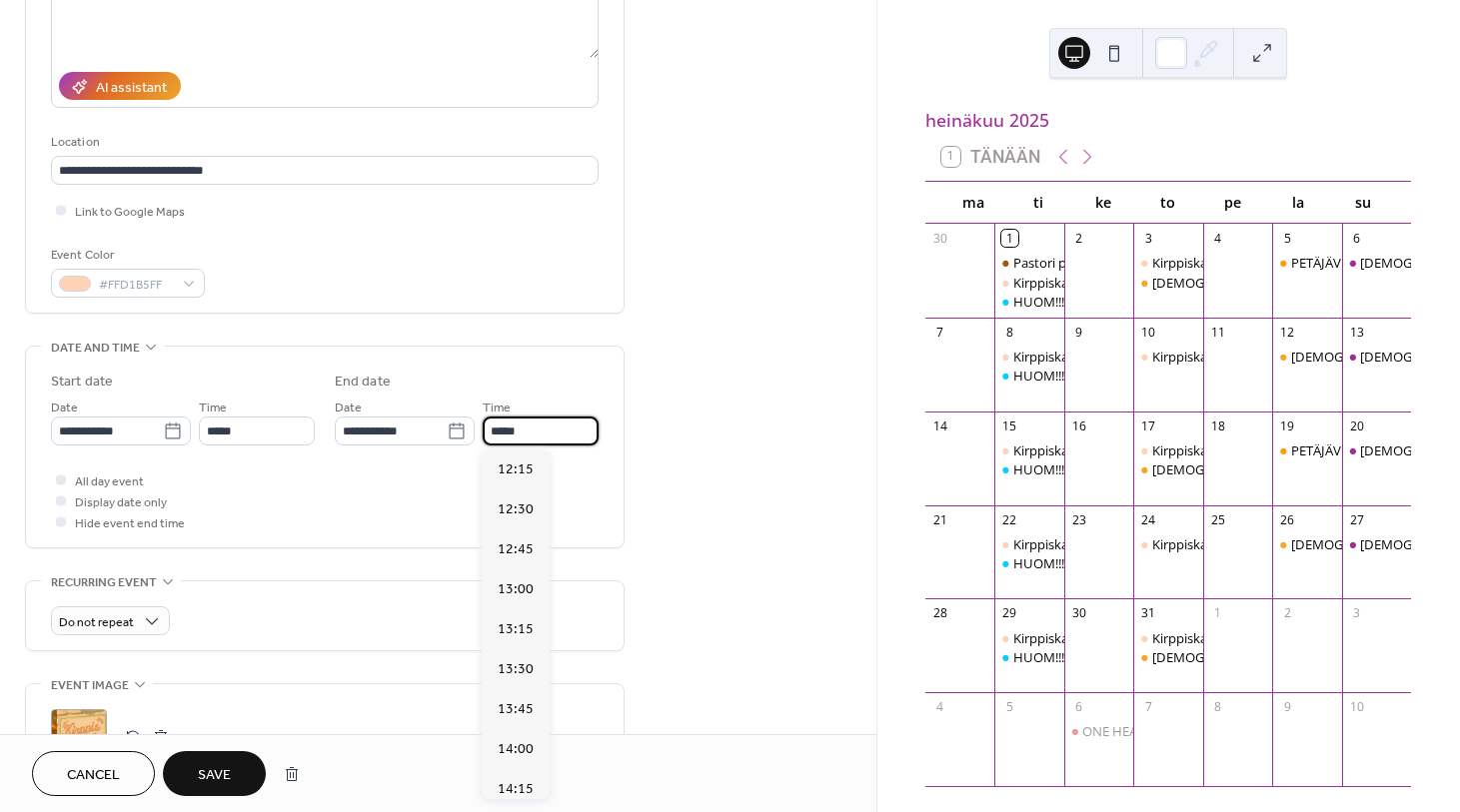 scroll, scrollTop: 606, scrollLeft: 0, axis: vertical 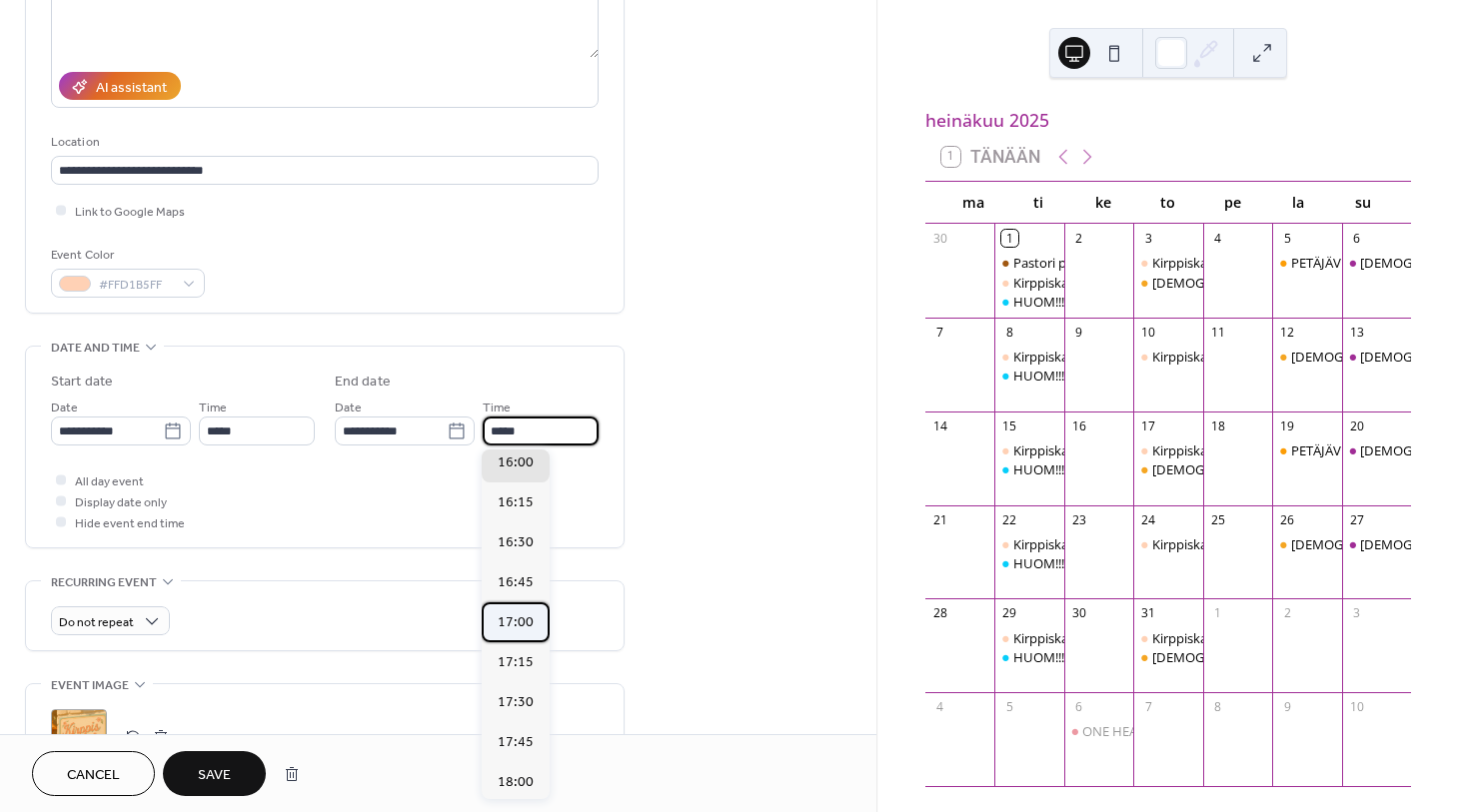 click on "17:00" at bounding box center [516, 622] 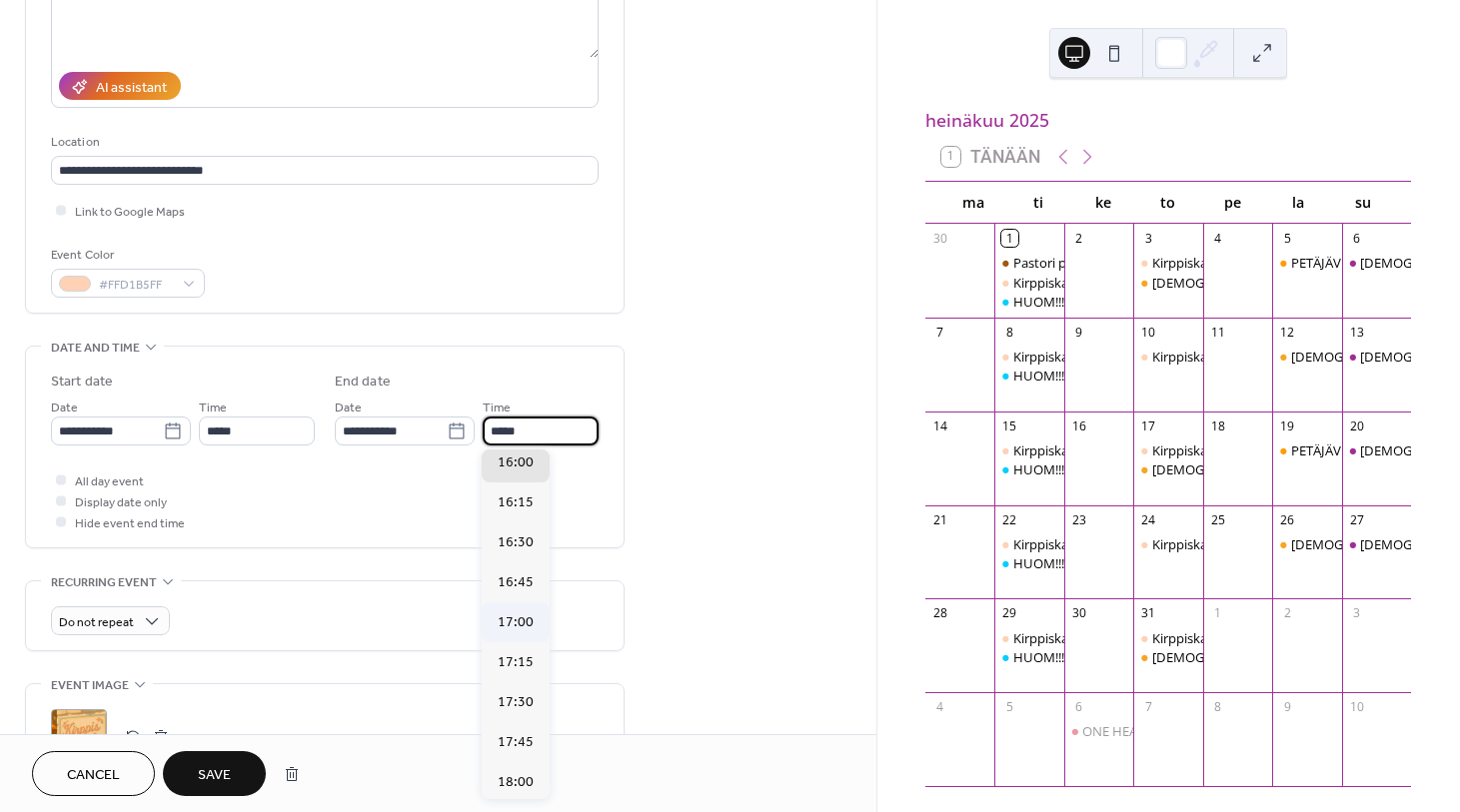 type on "*****" 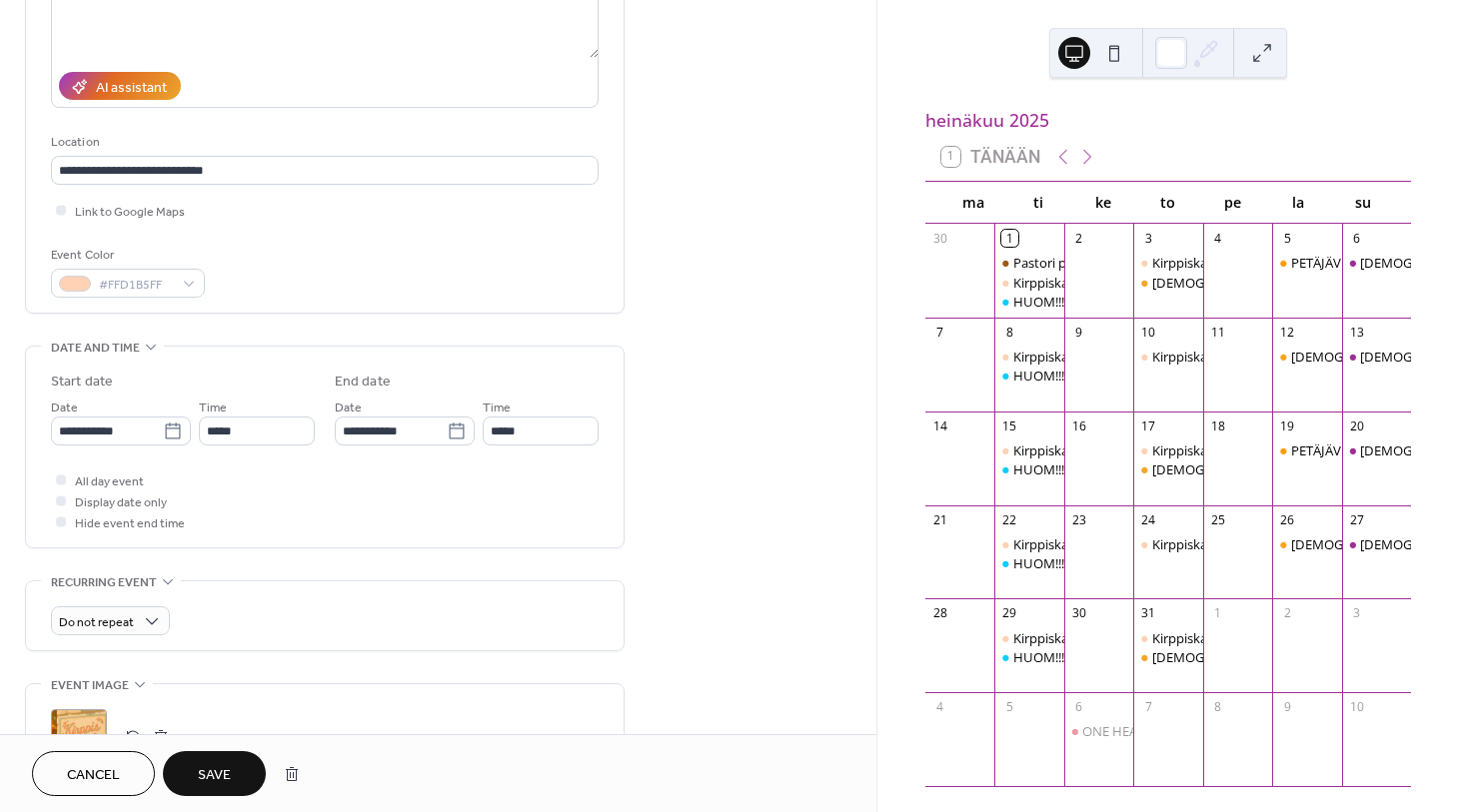 click on "Save" at bounding box center [214, 775] 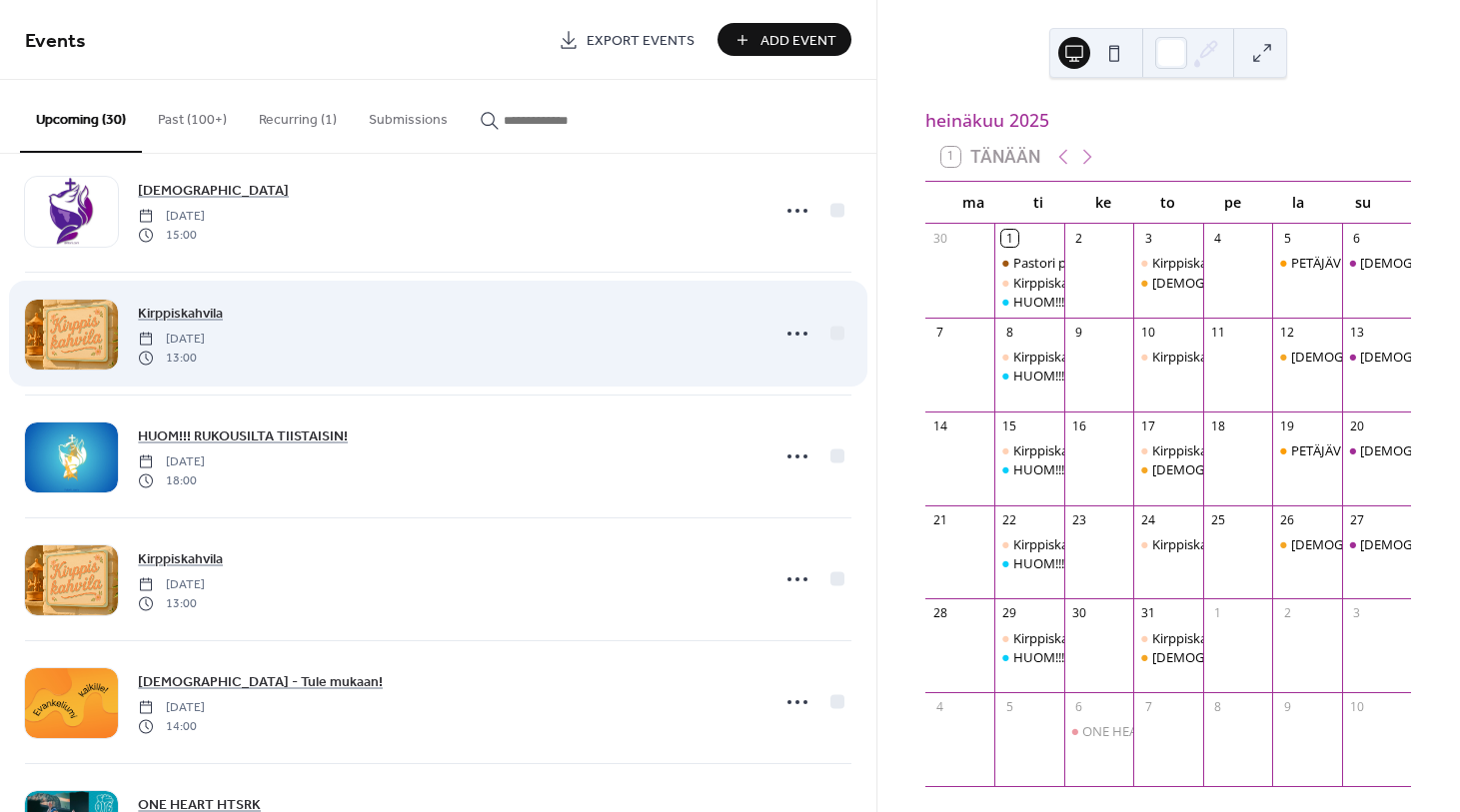 scroll, scrollTop: 2767, scrollLeft: 0, axis: vertical 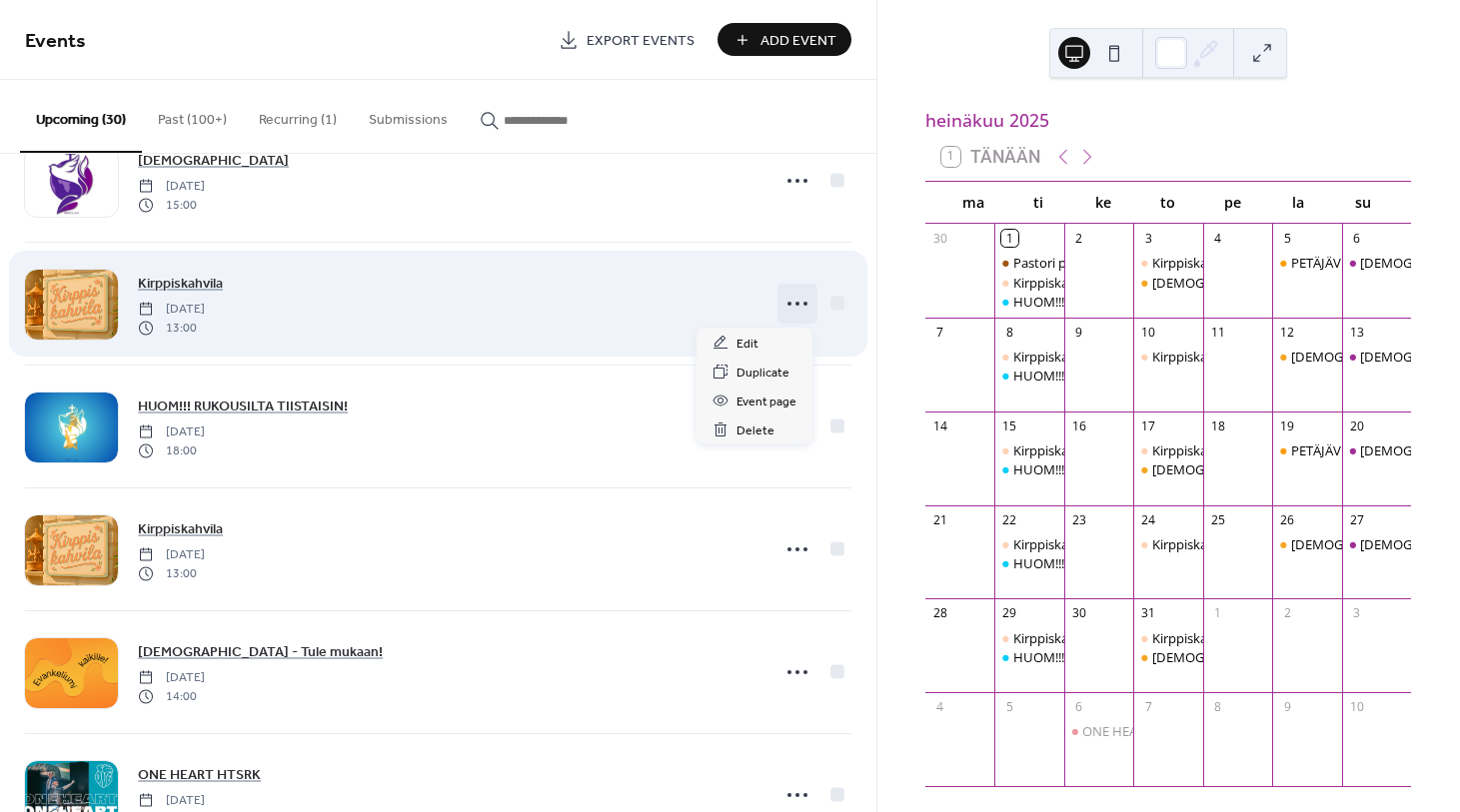 click 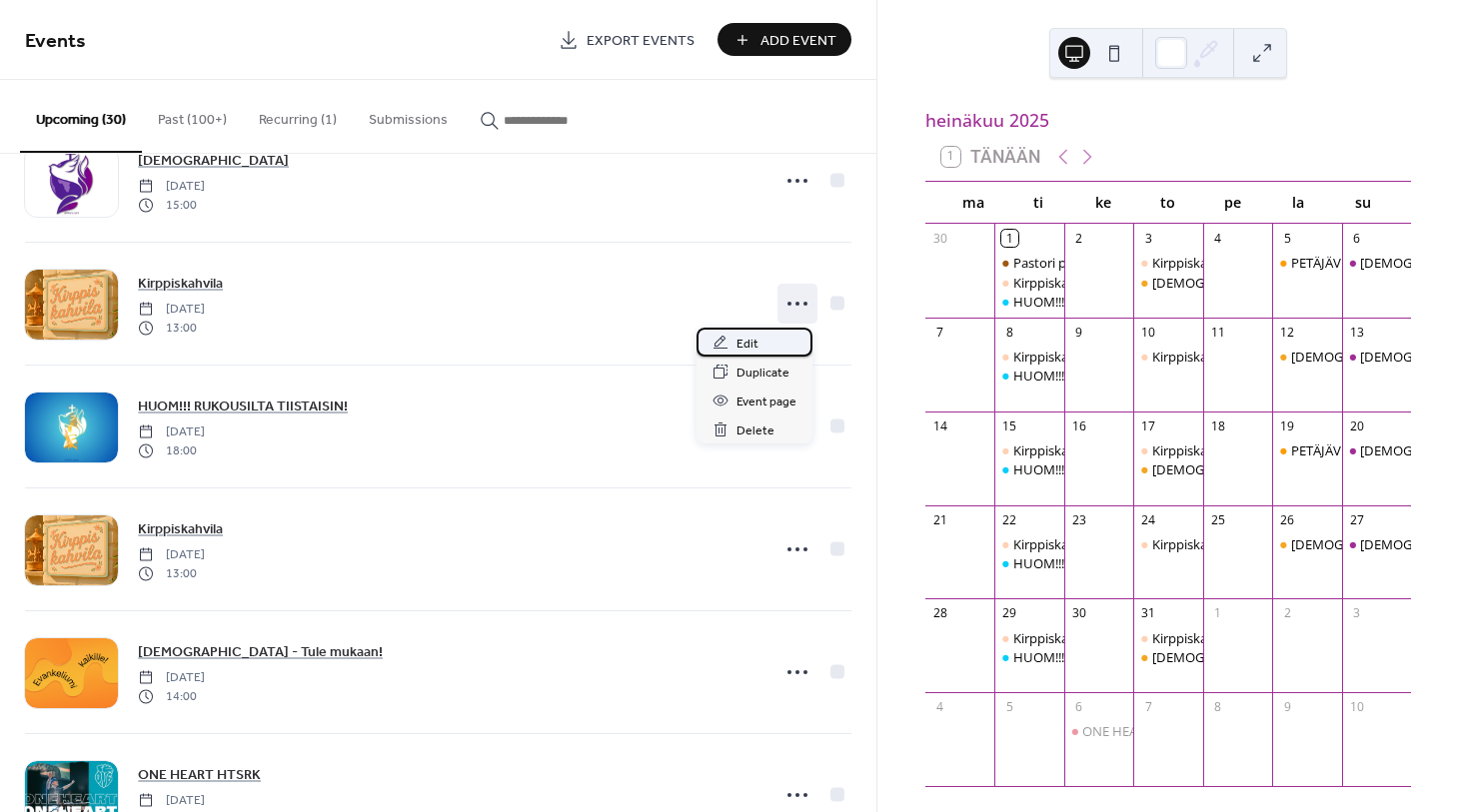 click on "Edit" at bounding box center [747, 344] 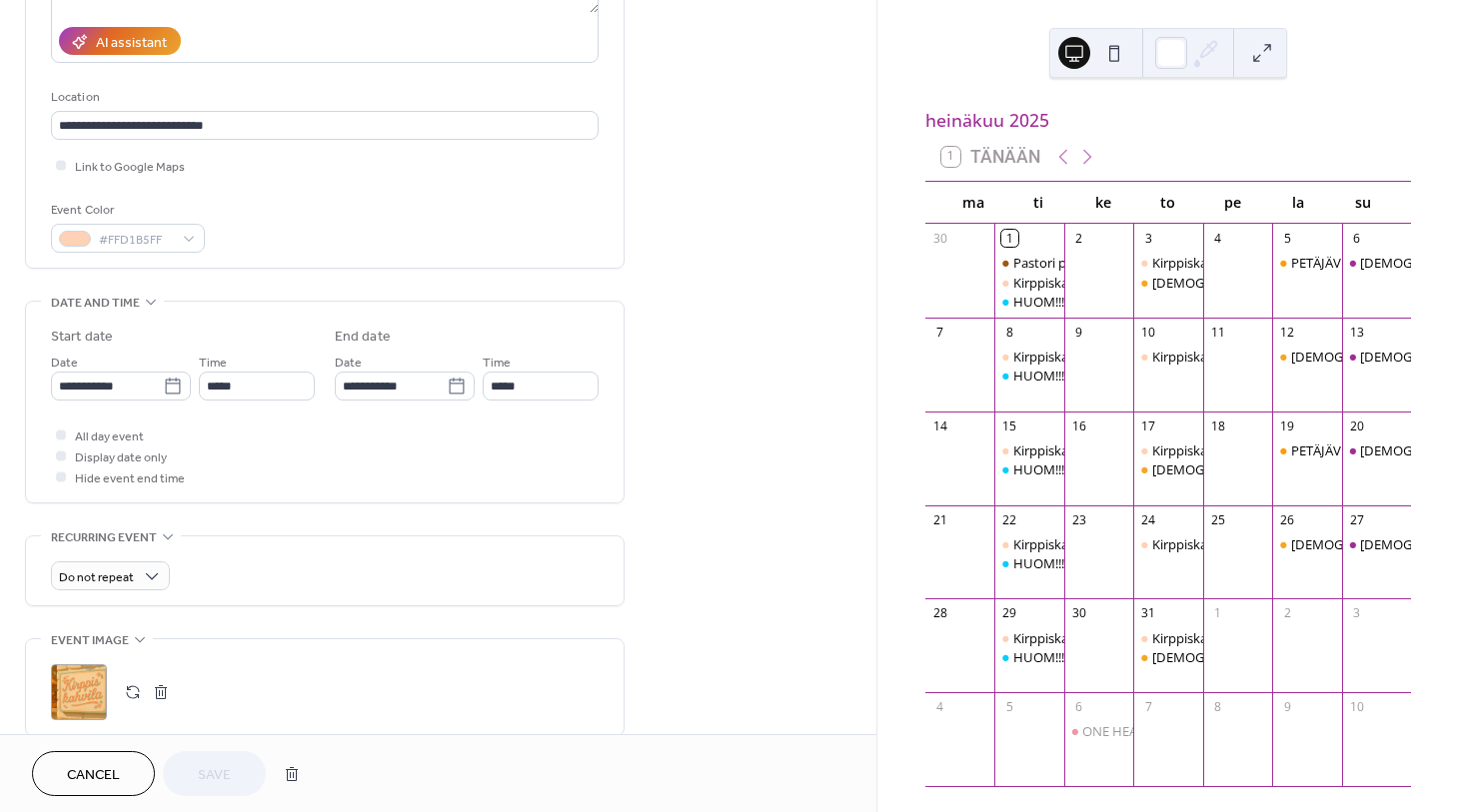 scroll, scrollTop: 375, scrollLeft: 0, axis: vertical 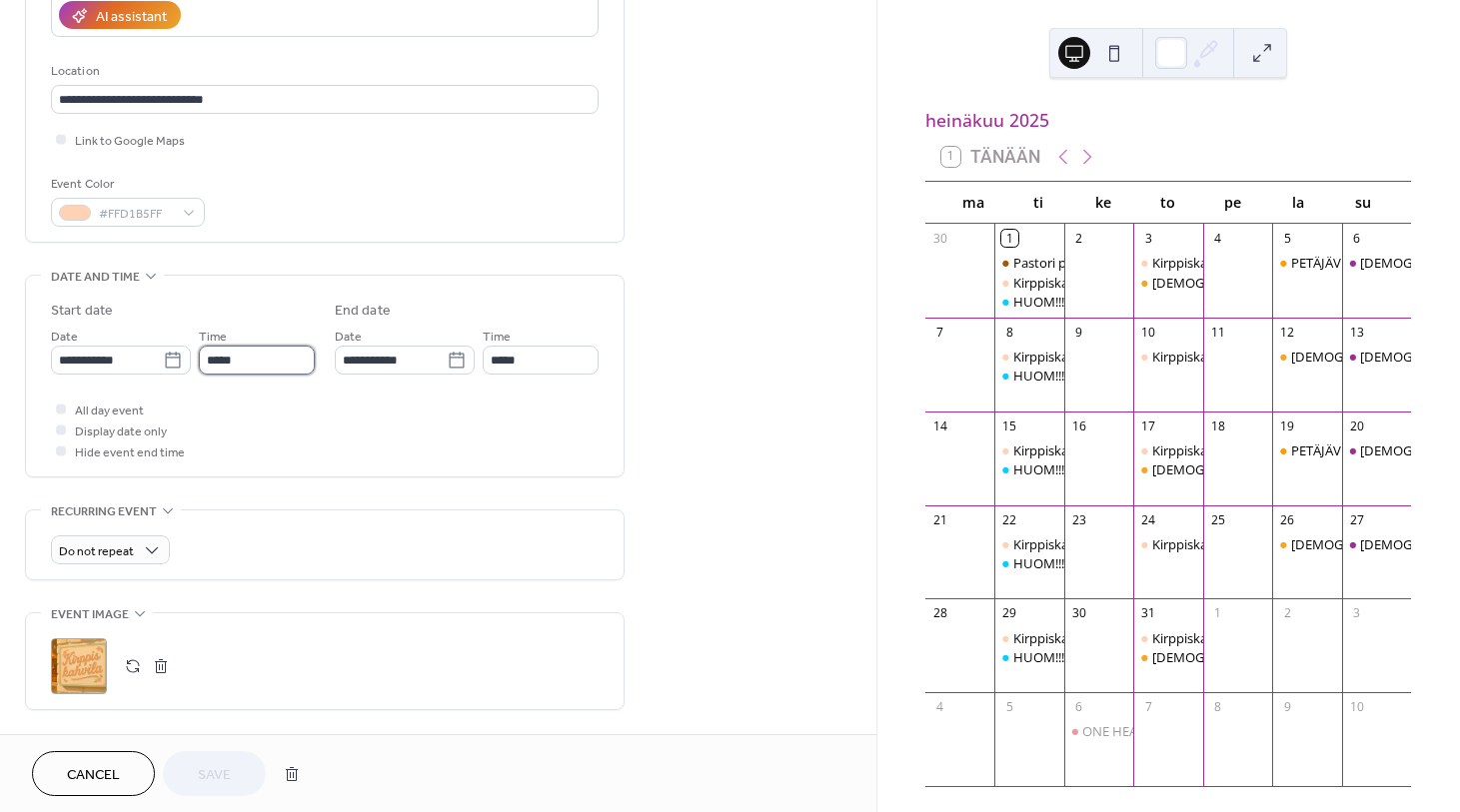 click on "*****" at bounding box center (257, 360) 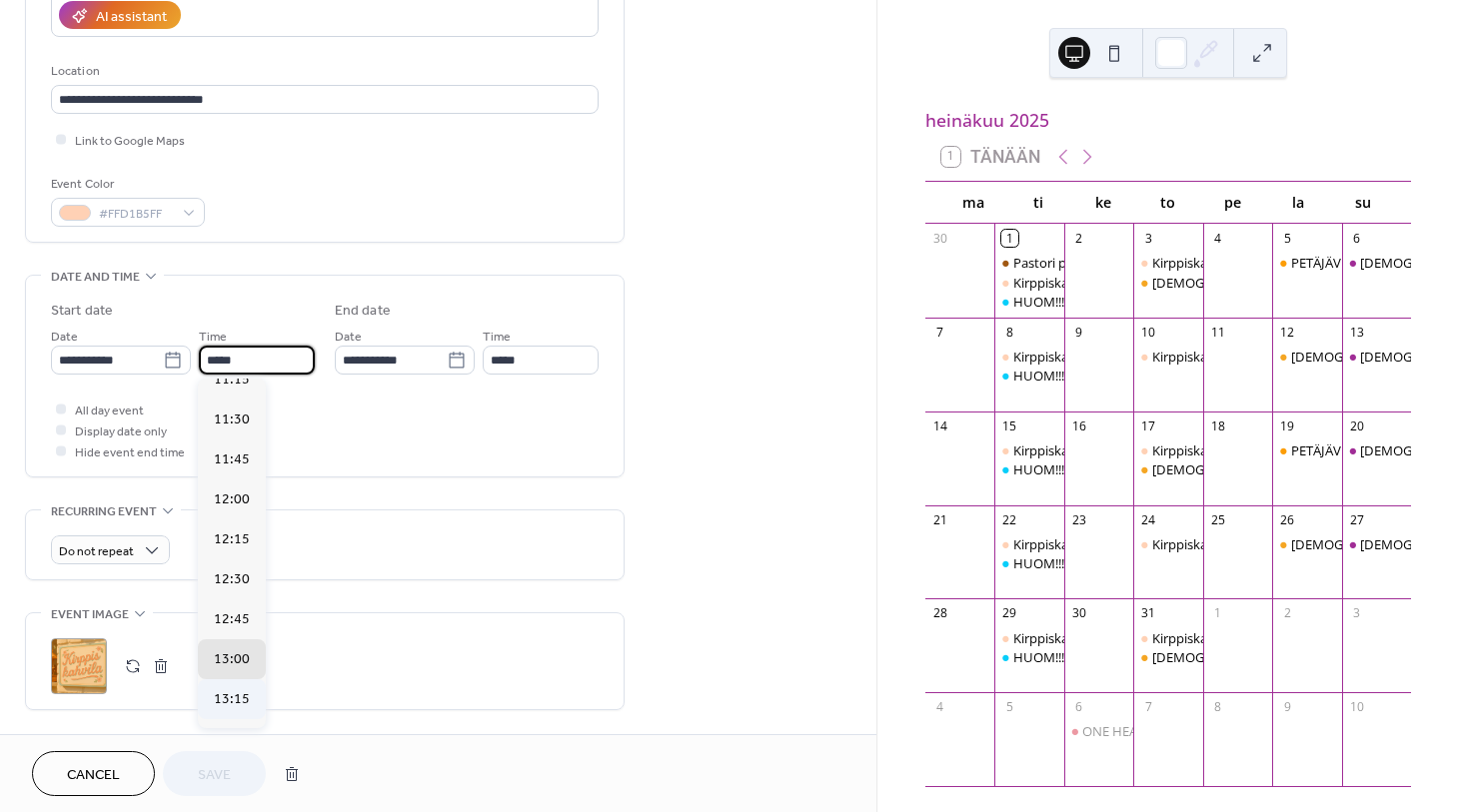 scroll, scrollTop: 1815, scrollLeft: 0, axis: vertical 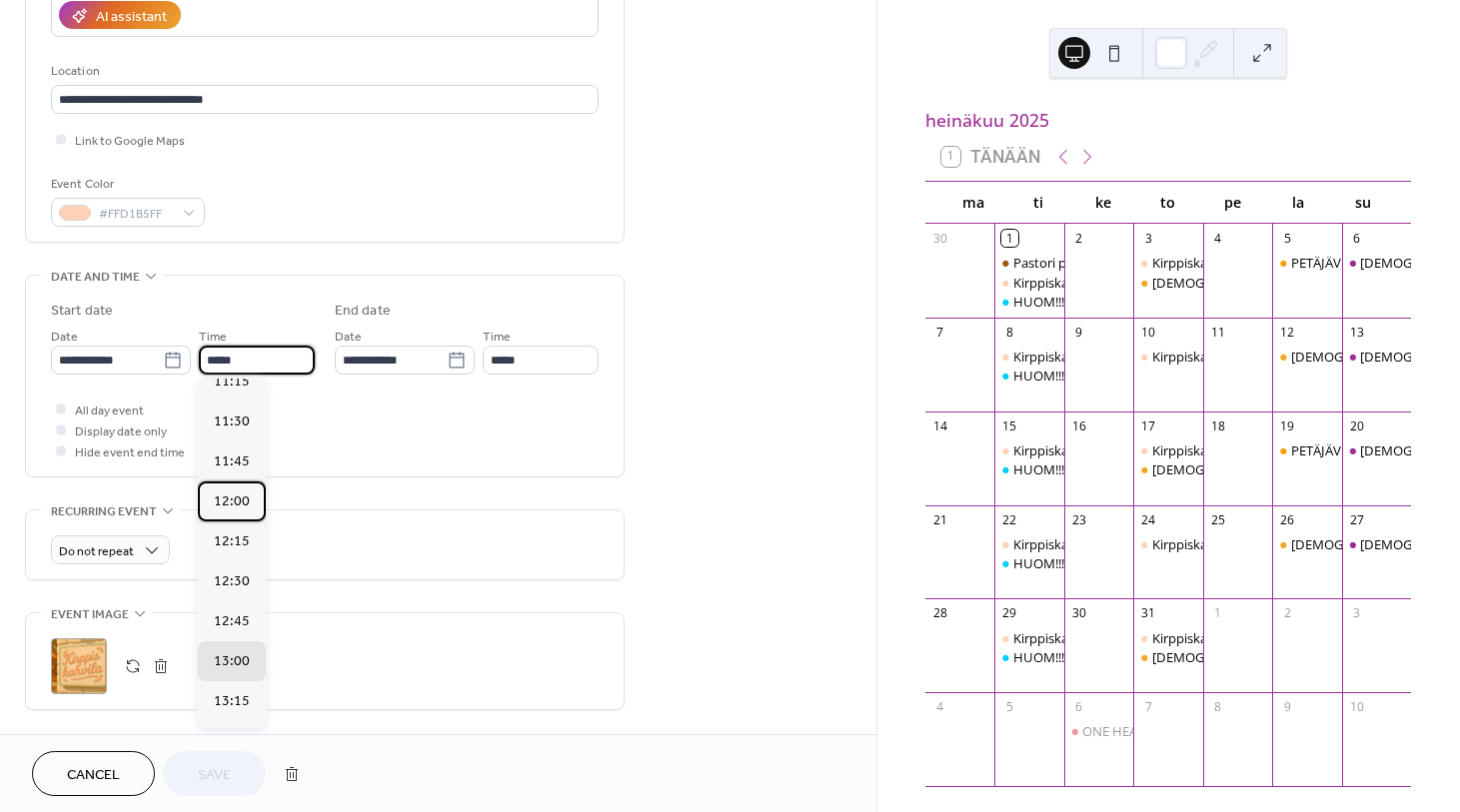 click on "12:00" at bounding box center [232, 501] 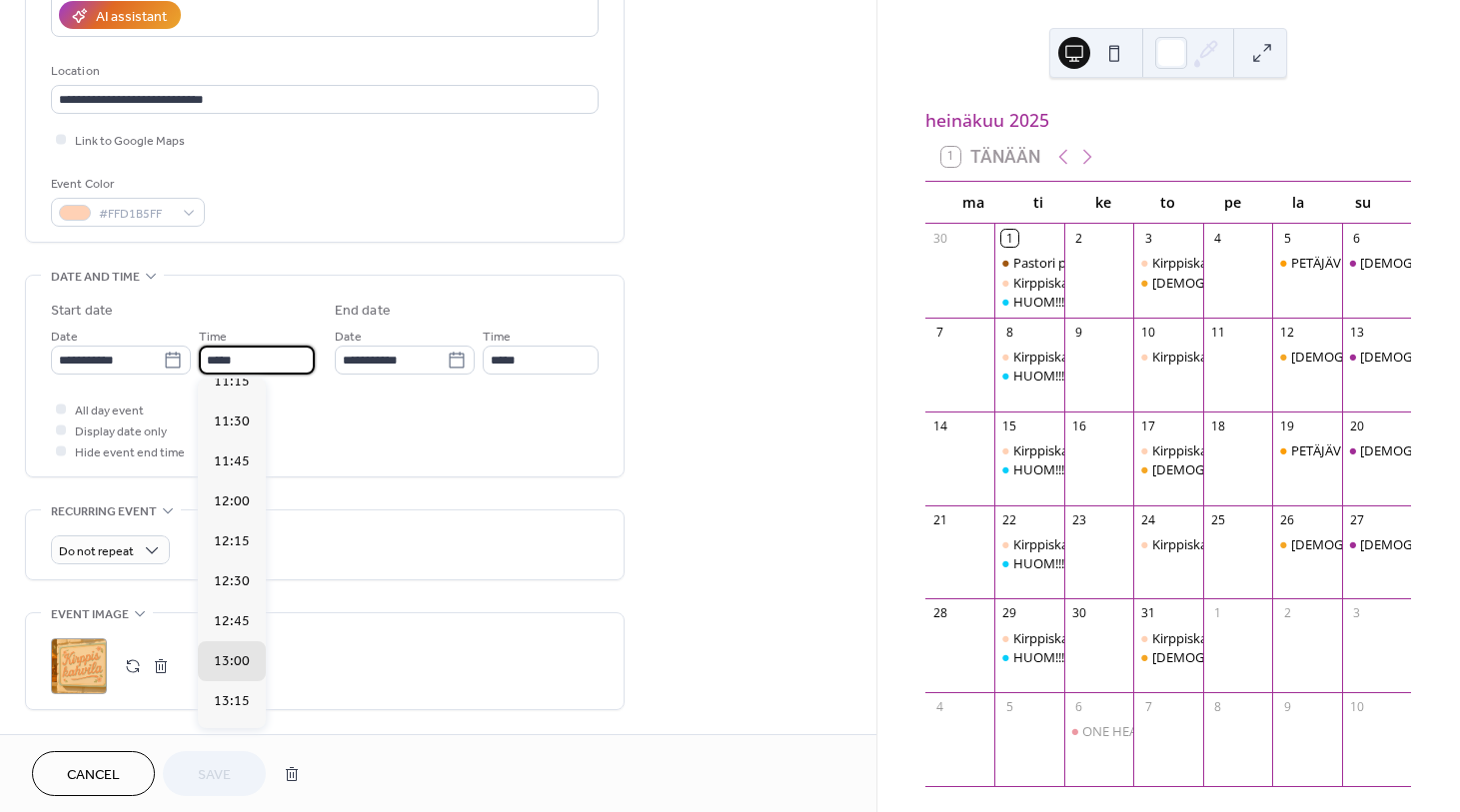 type on "*****" 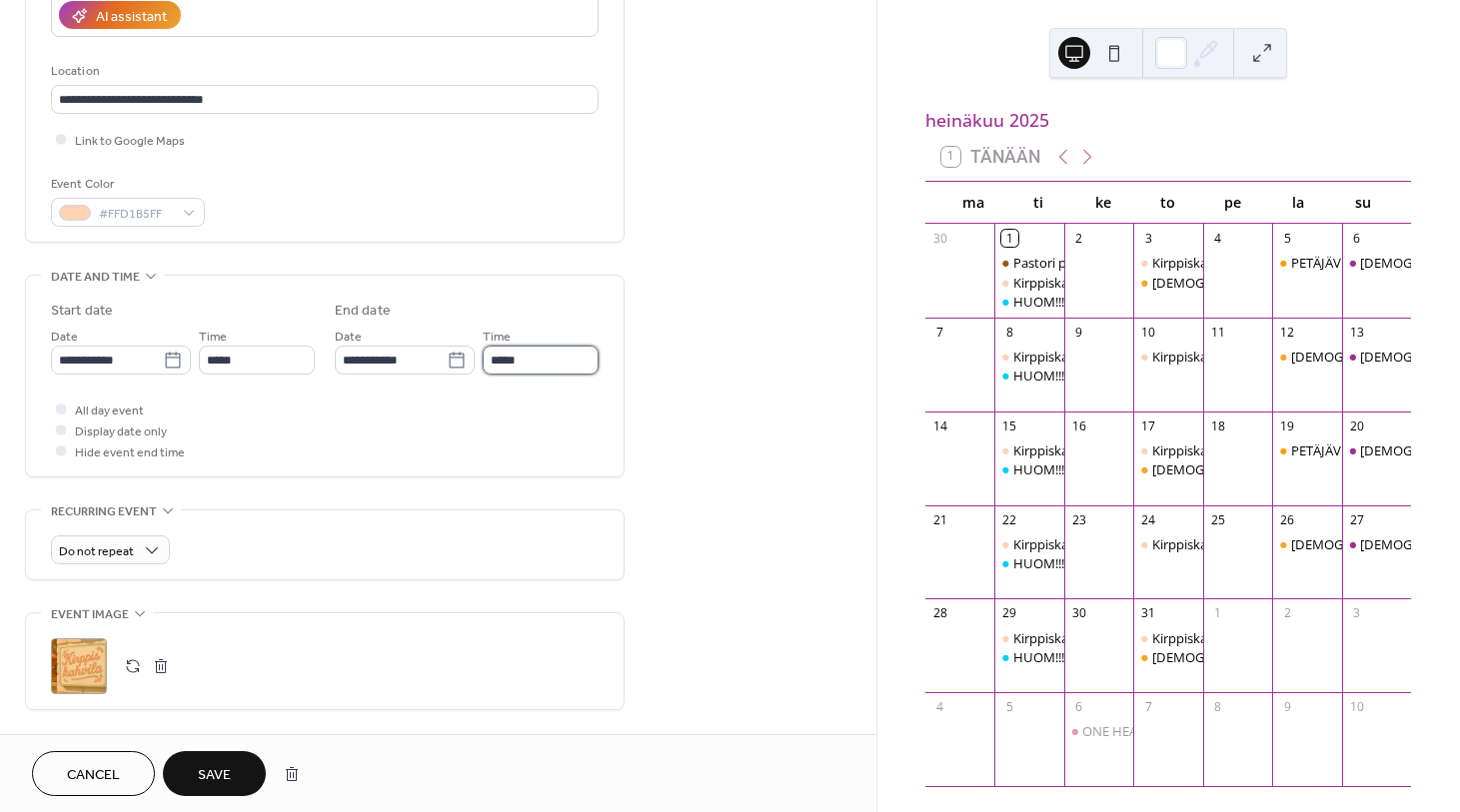 click on "*****" at bounding box center [541, 360] 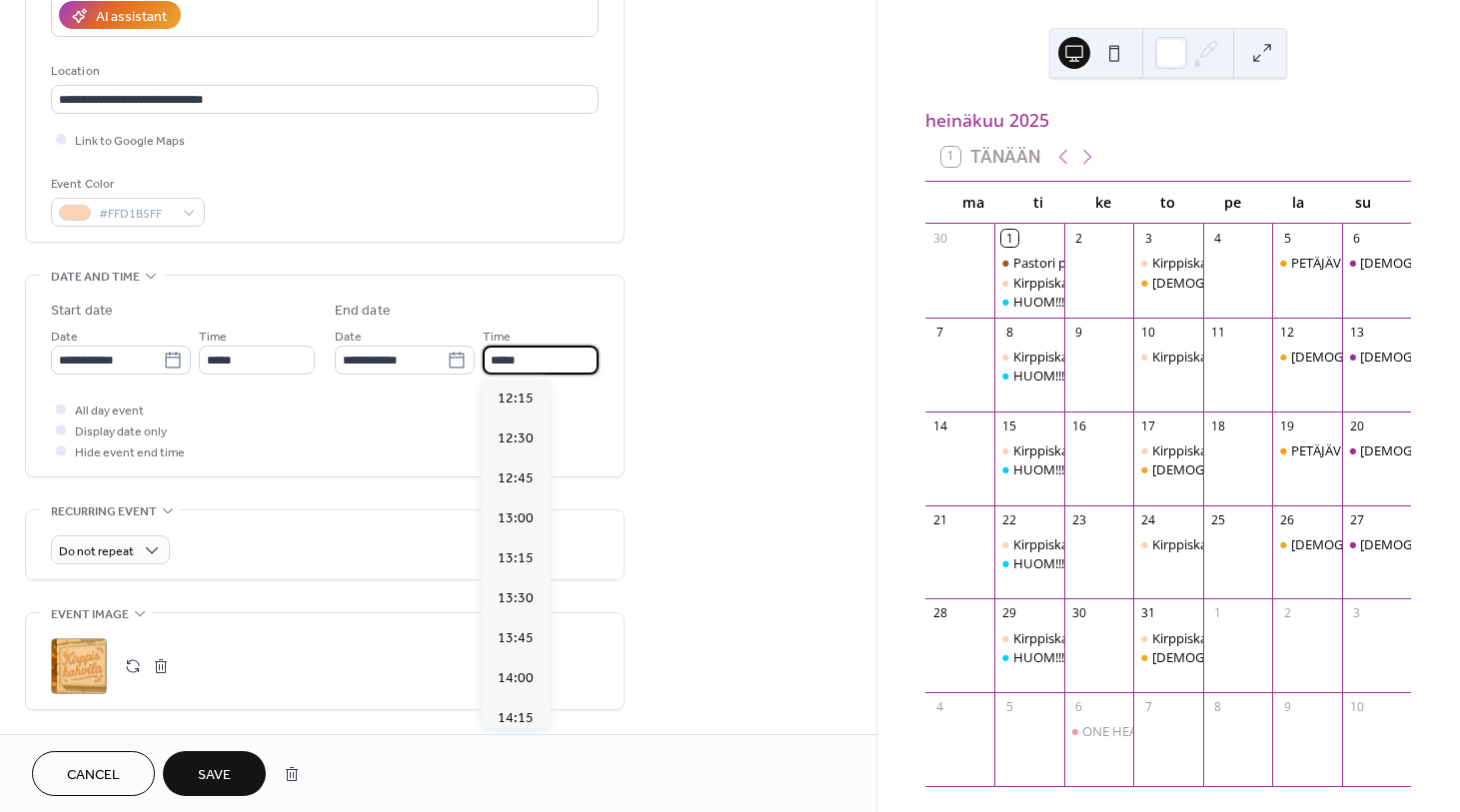 scroll, scrollTop: 606, scrollLeft: 0, axis: vertical 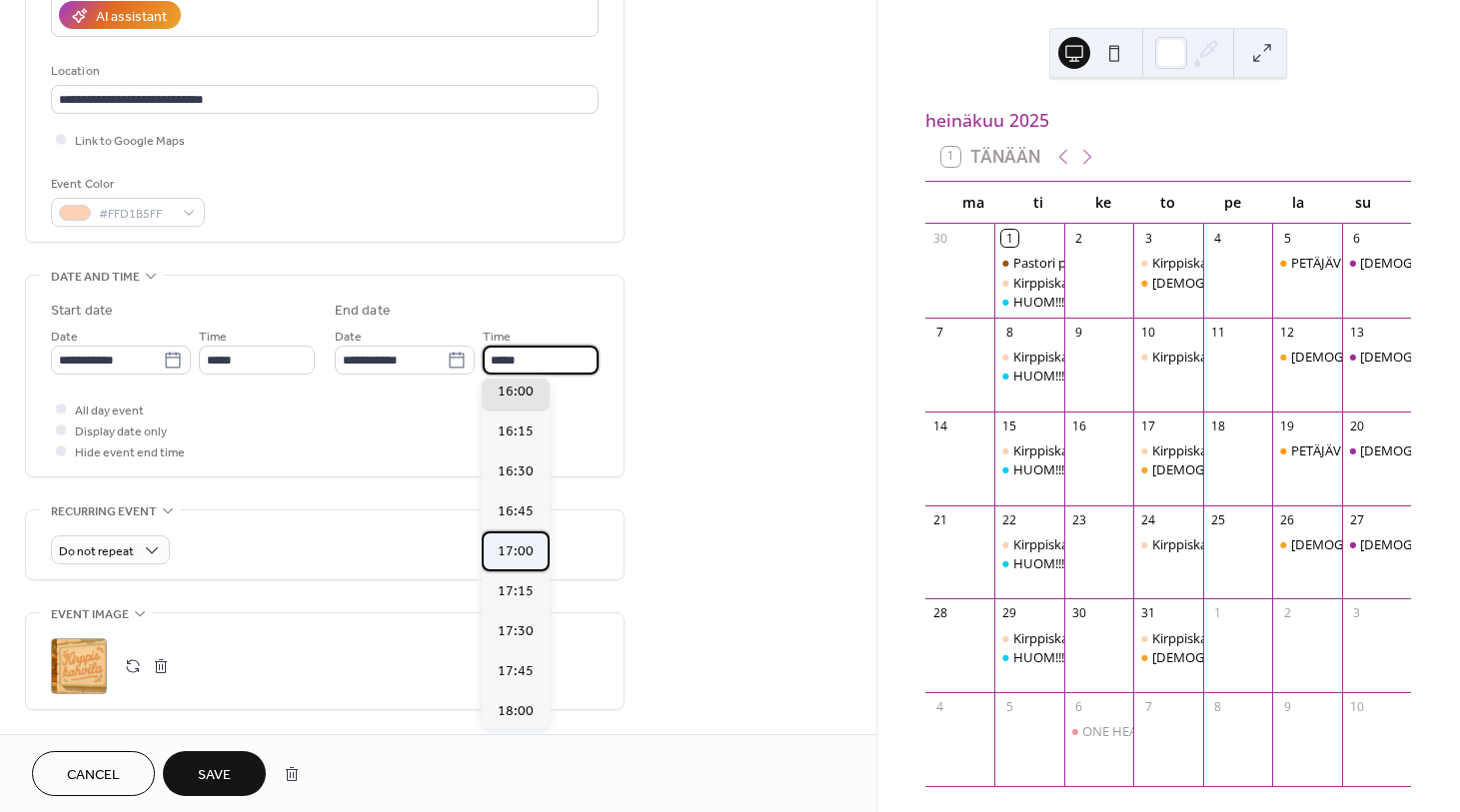 click on "17:00" at bounding box center [516, 551] 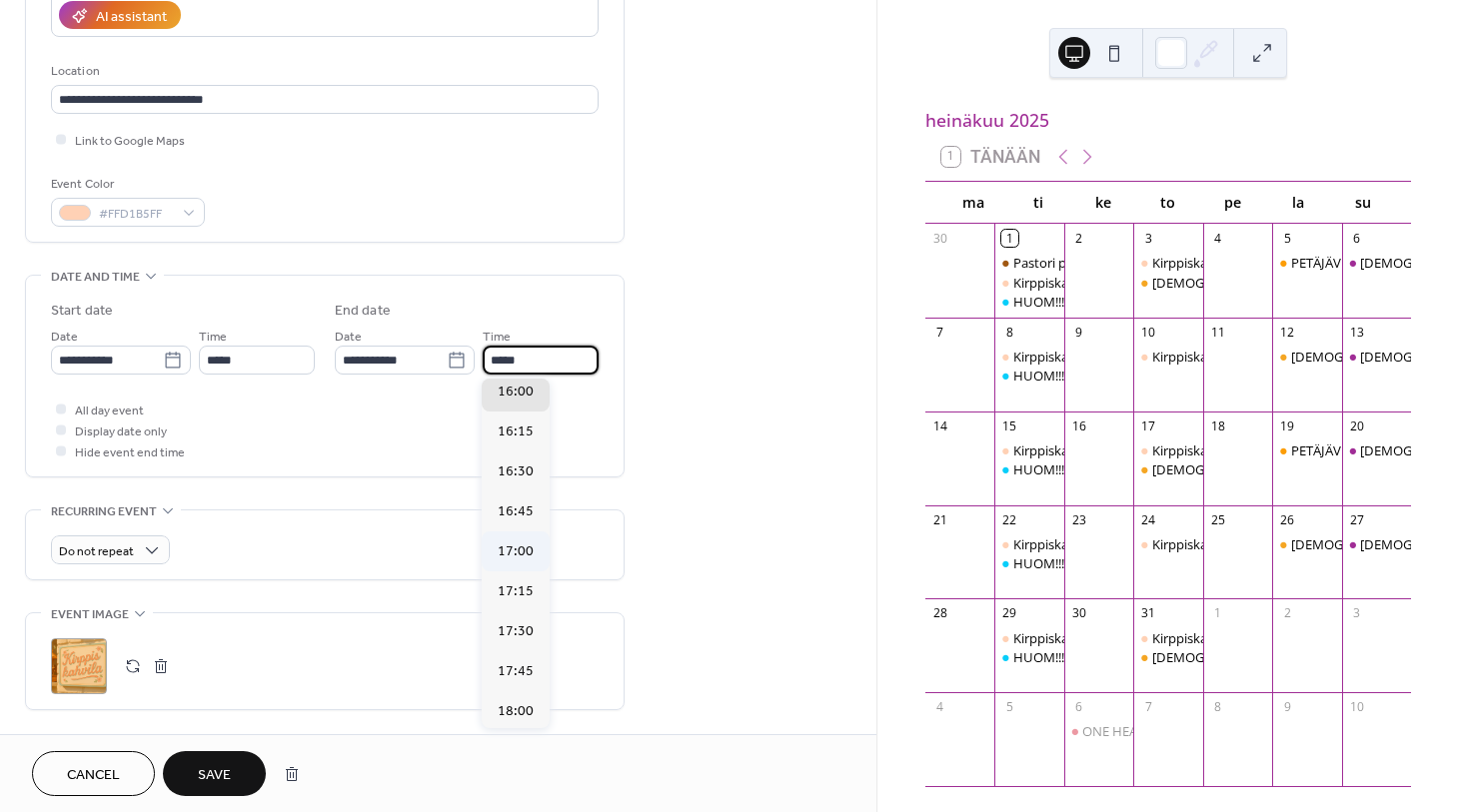 type on "*****" 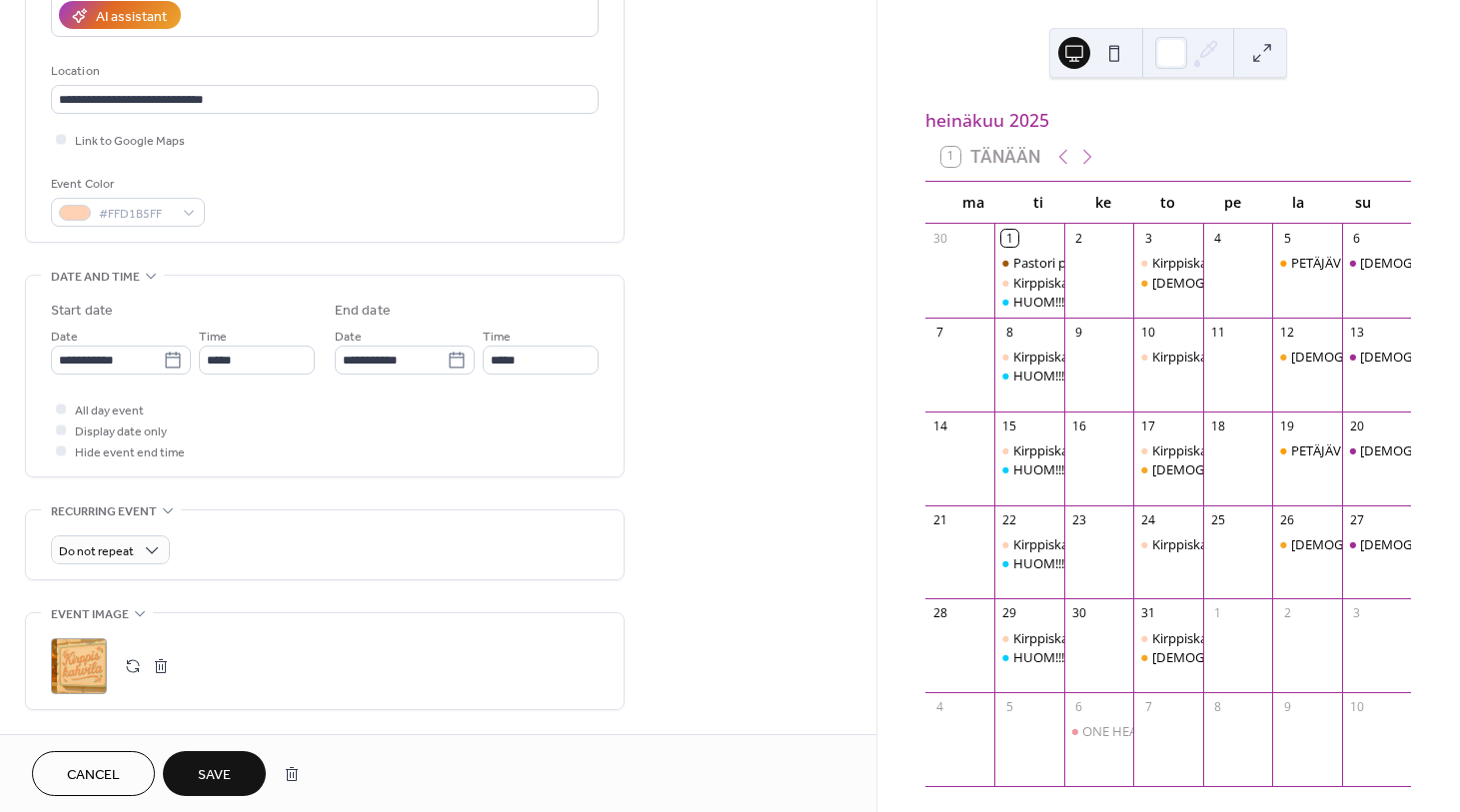 click on "Save" at bounding box center (214, 775) 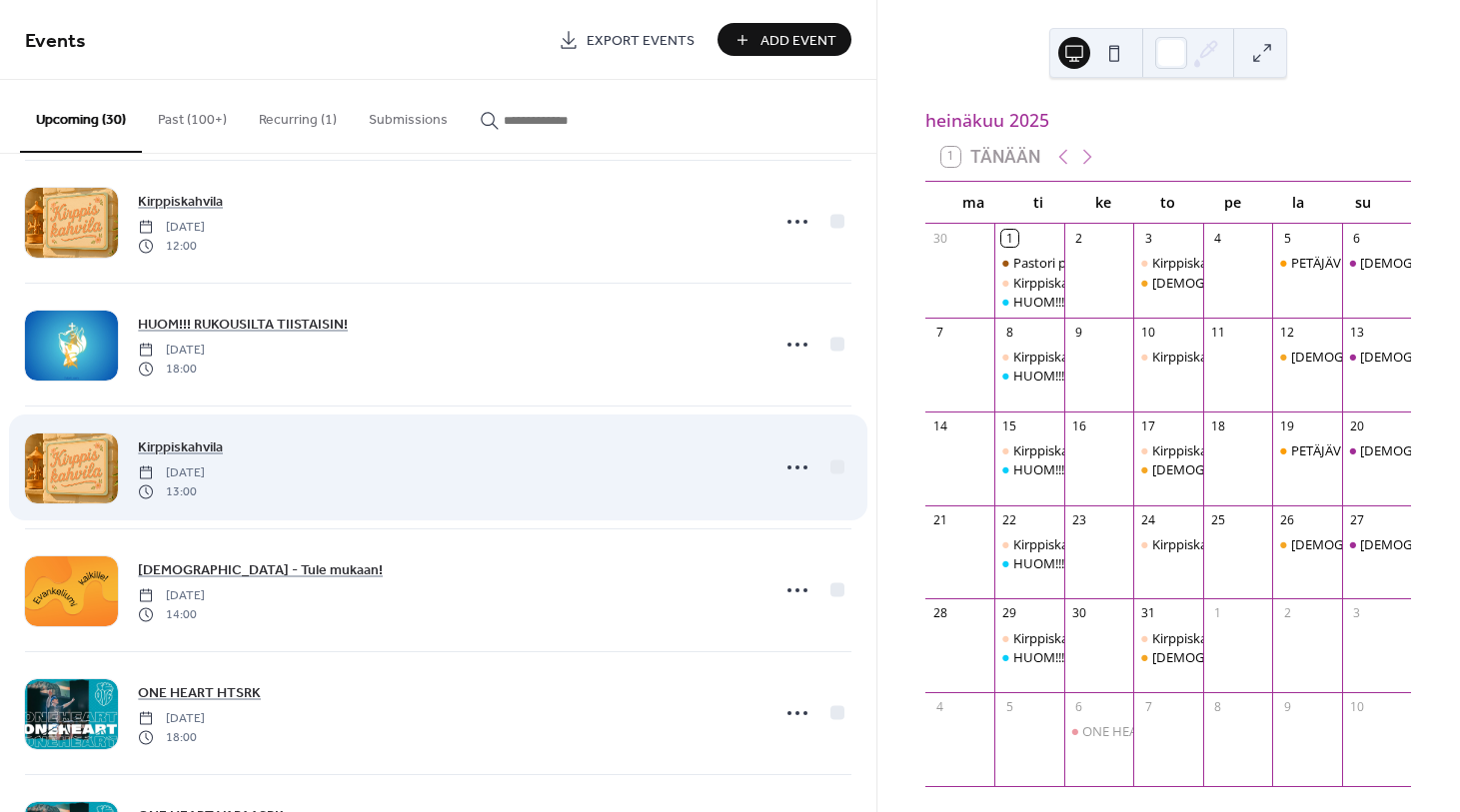 scroll, scrollTop: 2787, scrollLeft: 0, axis: vertical 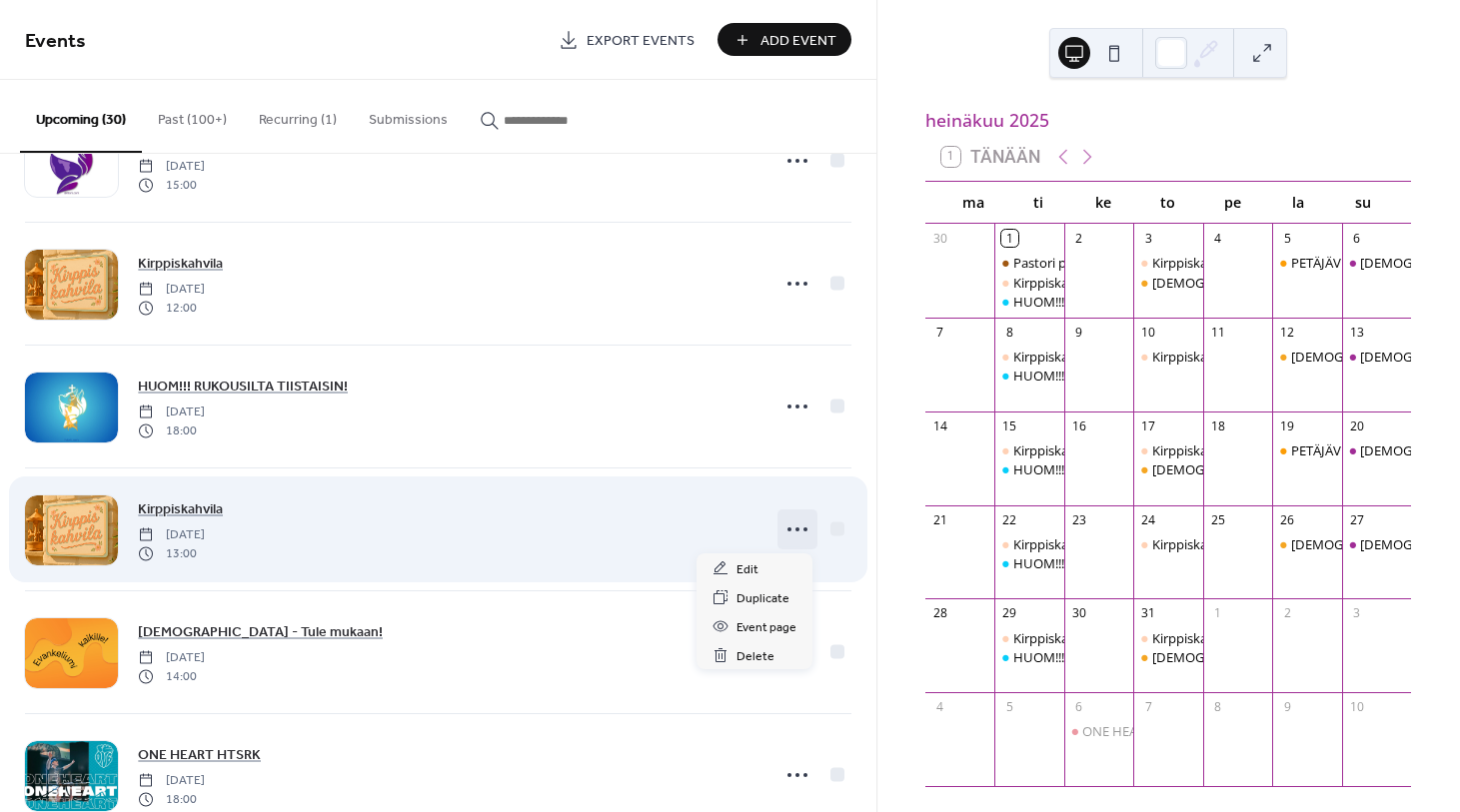 click 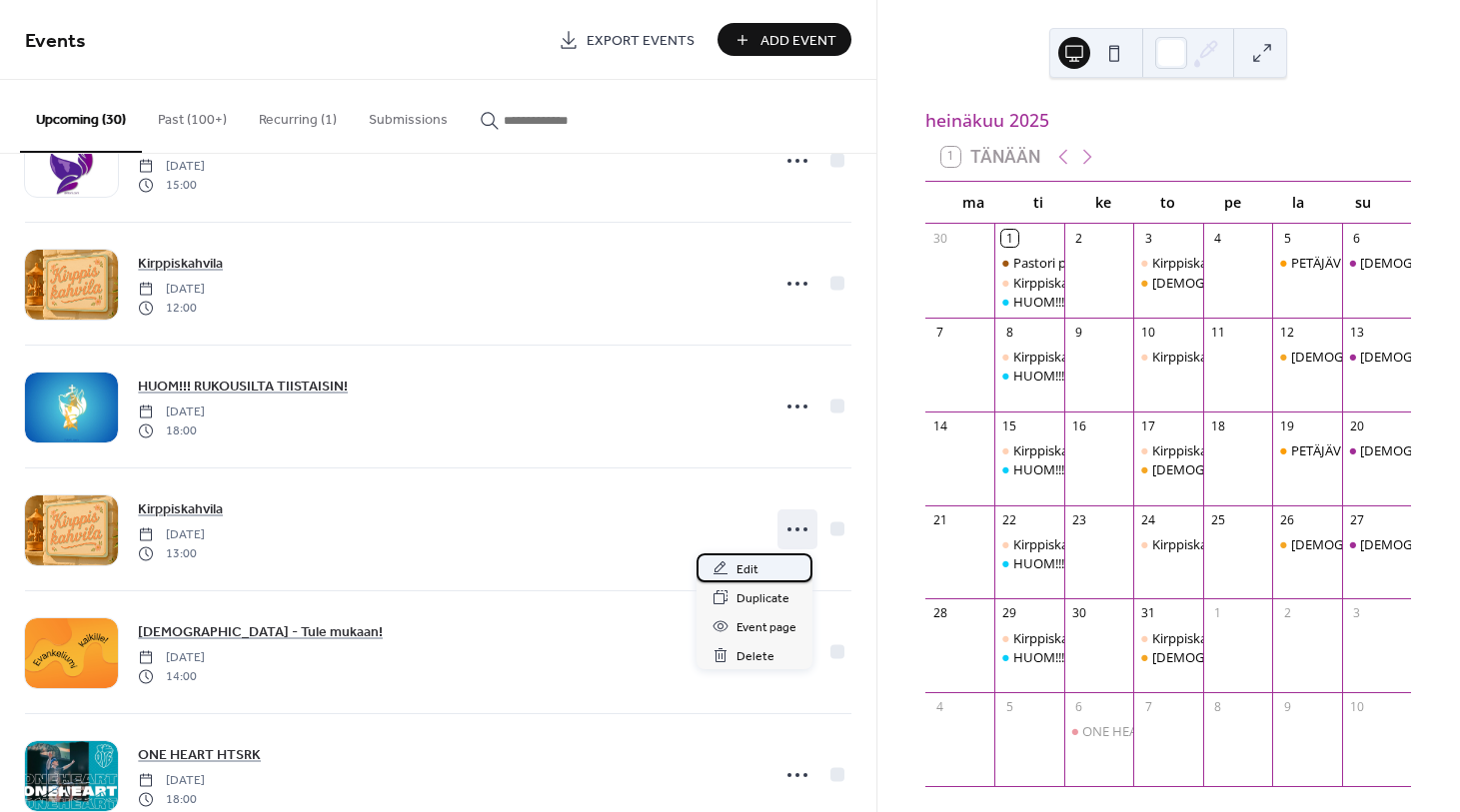 click on "Edit" at bounding box center [747, 569] 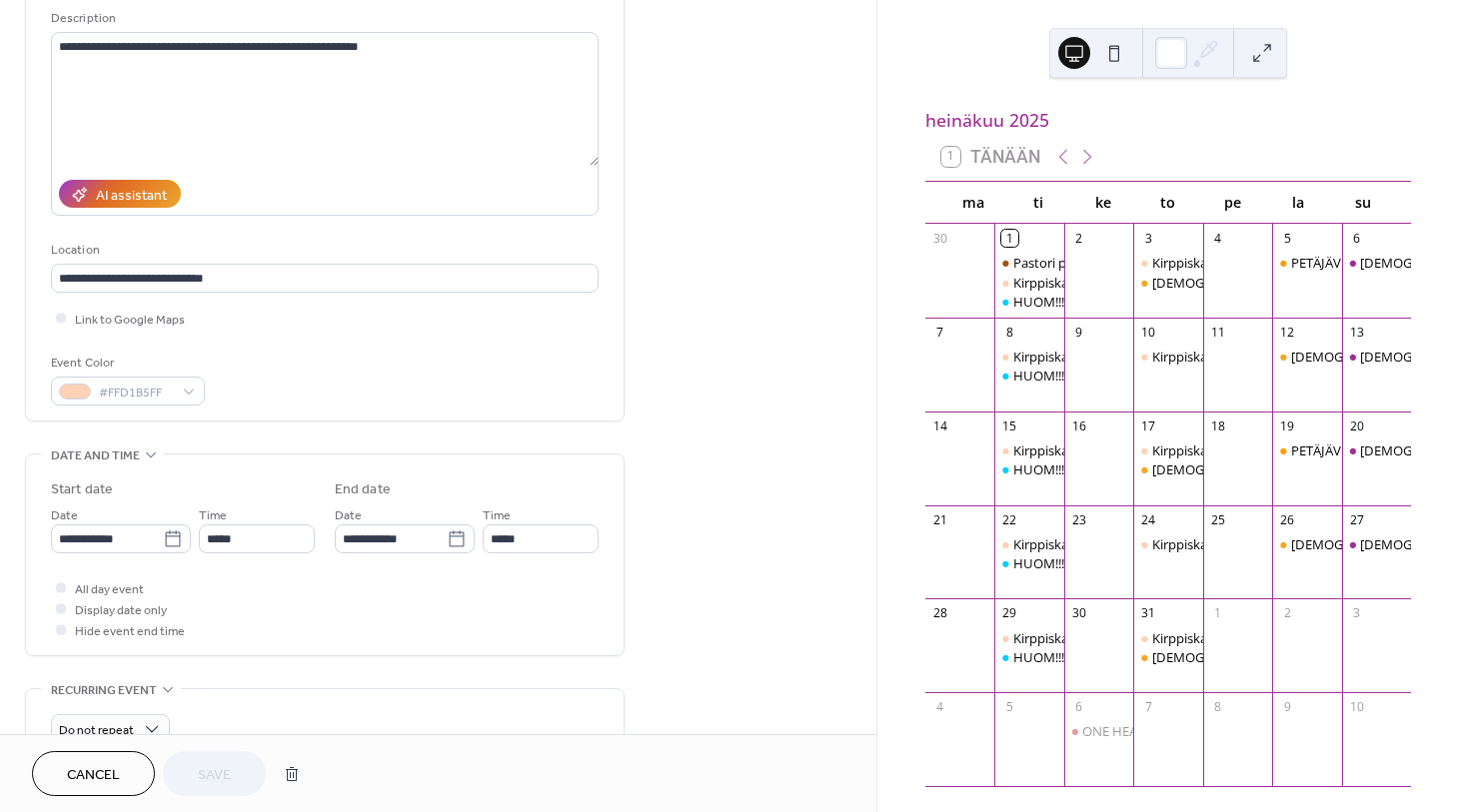 scroll, scrollTop: 223, scrollLeft: 0, axis: vertical 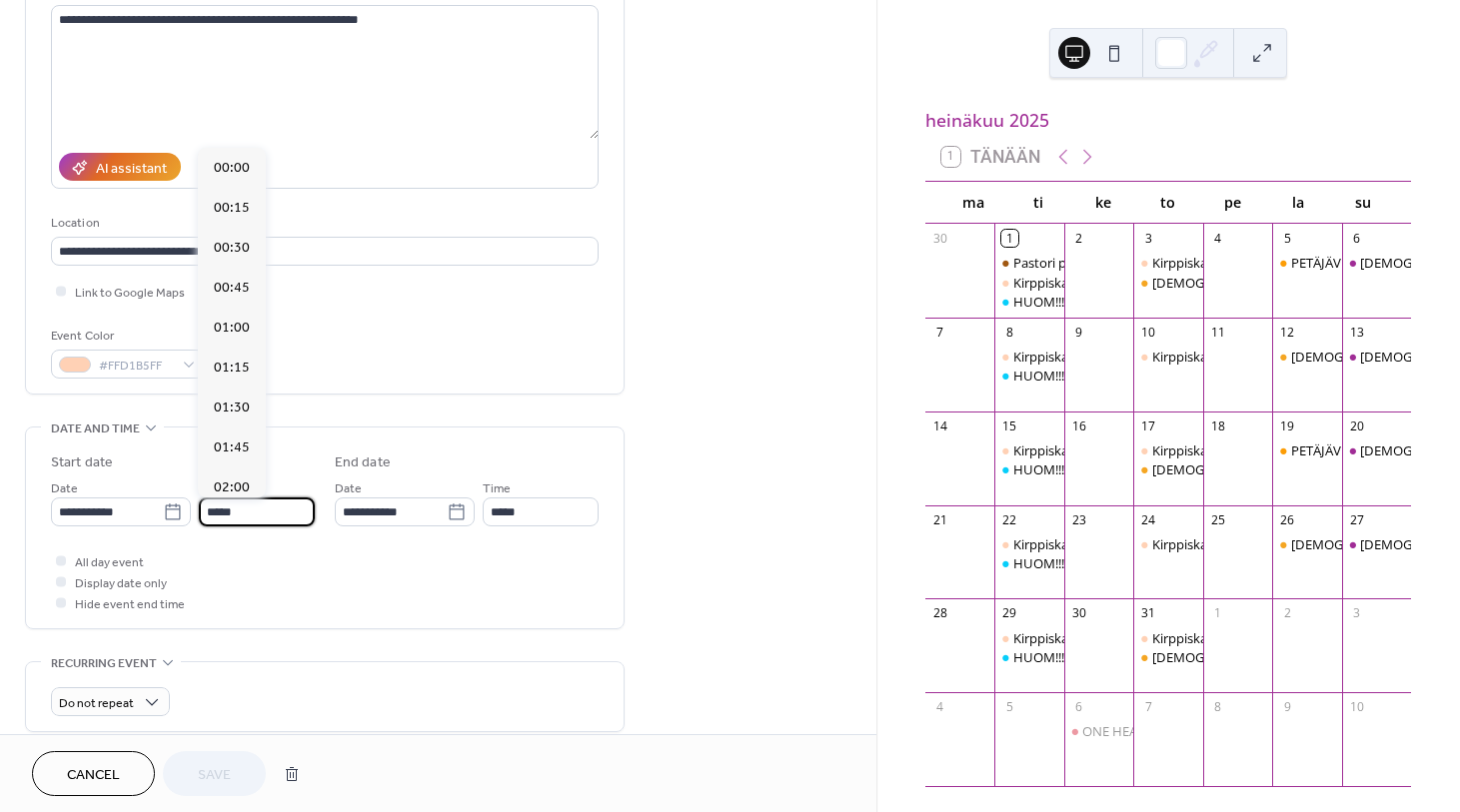 click on "*****" at bounding box center (257, 511) 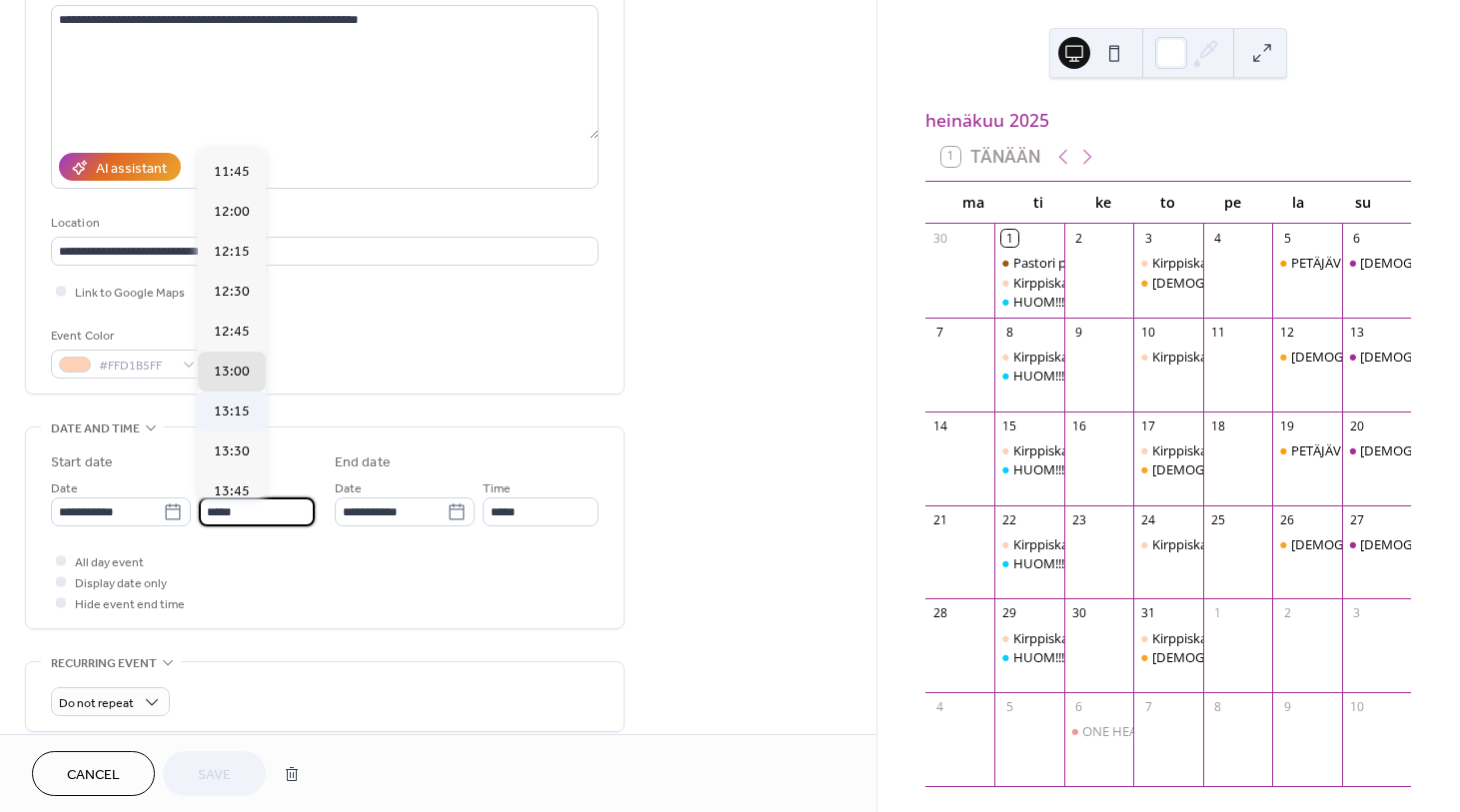 scroll, scrollTop: 1873, scrollLeft: 0, axis: vertical 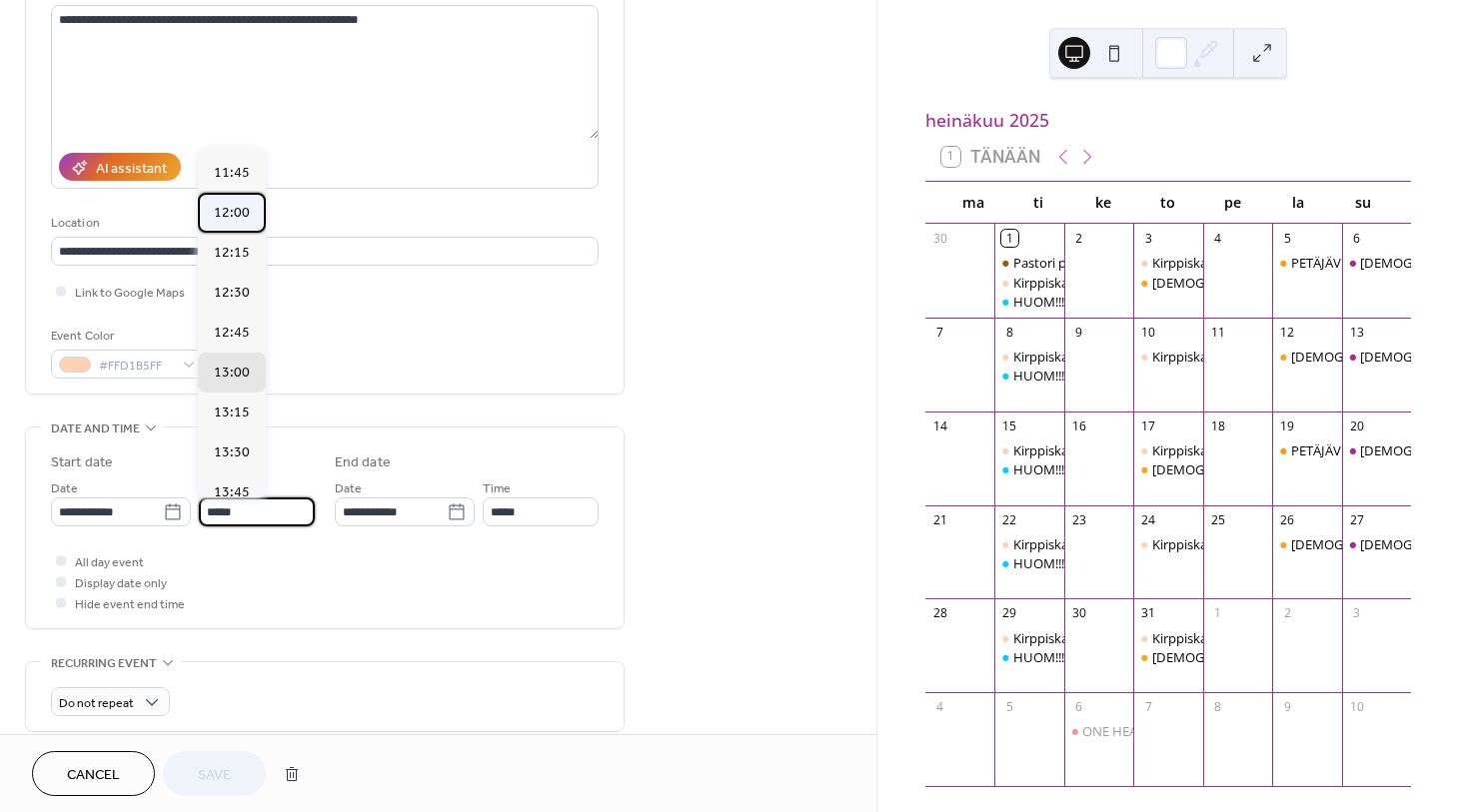 click on "12:00" at bounding box center (232, 213) 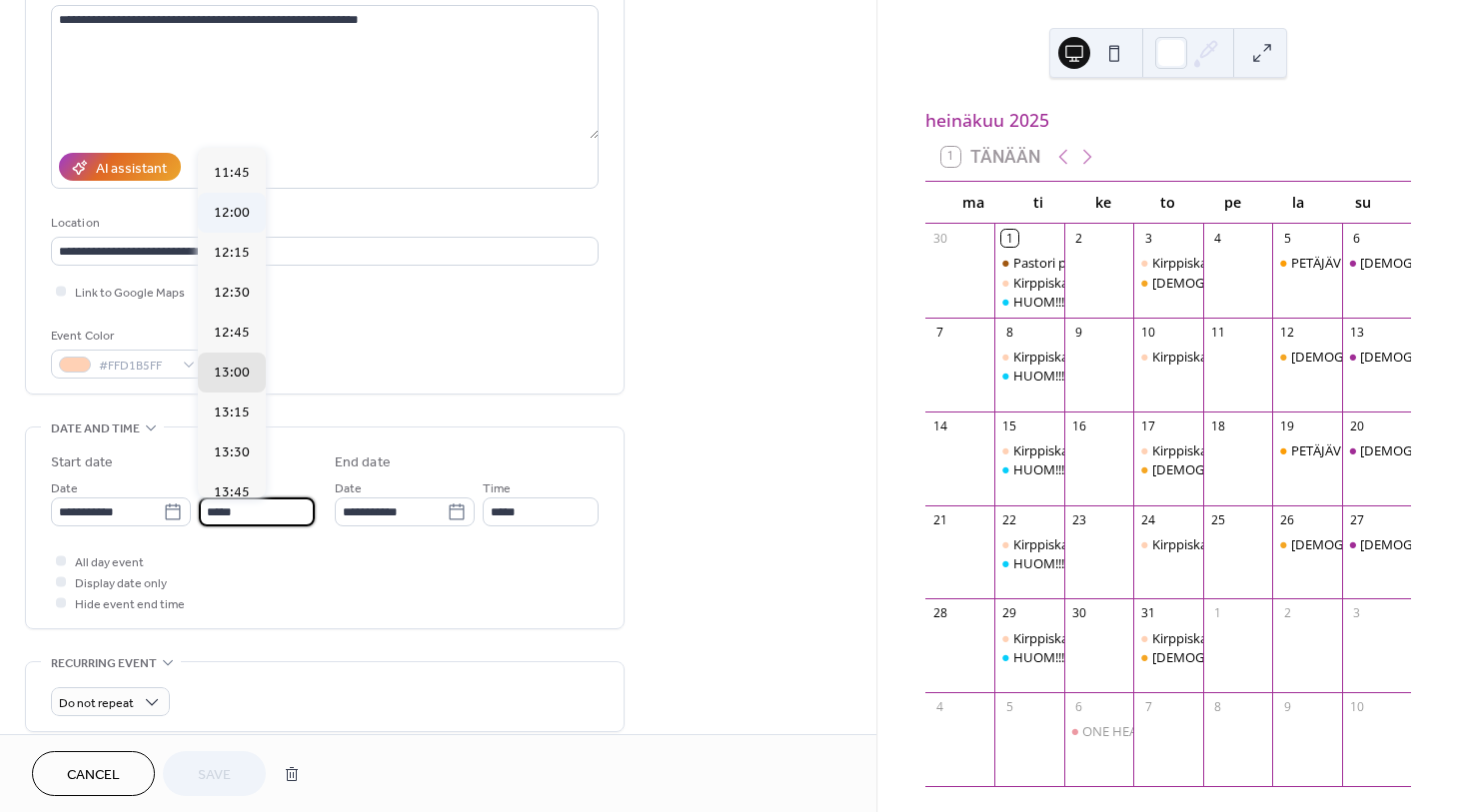 type on "*****" 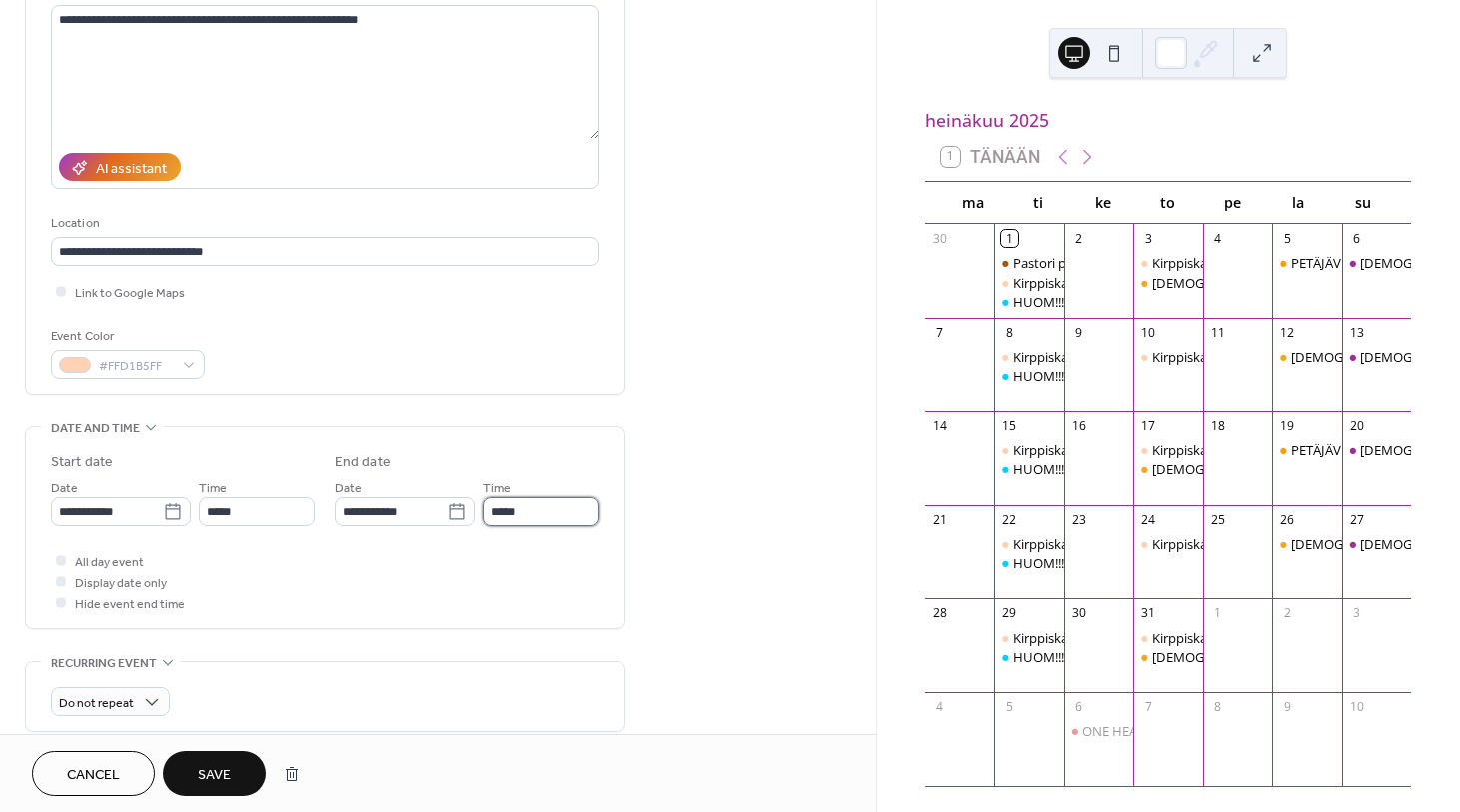click on "*****" at bounding box center (541, 511) 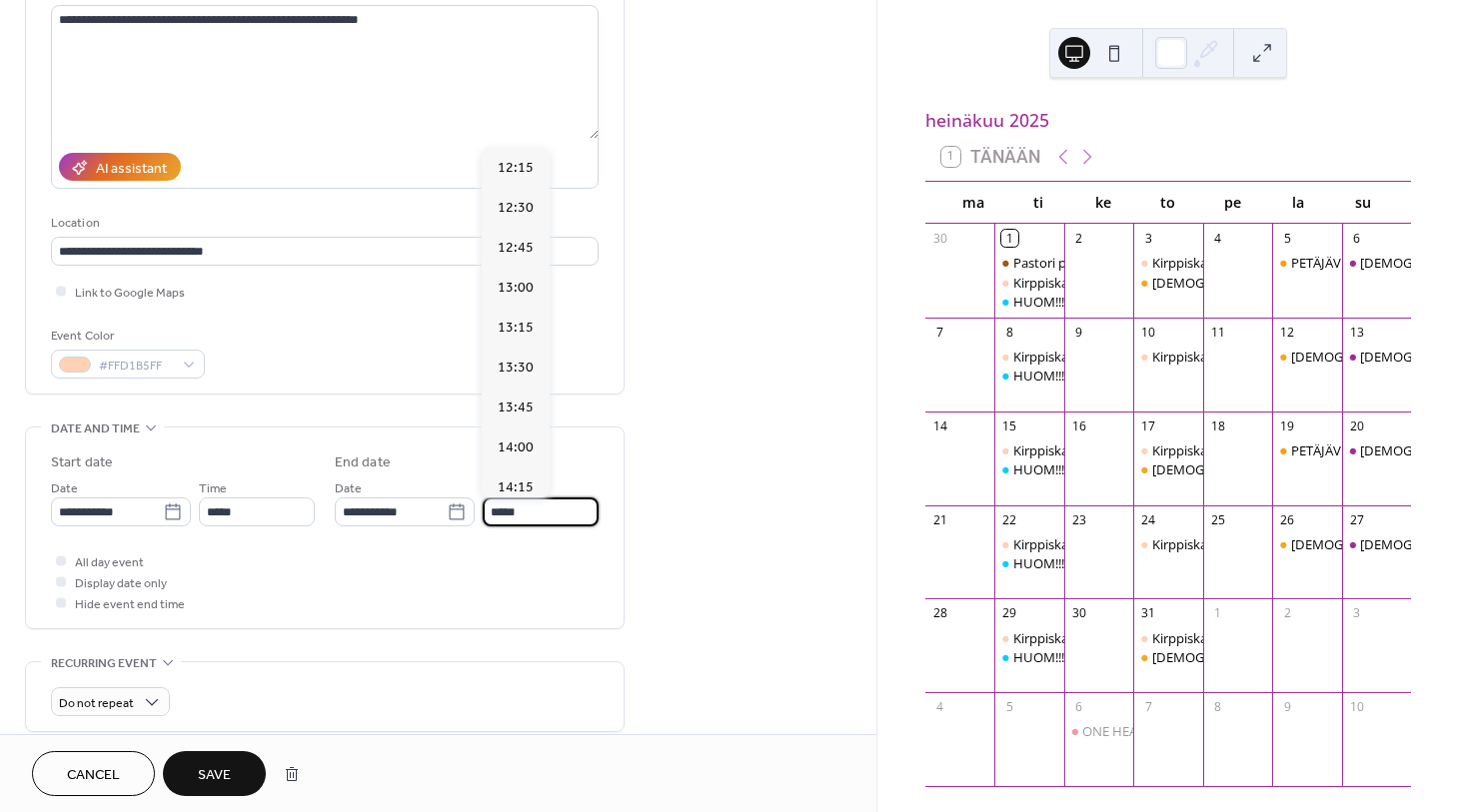 scroll, scrollTop: 606, scrollLeft: 0, axis: vertical 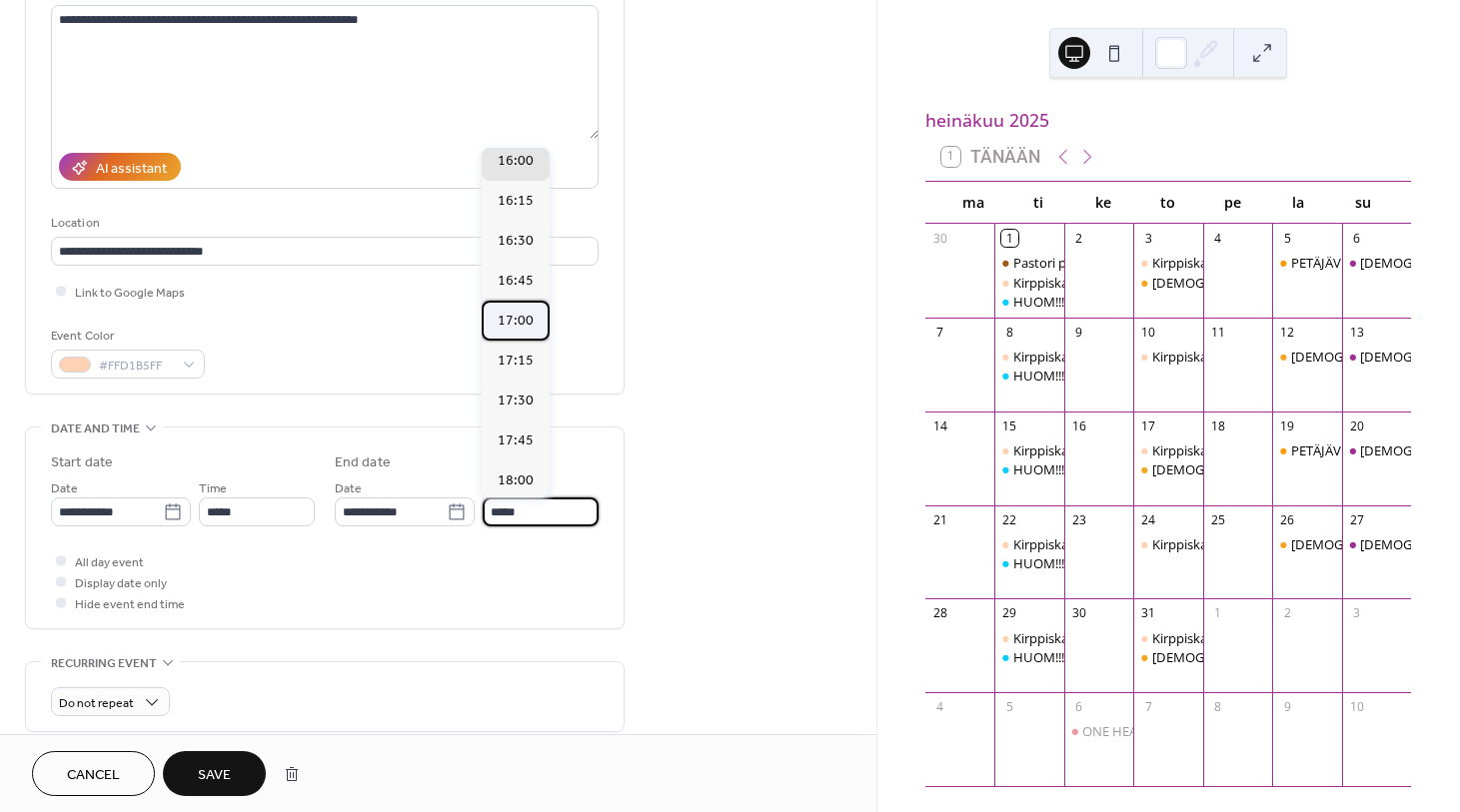 click on "17:00" at bounding box center (516, 321) 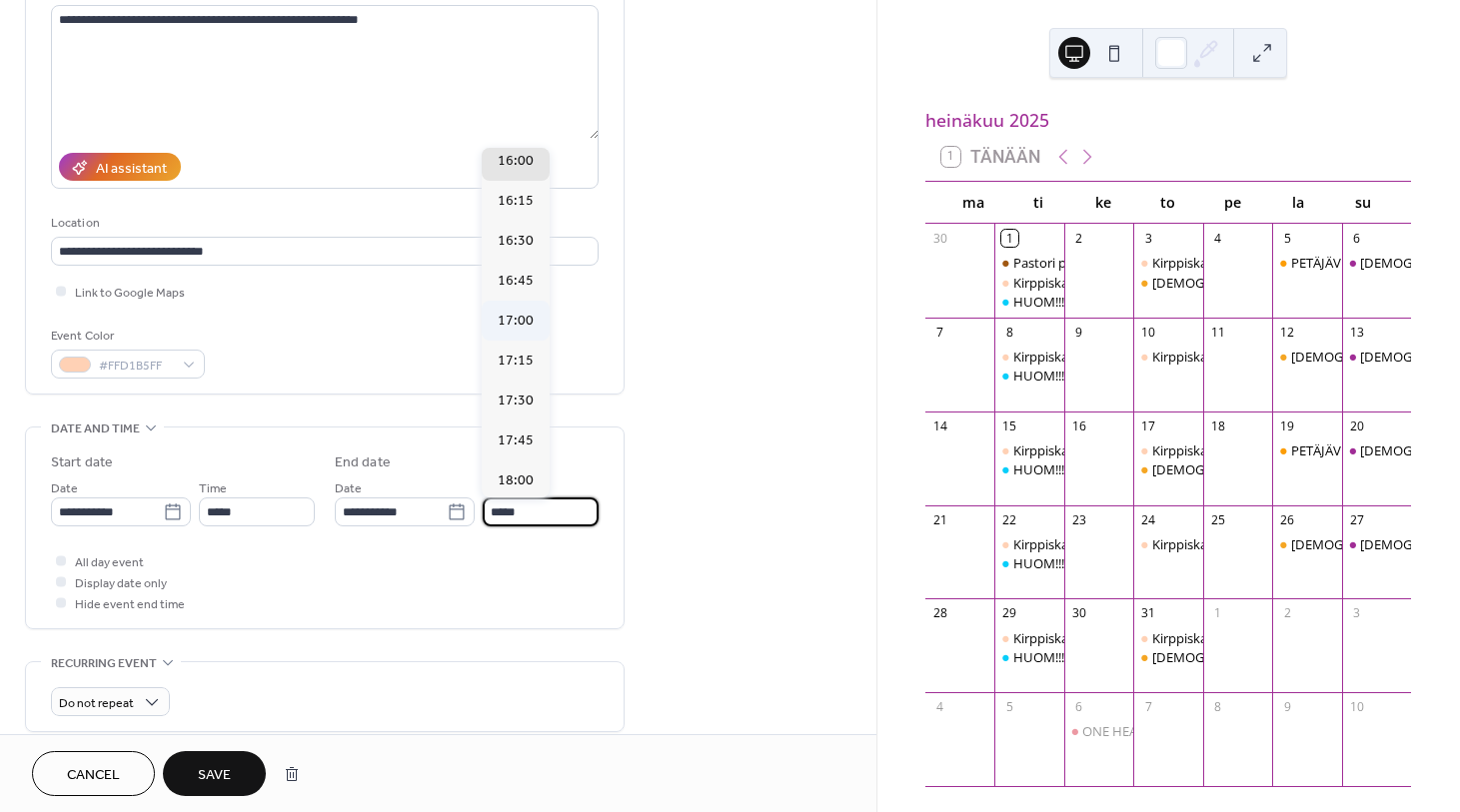 type on "*****" 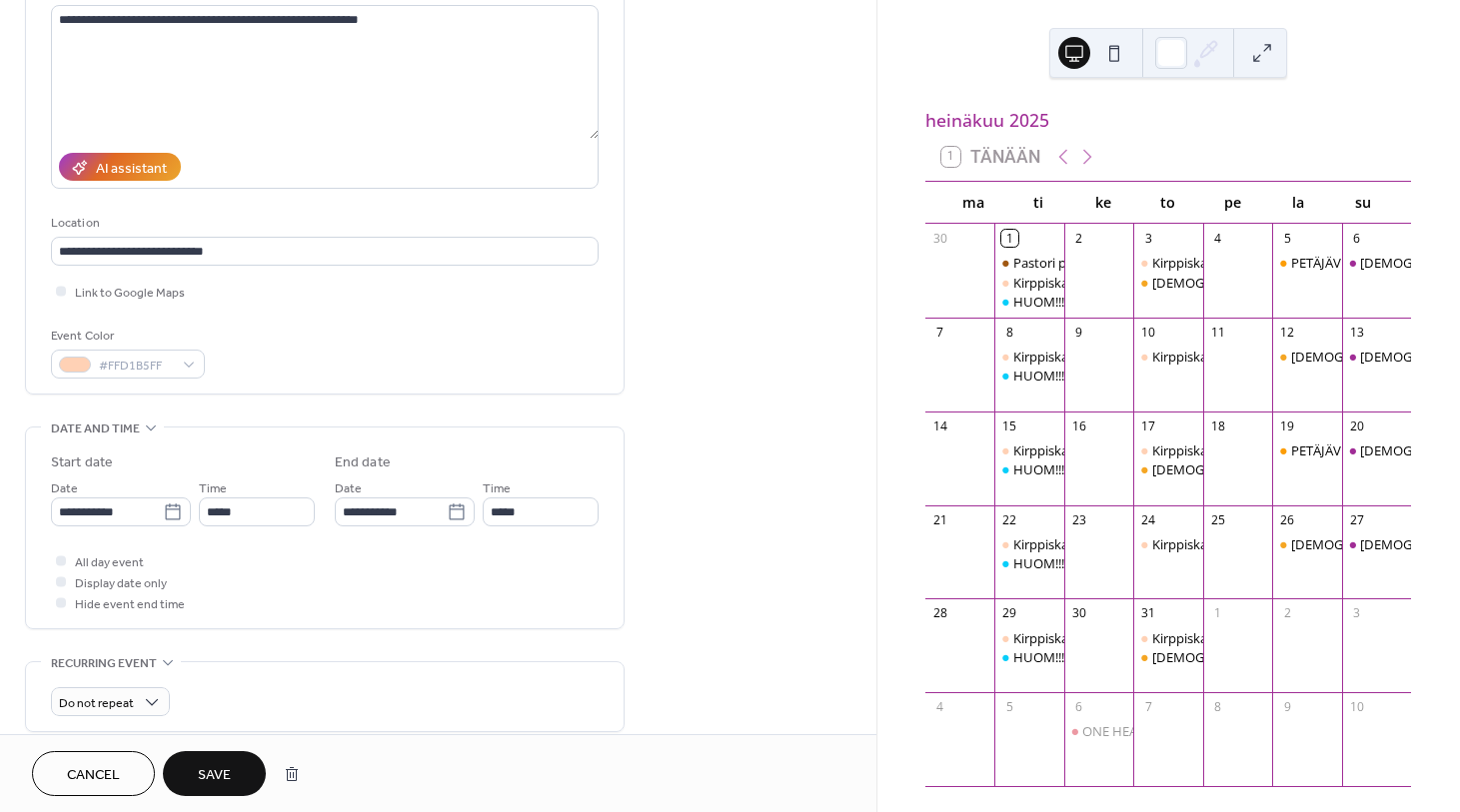 click on "Save" at bounding box center [214, 775] 